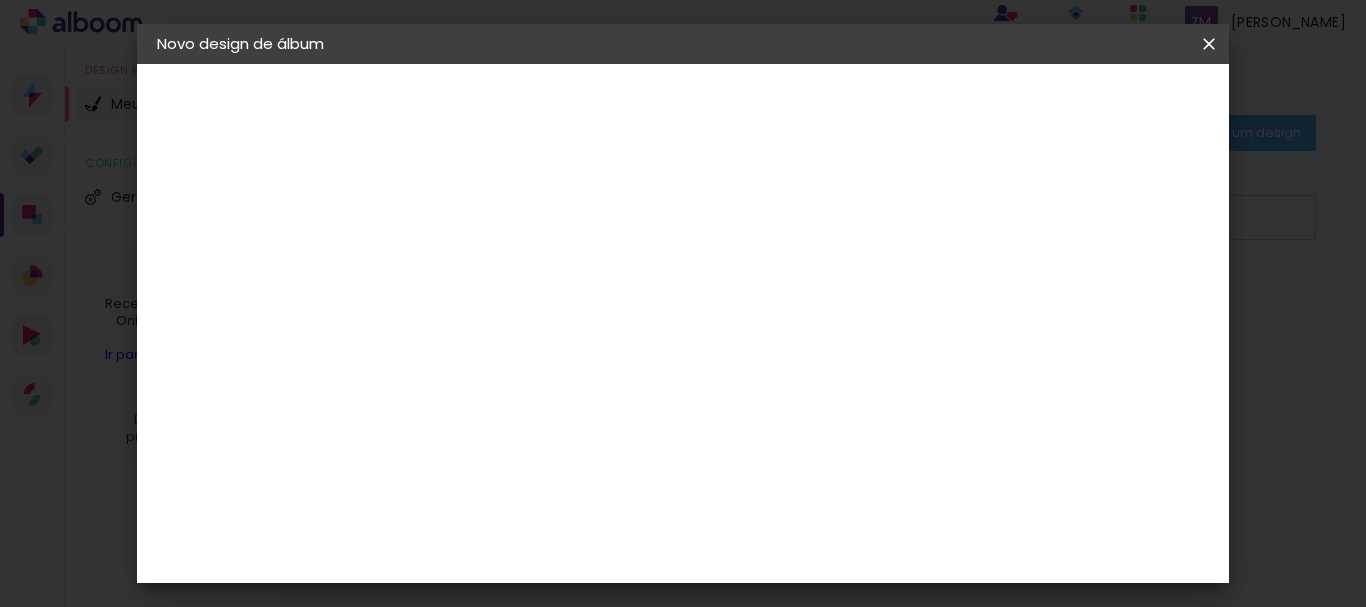 scroll, scrollTop: 0, scrollLeft: 0, axis: both 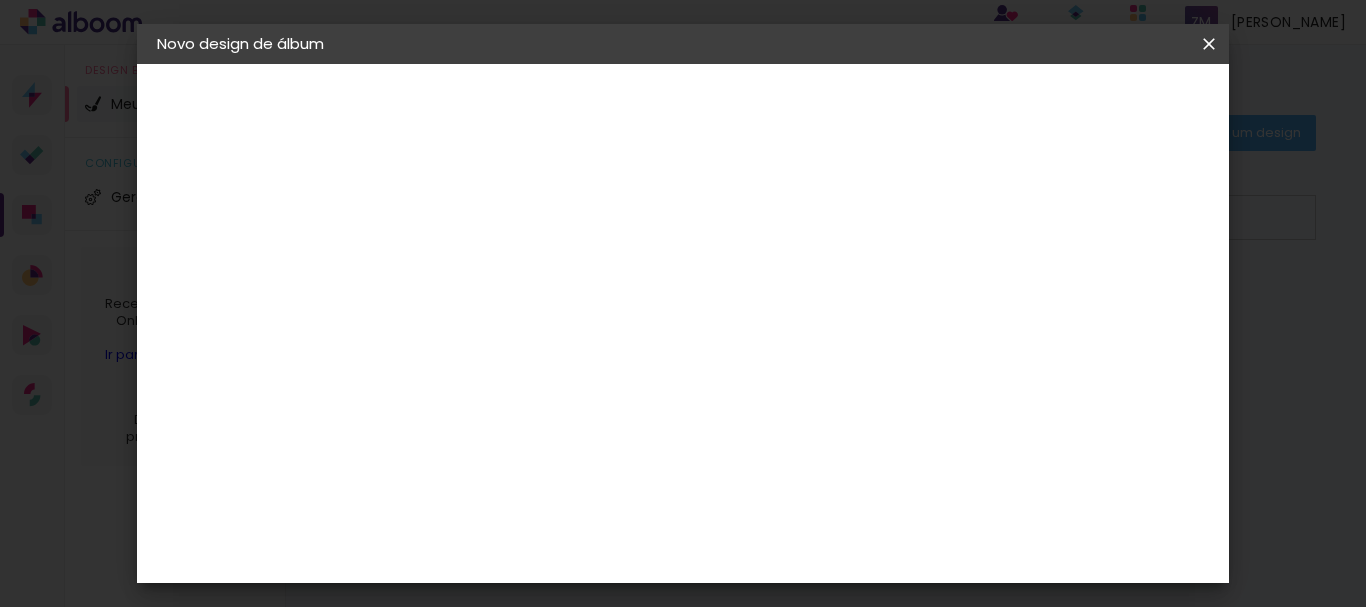 click on "Avançar" at bounding box center [0, 0] 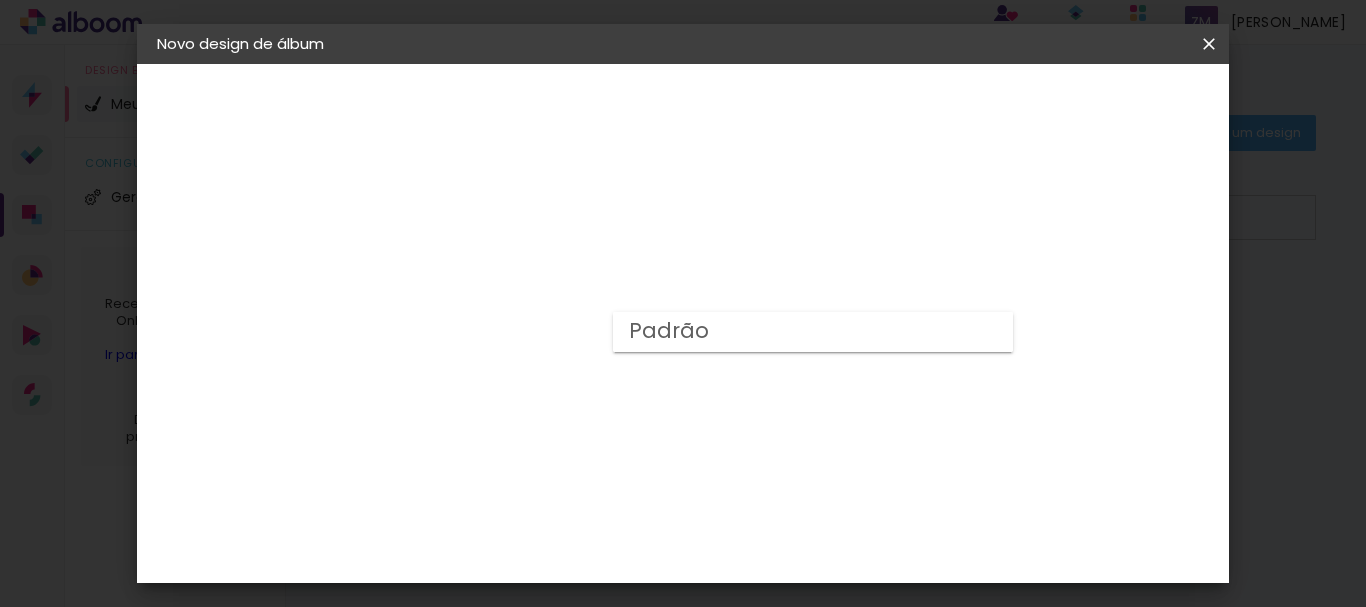 click on "Escolha o tamanho" at bounding box center [535, 456] 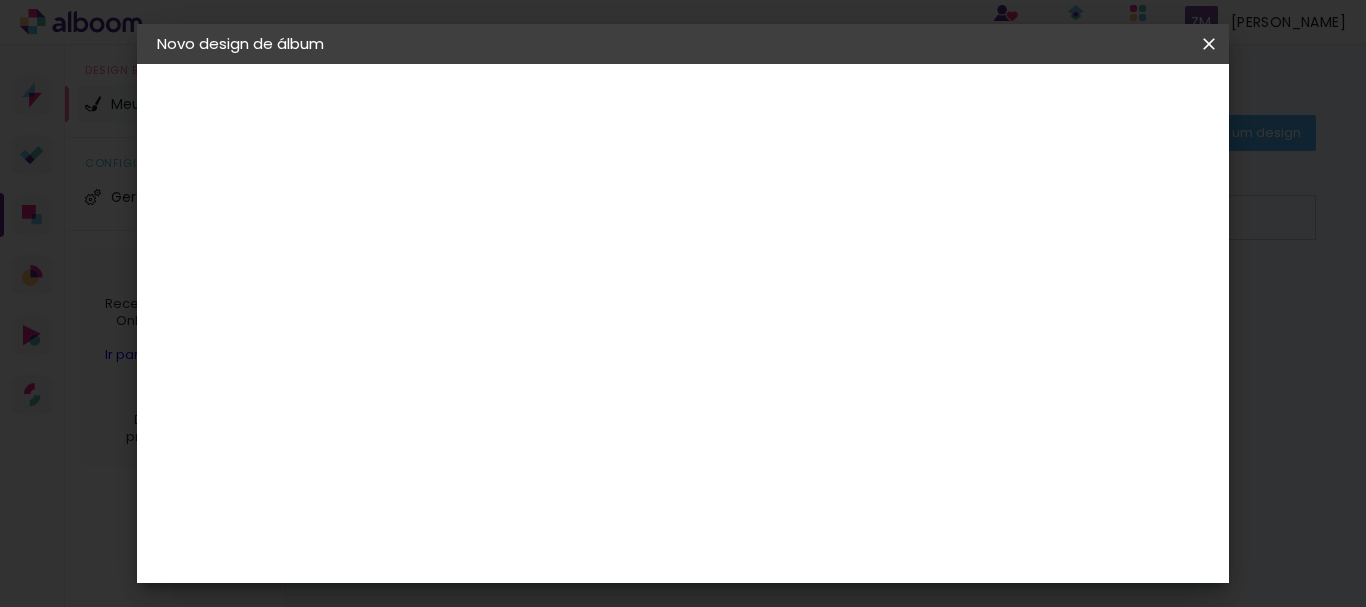 click on "Escolha o tamanho" at bounding box center [535, 456] 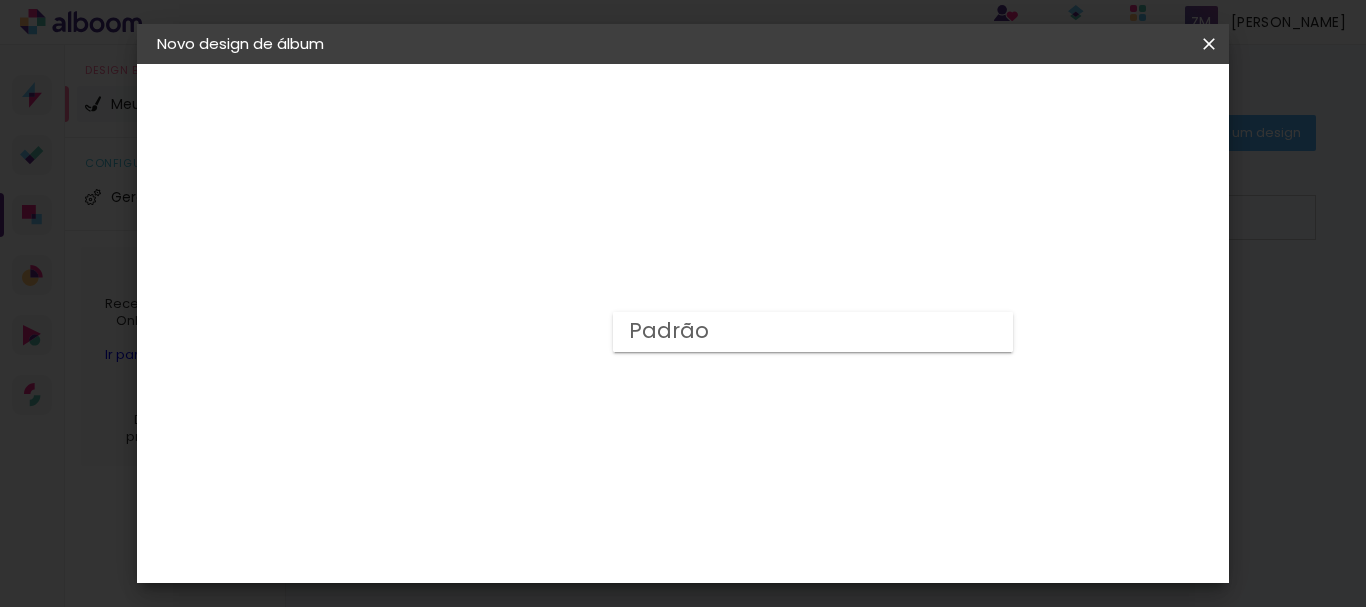 click on "Padrão" at bounding box center [0, 0] 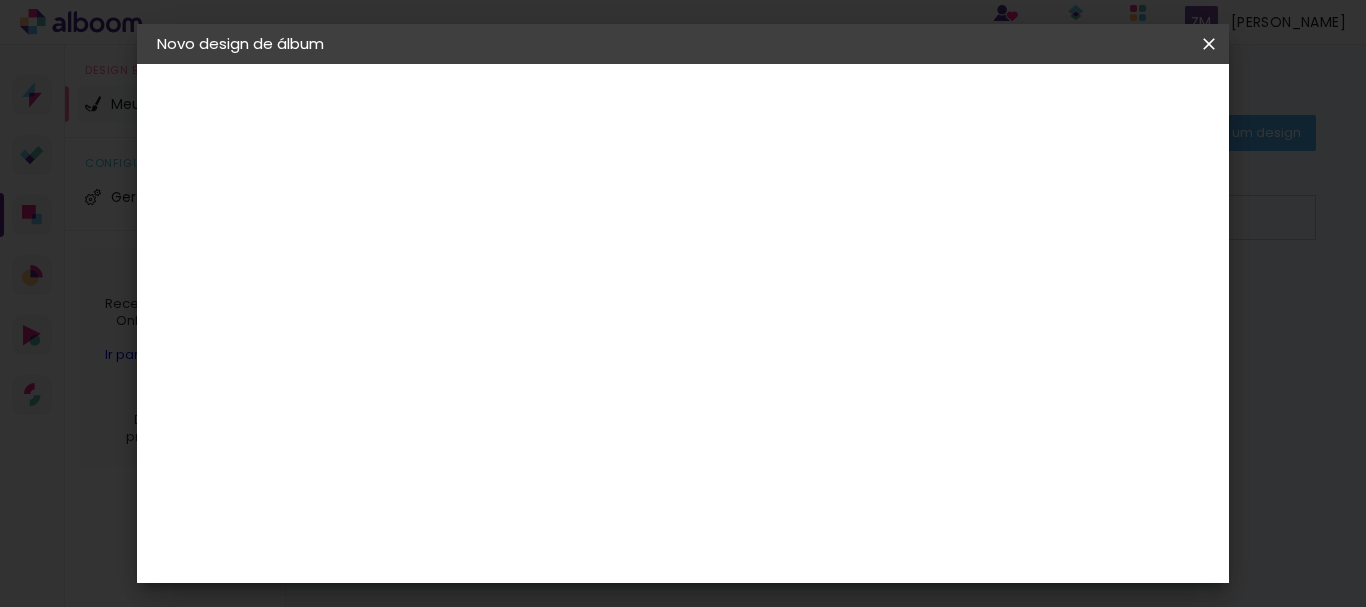 scroll, scrollTop: 584, scrollLeft: 0, axis: vertical 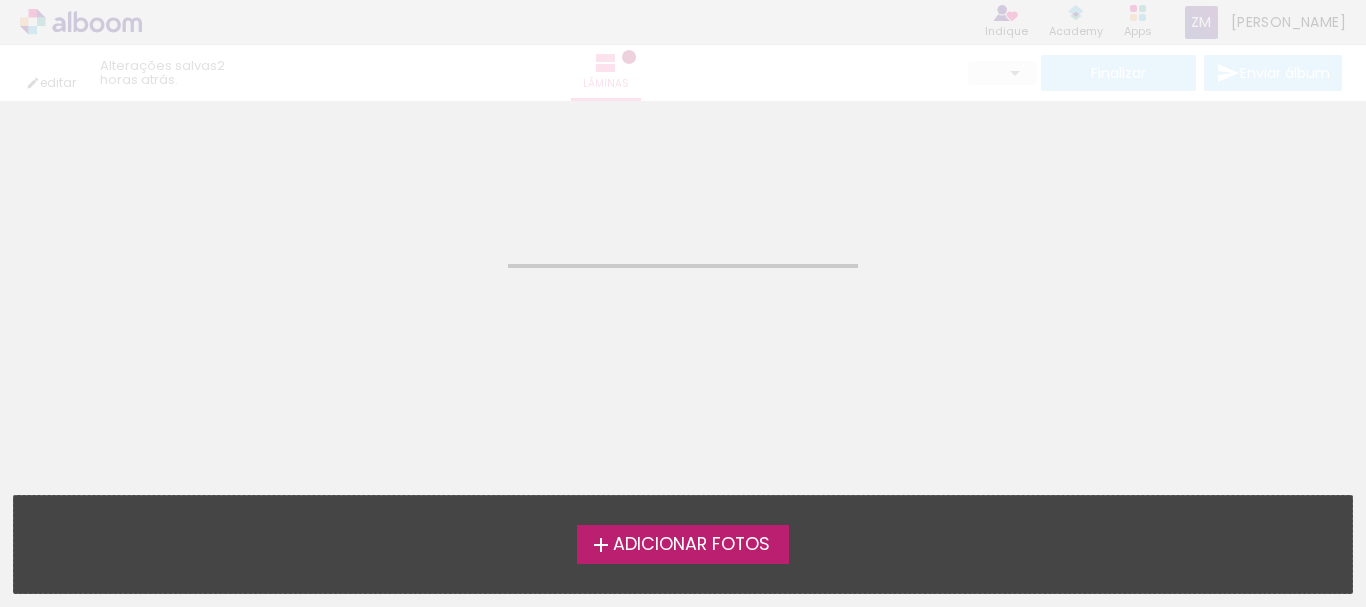 click on "Adicionar Fotos" at bounding box center [683, 544] 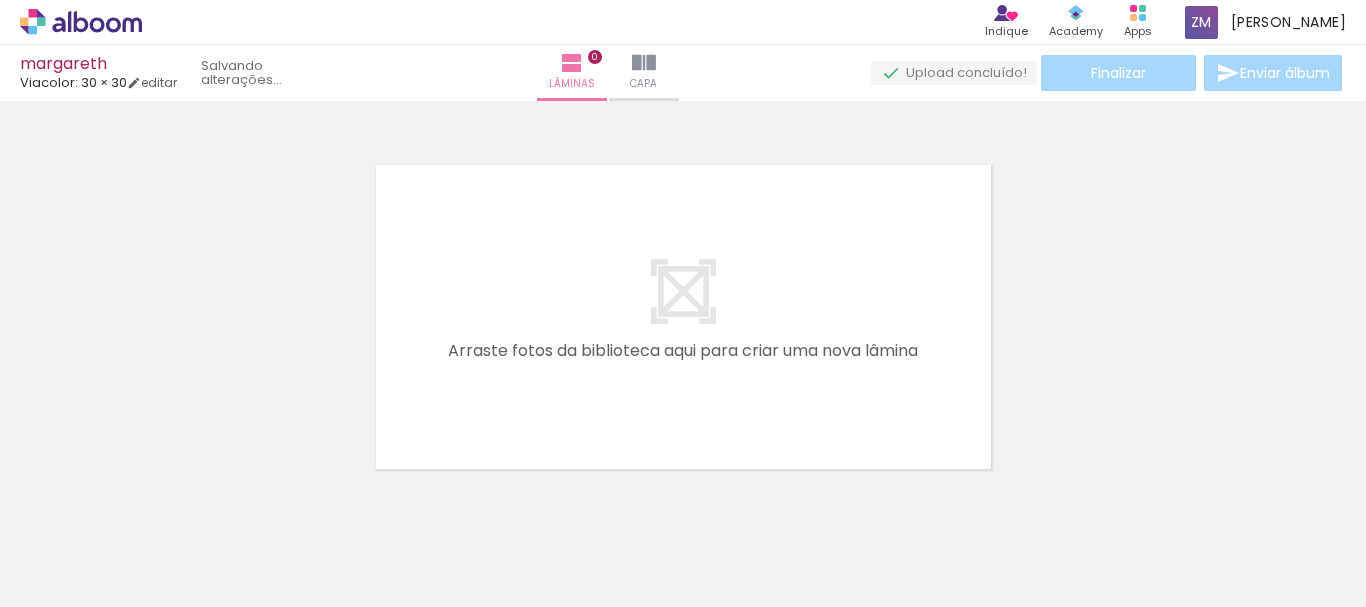 scroll, scrollTop: 26, scrollLeft: 0, axis: vertical 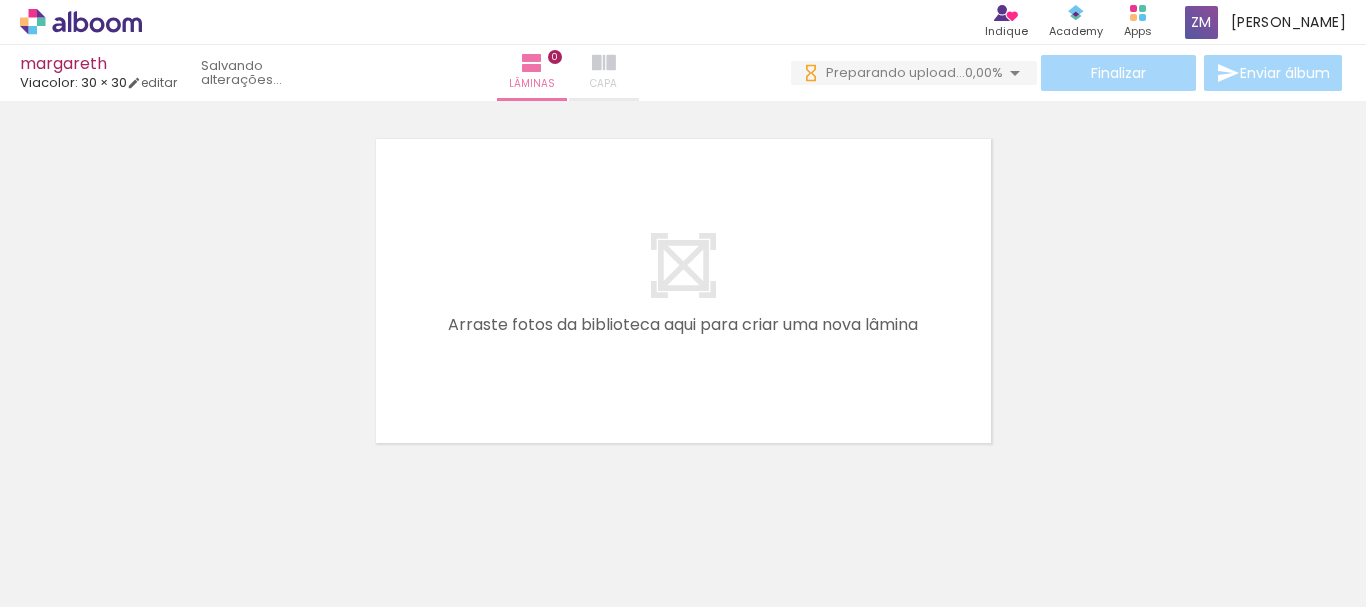 click at bounding box center (604, 63) 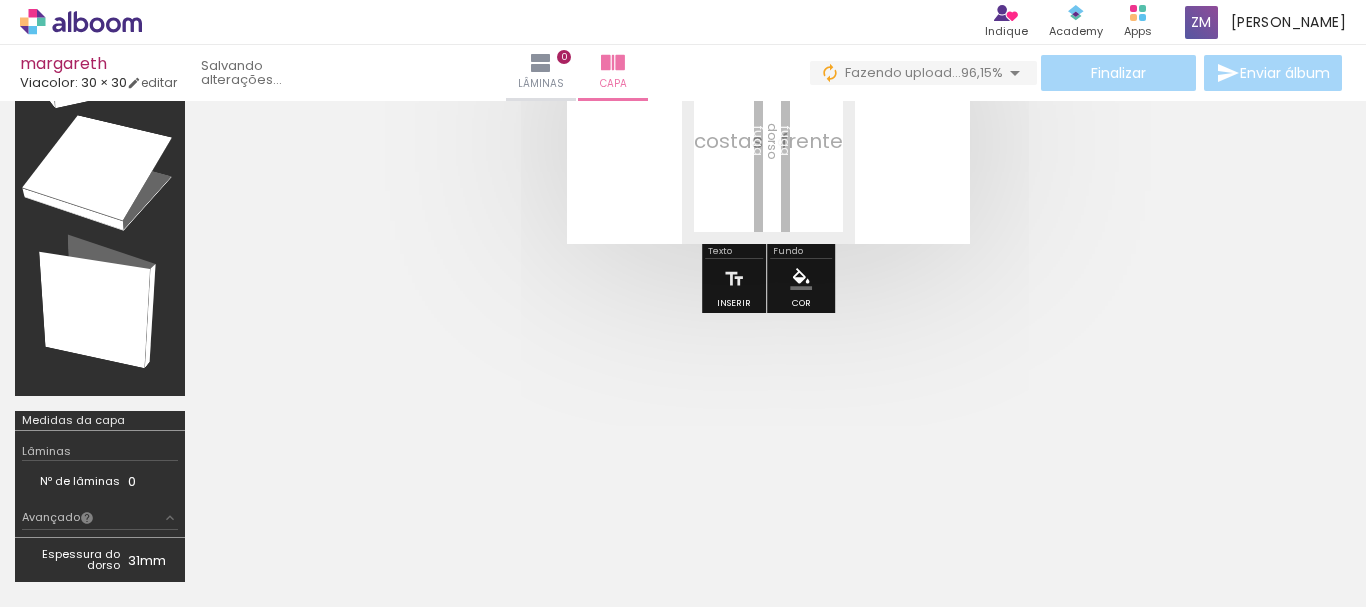 scroll, scrollTop: 189, scrollLeft: 0, axis: vertical 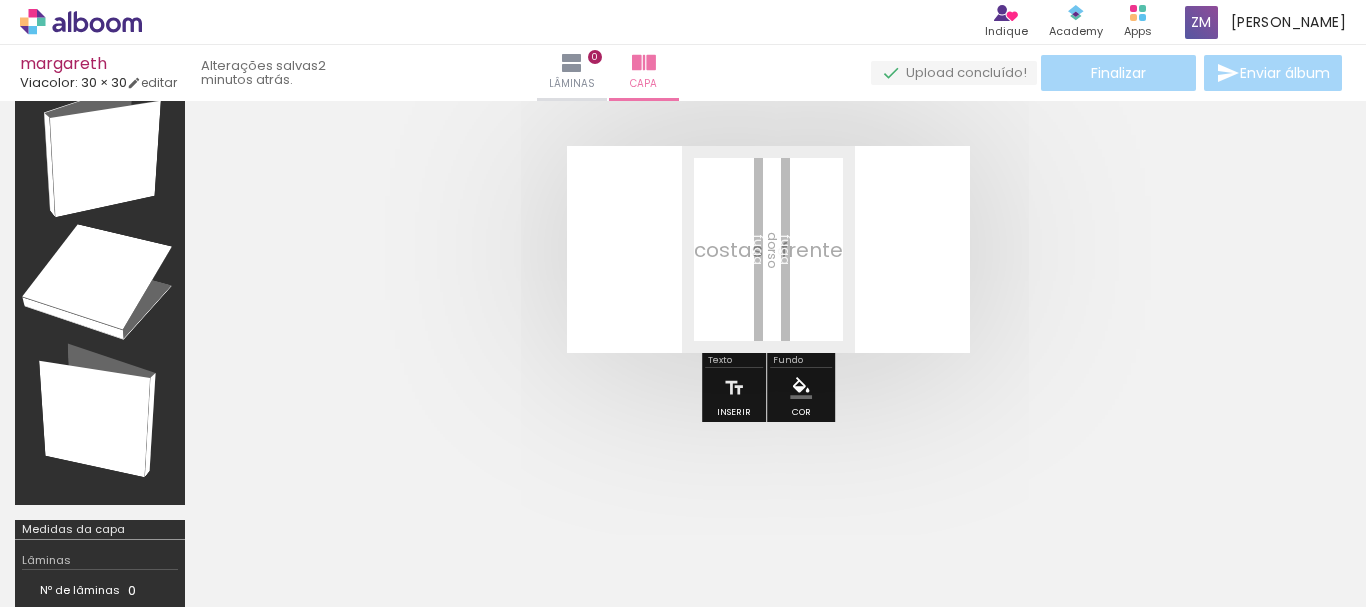 click on "Todas as fotos" at bounding box center [56, 546] 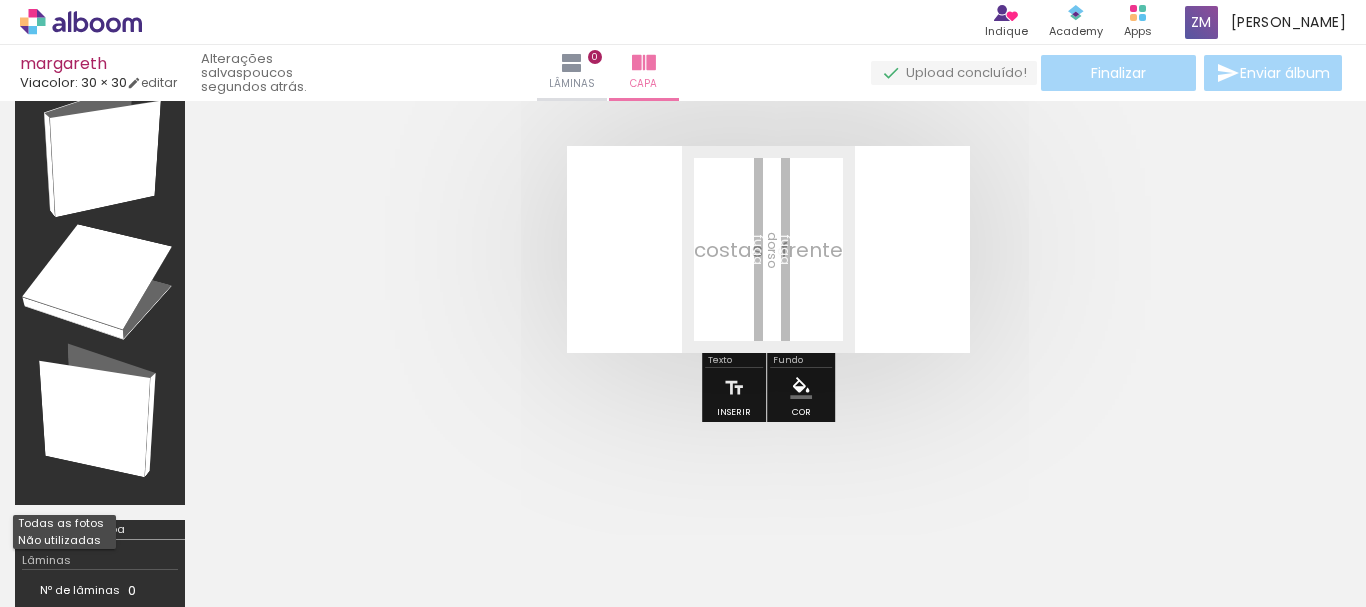 click at bounding box center [200, 540] 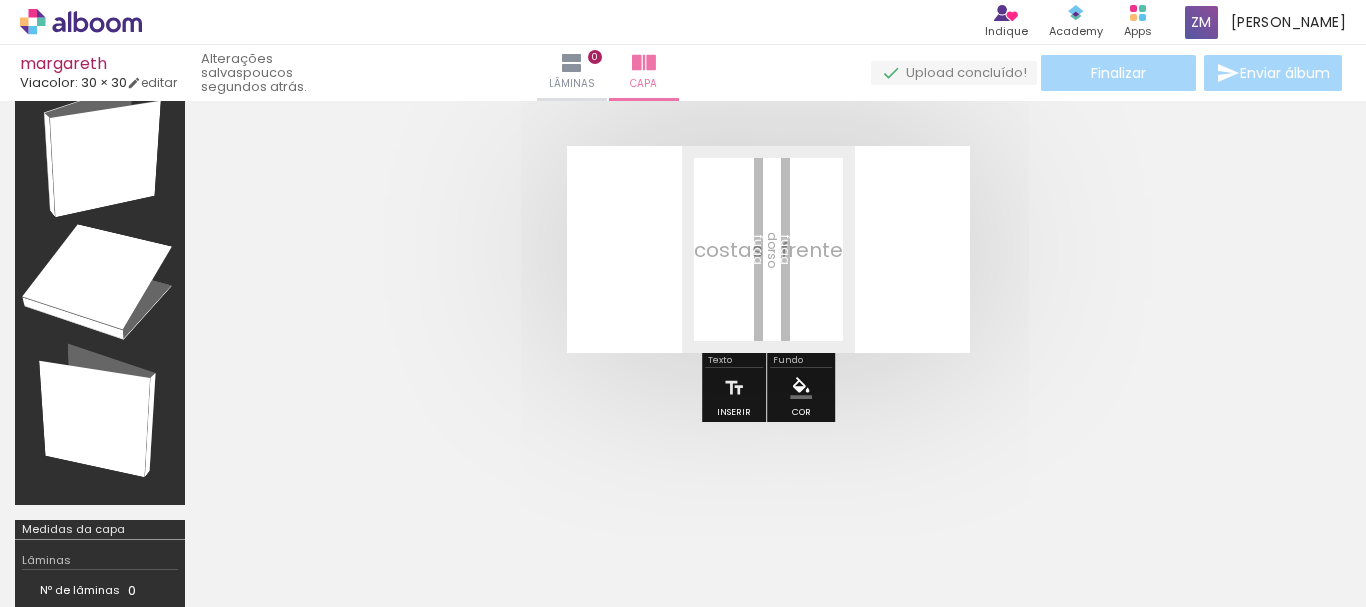 click at bounding box center (200, 540) 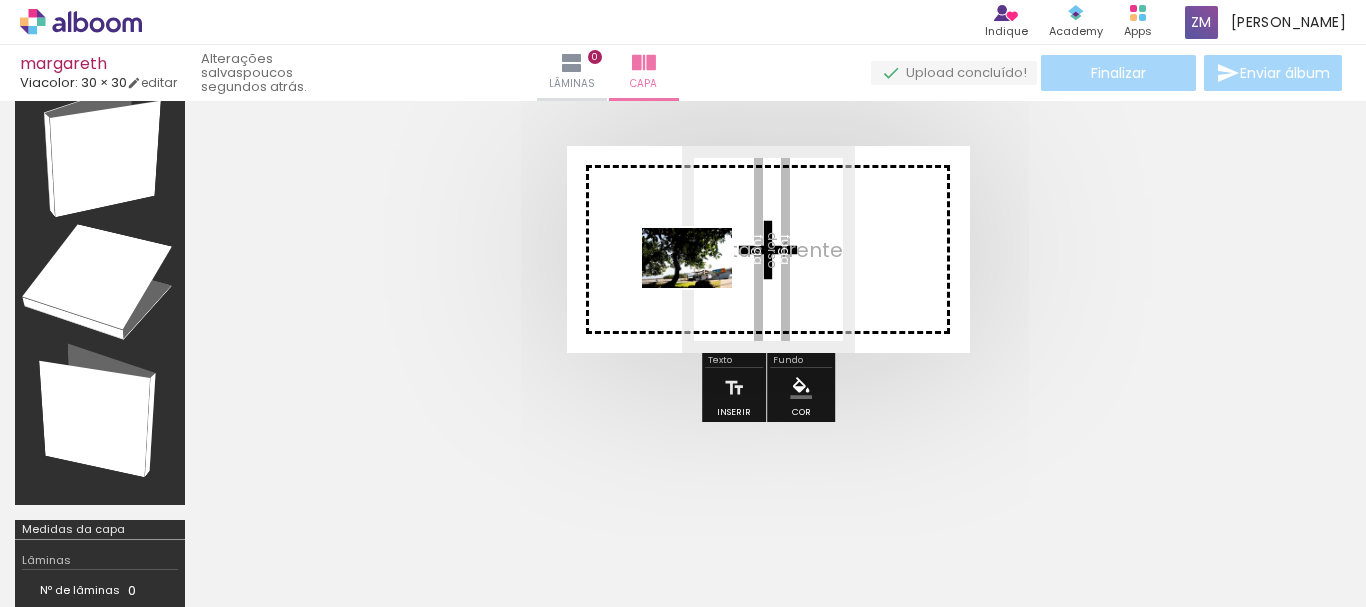 drag, startPoint x: 1232, startPoint y: 542, endPoint x: 702, endPoint y: 288, distance: 587.721 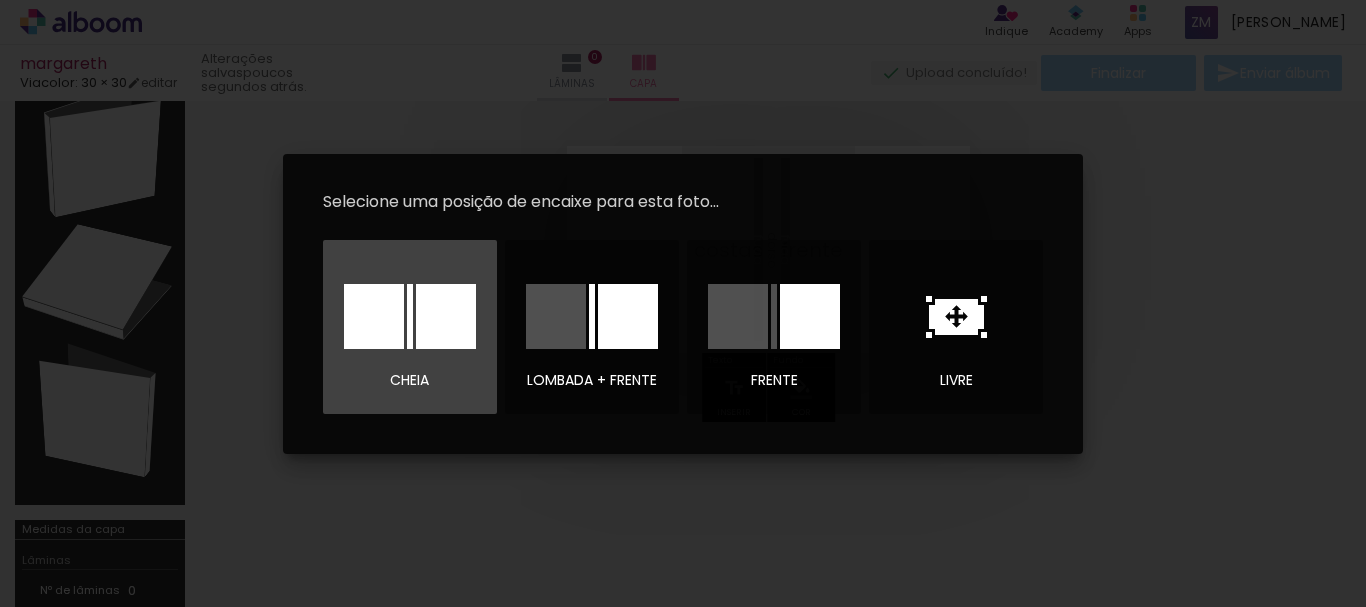 click at bounding box center (446, 316) 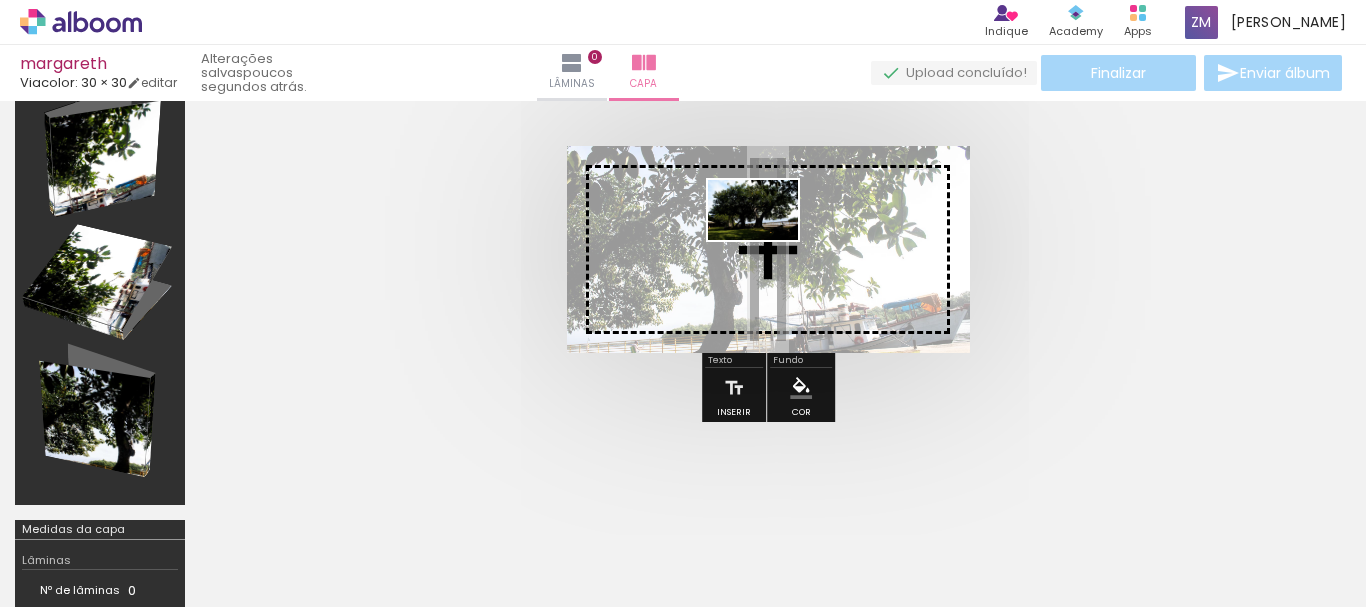drag, startPoint x: 1337, startPoint y: 559, endPoint x: 769, endPoint y: 245, distance: 649.01465 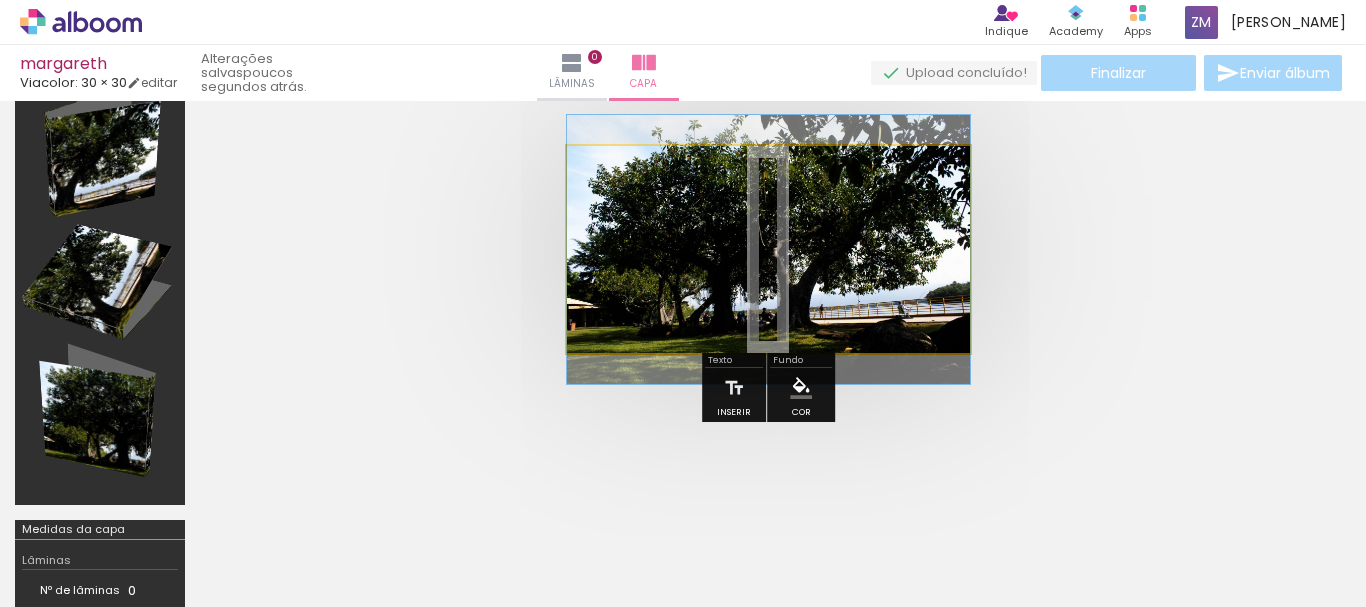 click at bounding box center [768, 249] 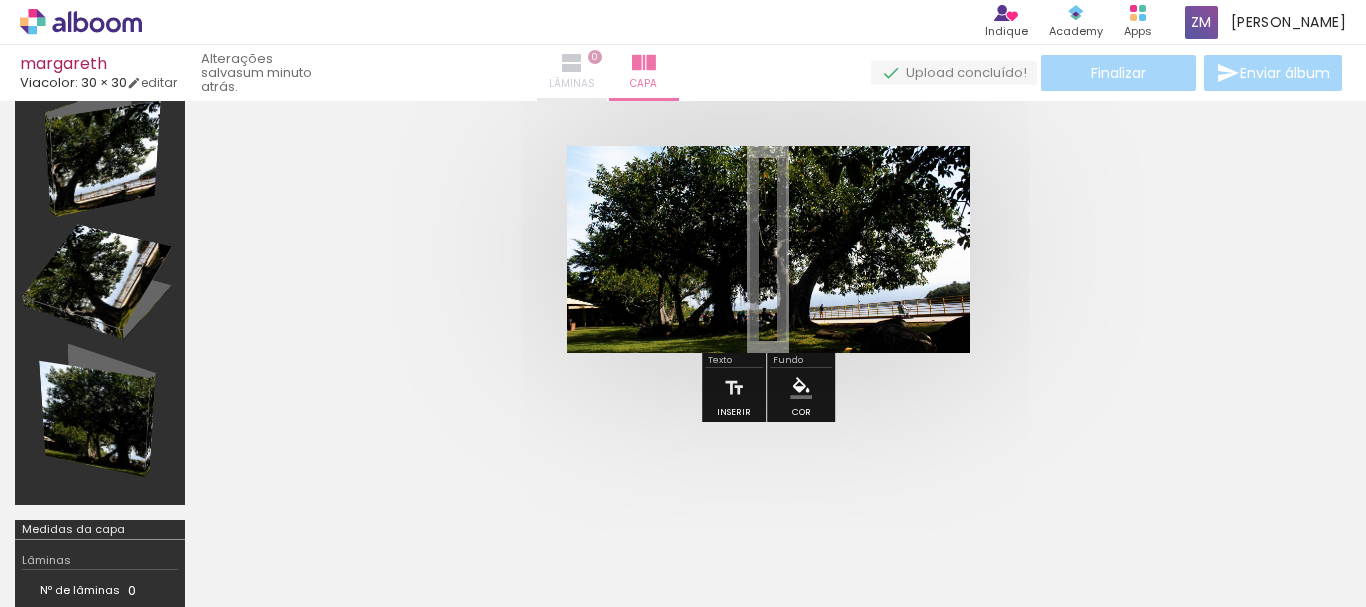 click on "Lâminas" at bounding box center [572, 84] 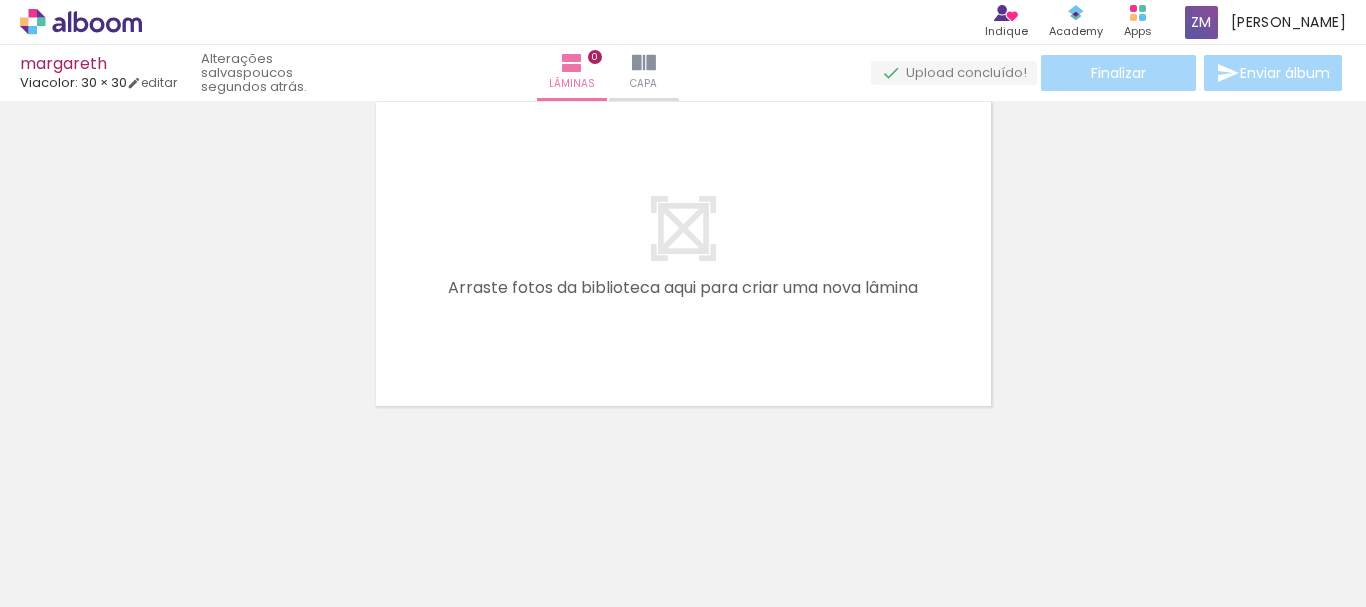 click on "Adicionar
Fotos" at bounding box center [71, 580] 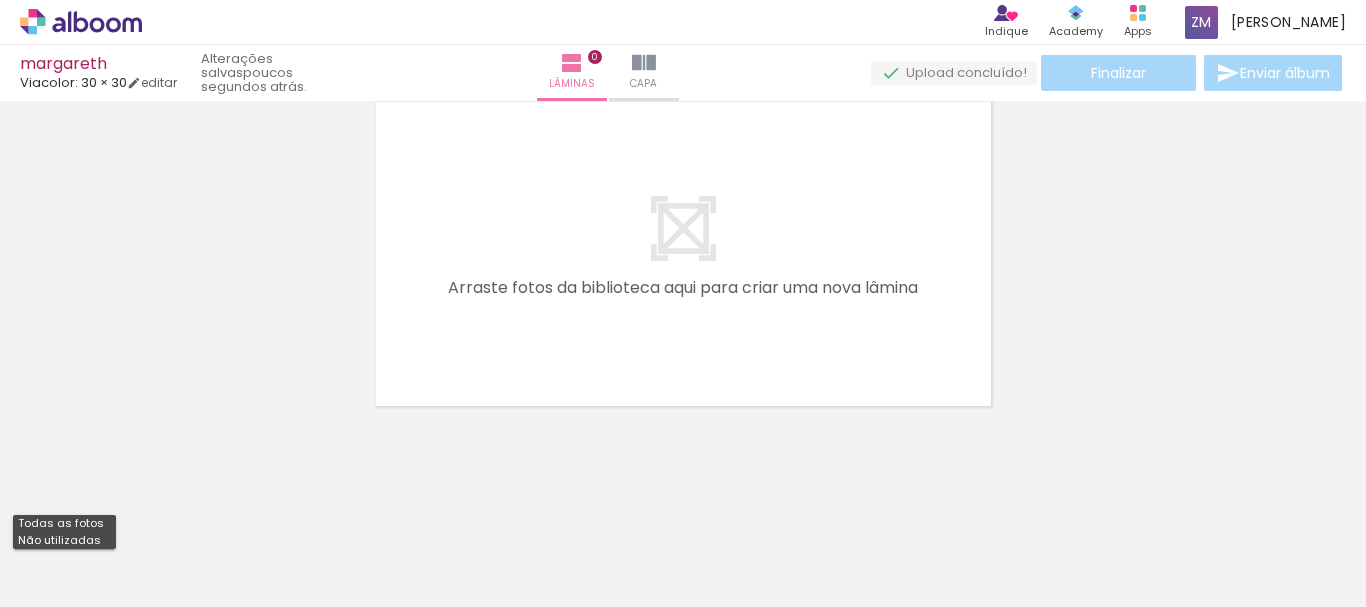 click on "Não utilizadas" at bounding box center (0, 0) 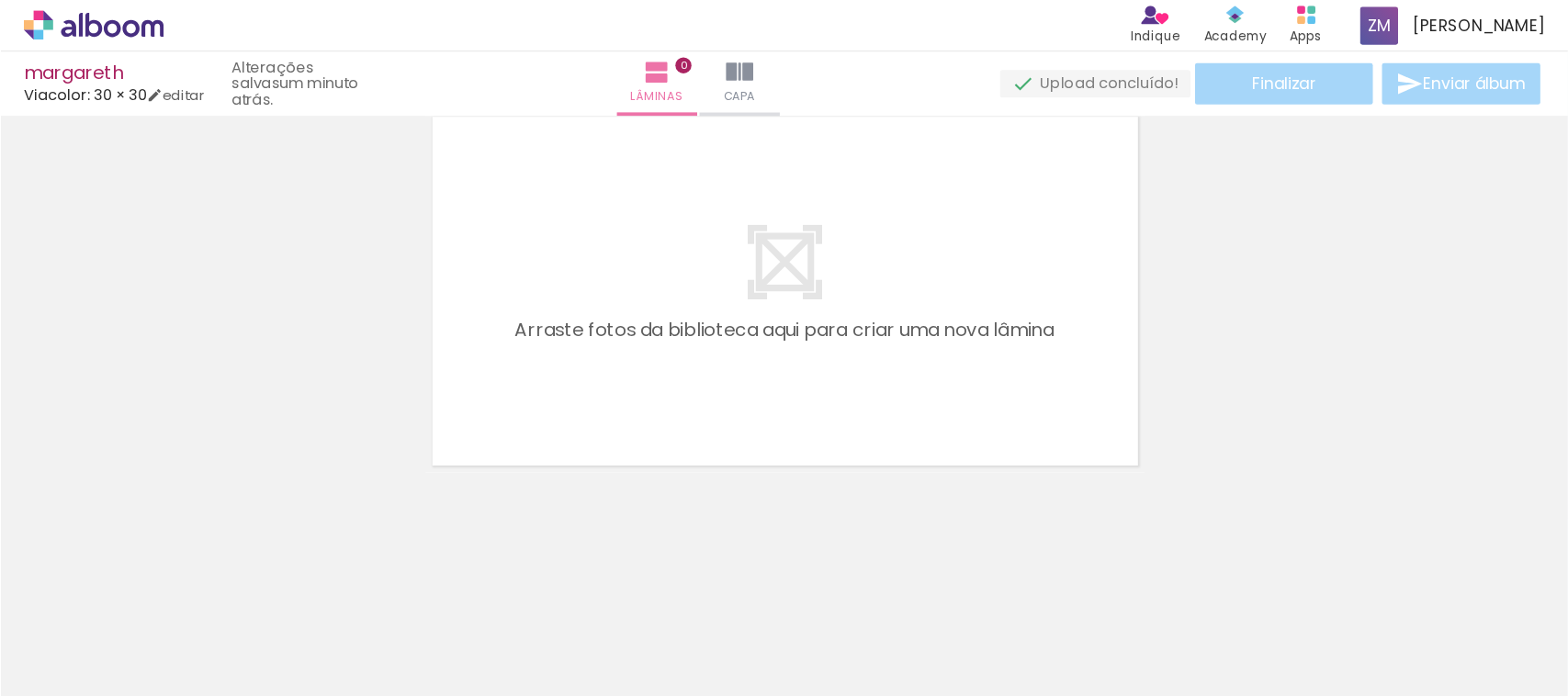 scroll, scrollTop: 0, scrollLeft: 0, axis: both 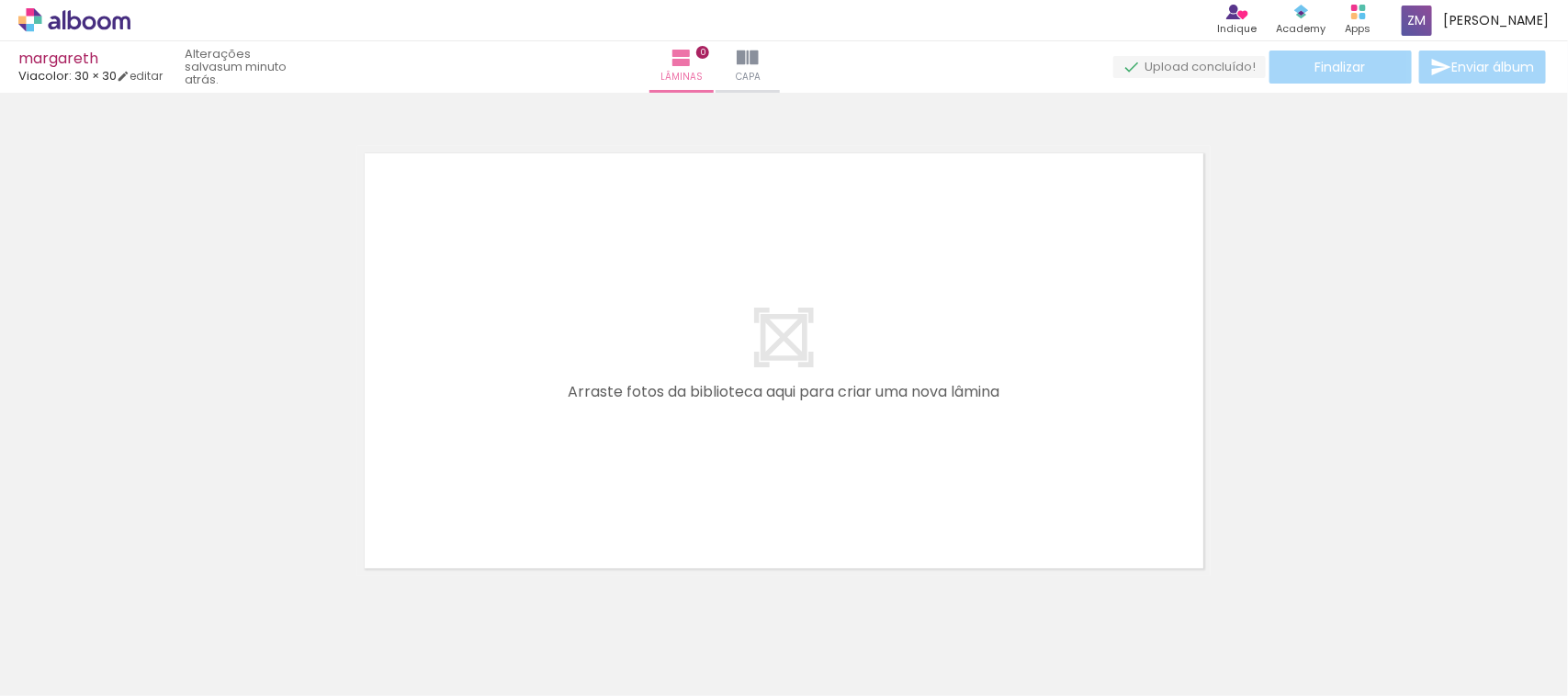 drag, startPoint x: 1196, startPoint y: 17, endPoint x: 1015, endPoint y: 484, distance: 500.849 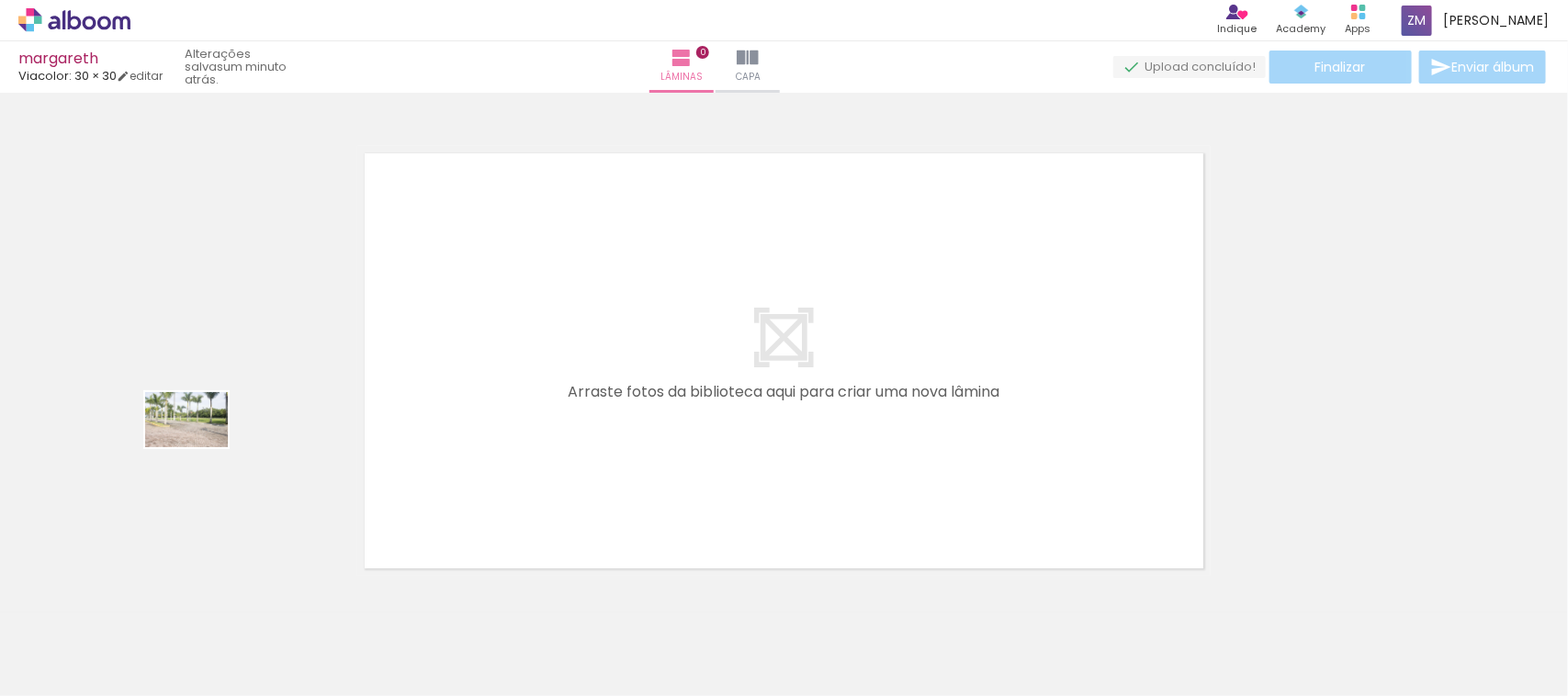 drag, startPoint x: 198, startPoint y: 588, endPoint x: 200, endPoint y: 447, distance: 141.01418 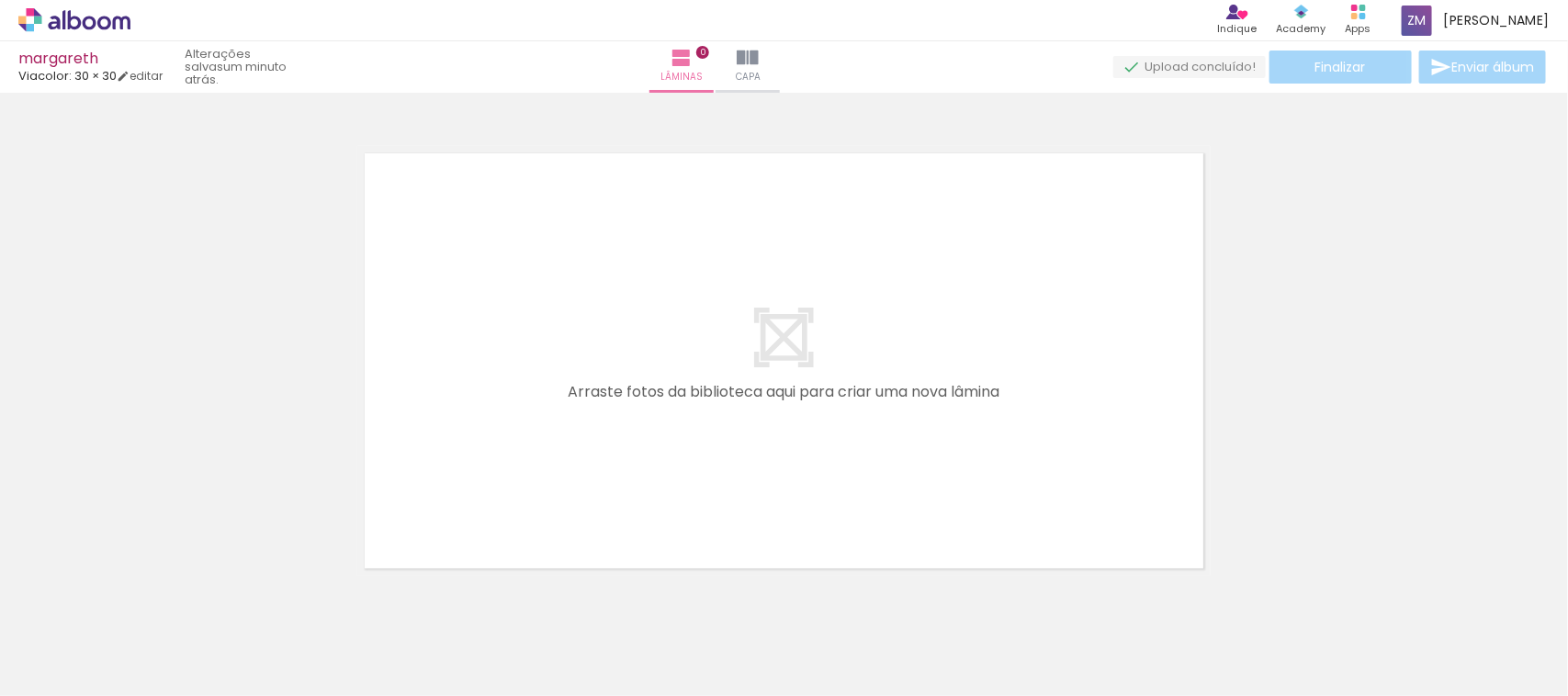 scroll, scrollTop: 0, scrollLeft: 1056, axis: horizontal 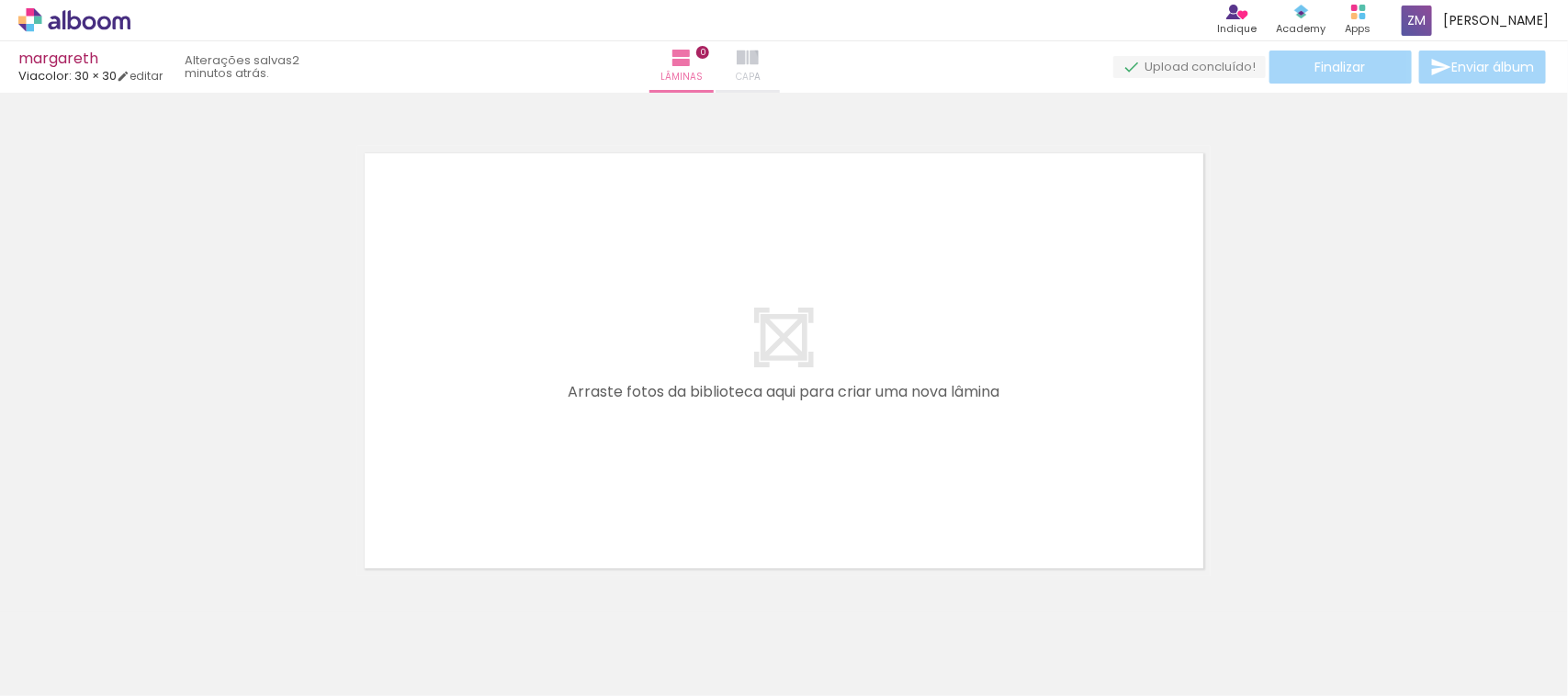 click at bounding box center (748, 58) 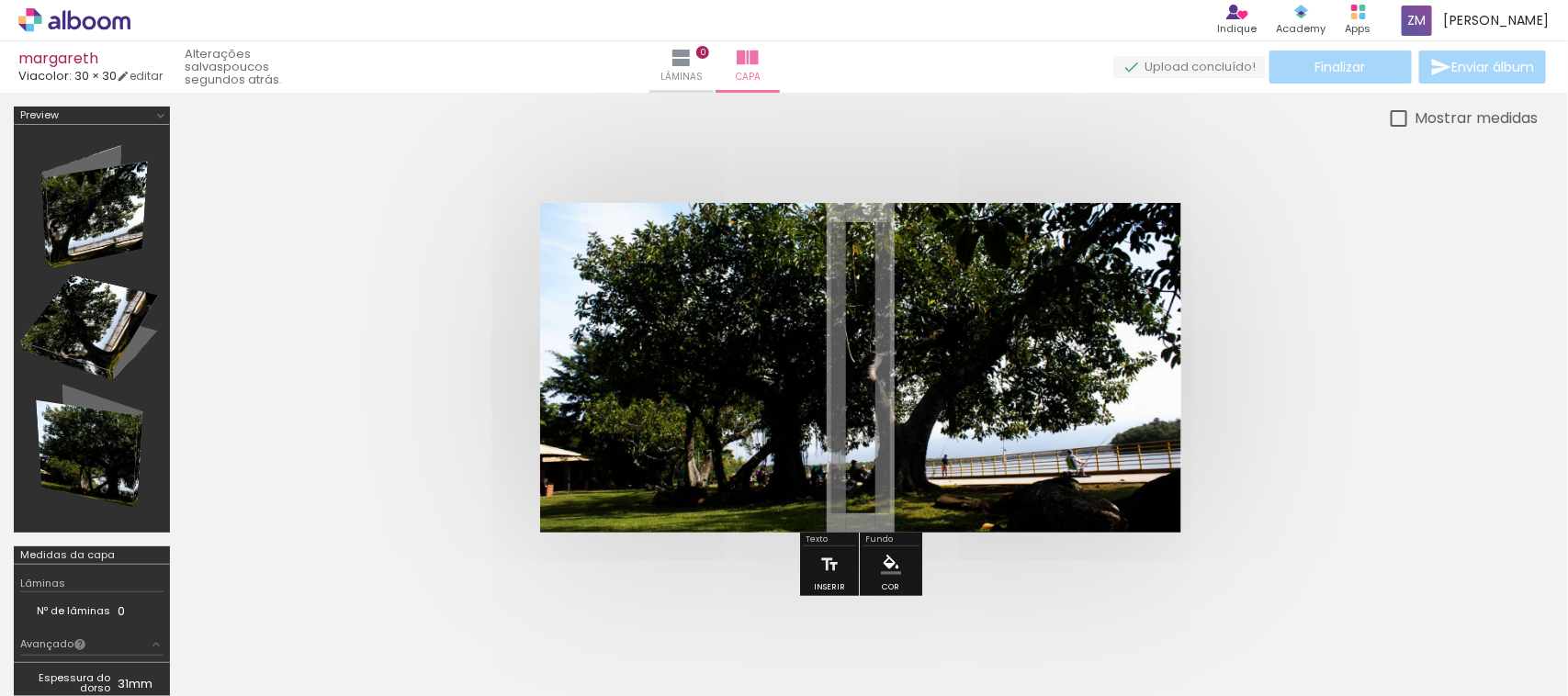 click at bounding box center [-873, 634] 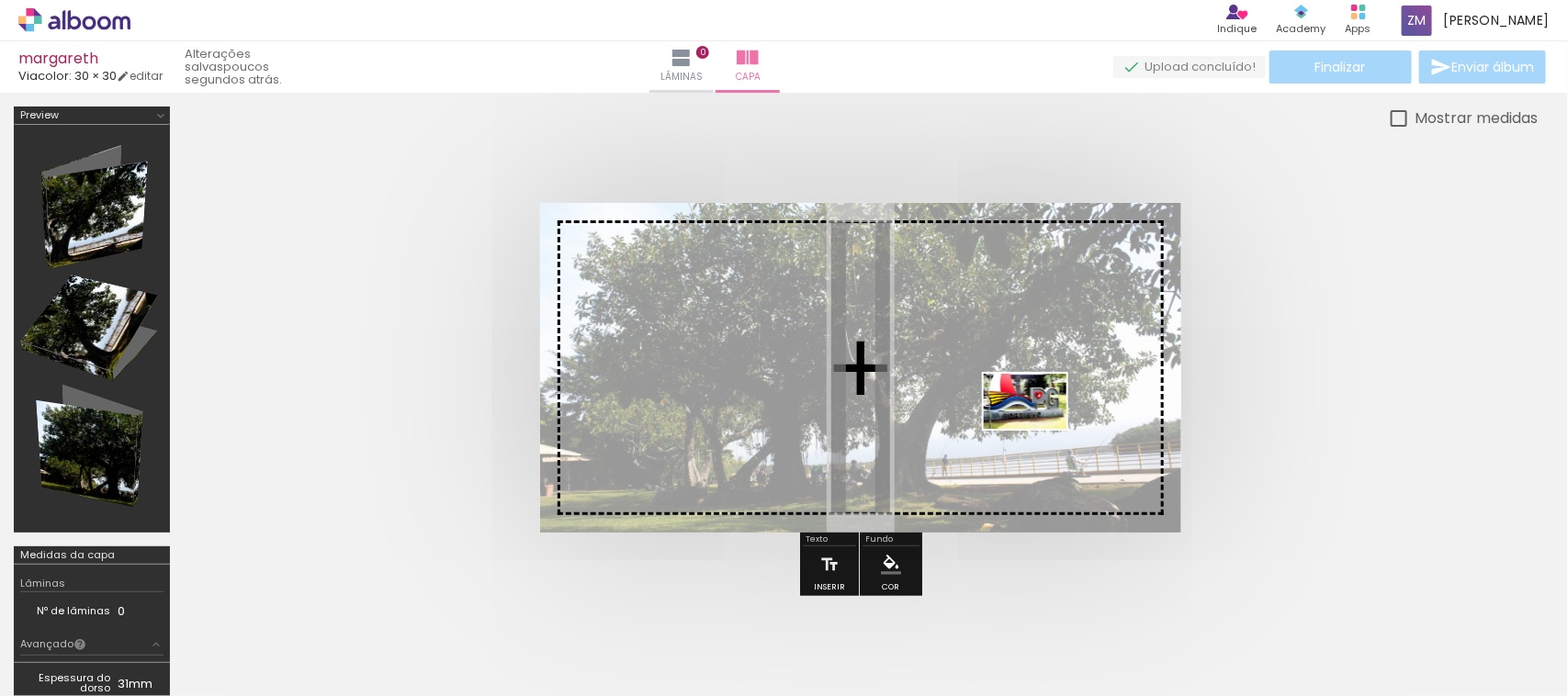 drag, startPoint x: 1503, startPoint y: 650, endPoint x: 1039, endPoint y: 429, distance: 513.9426 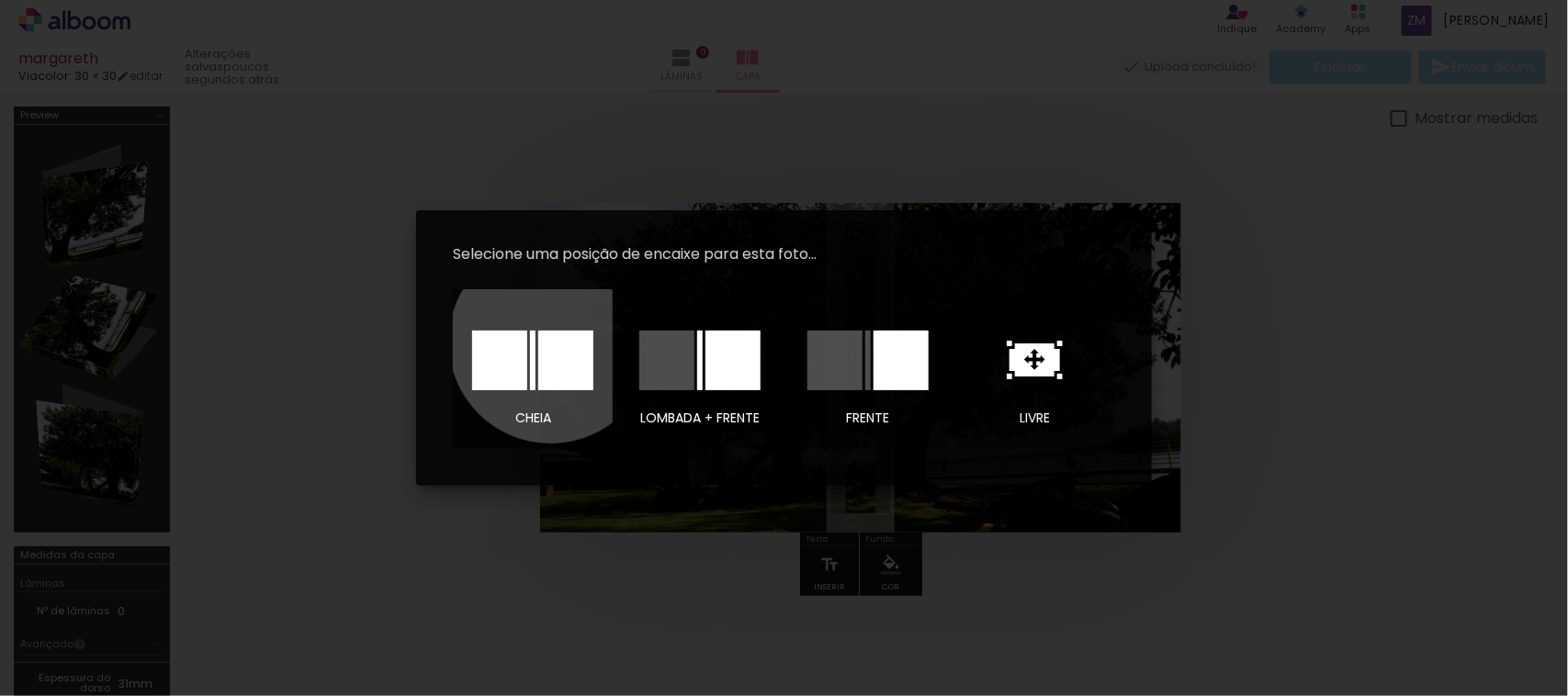 click at bounding box center [566, 360] 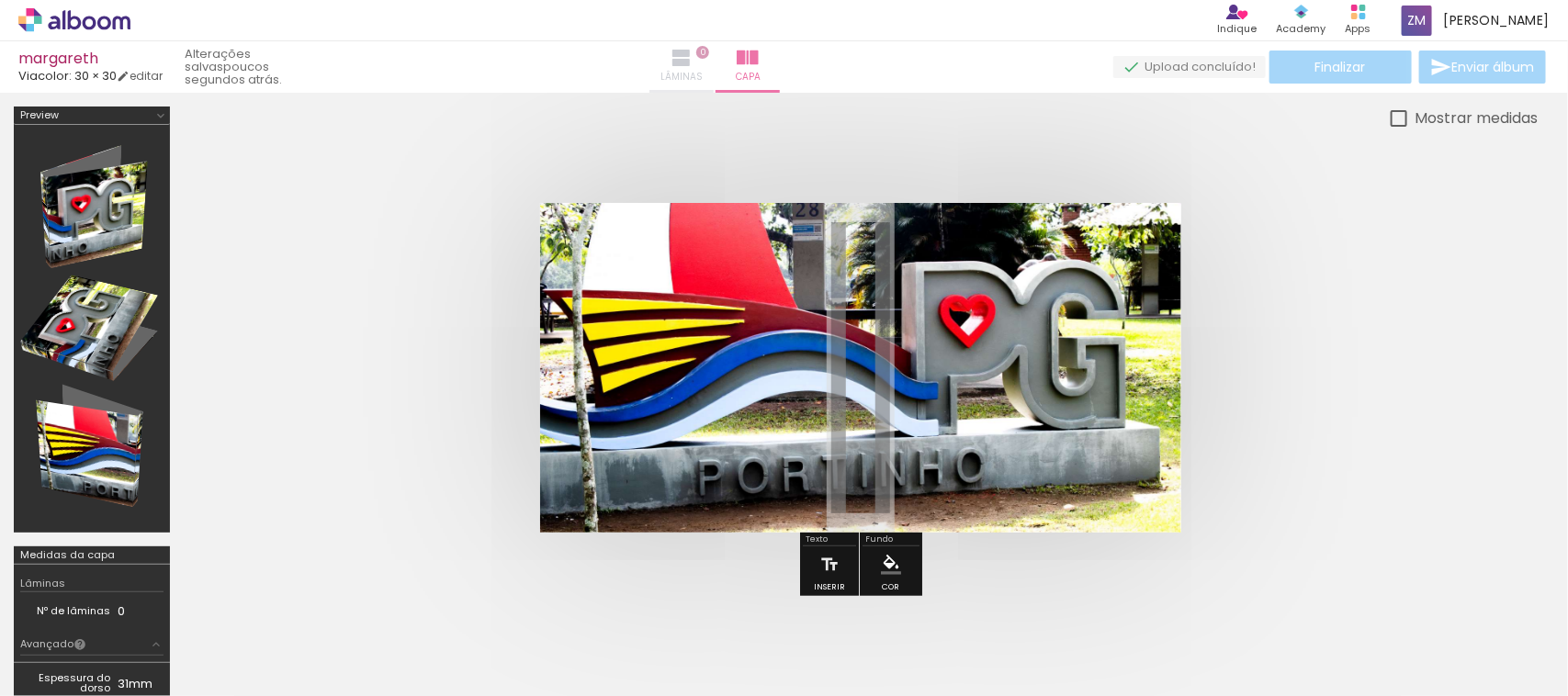 click on "Lâminas 0" at bounding box center [682, 67] 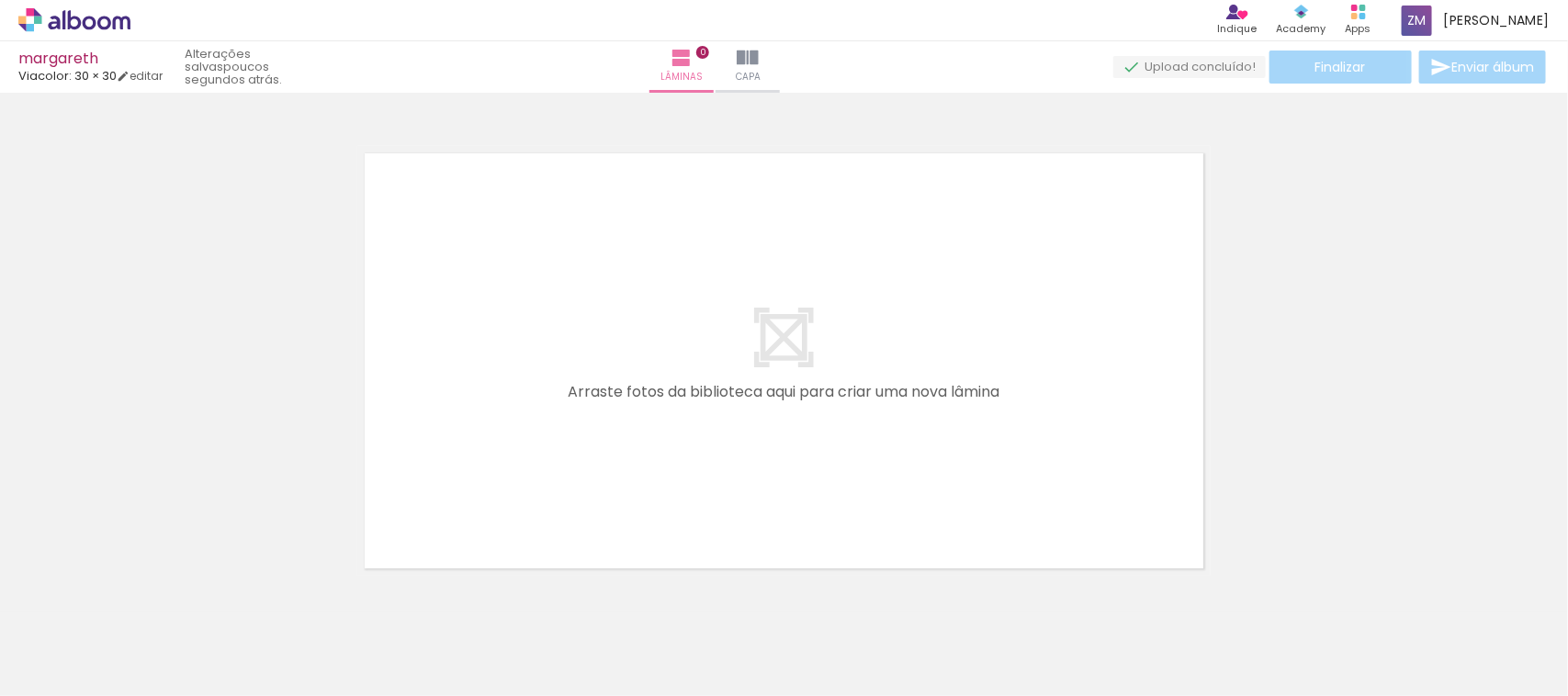 click on "margareth Viacolor: 30 × 30    editar poucos segundos atrás. Lâminas 0 Capa Finalizar  Enviar álbum" at bounding box center (784, 46) 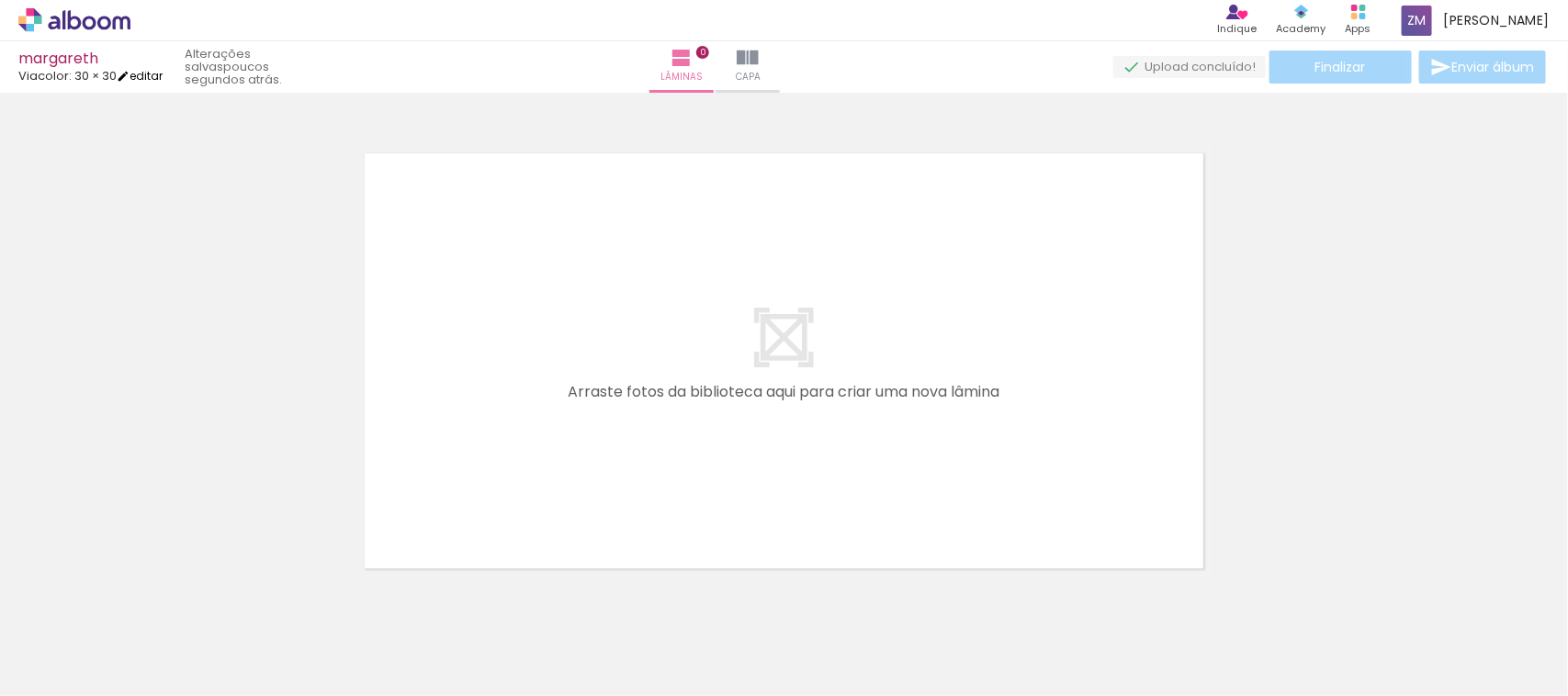 click on "editar" at bounding box center (140, 75) 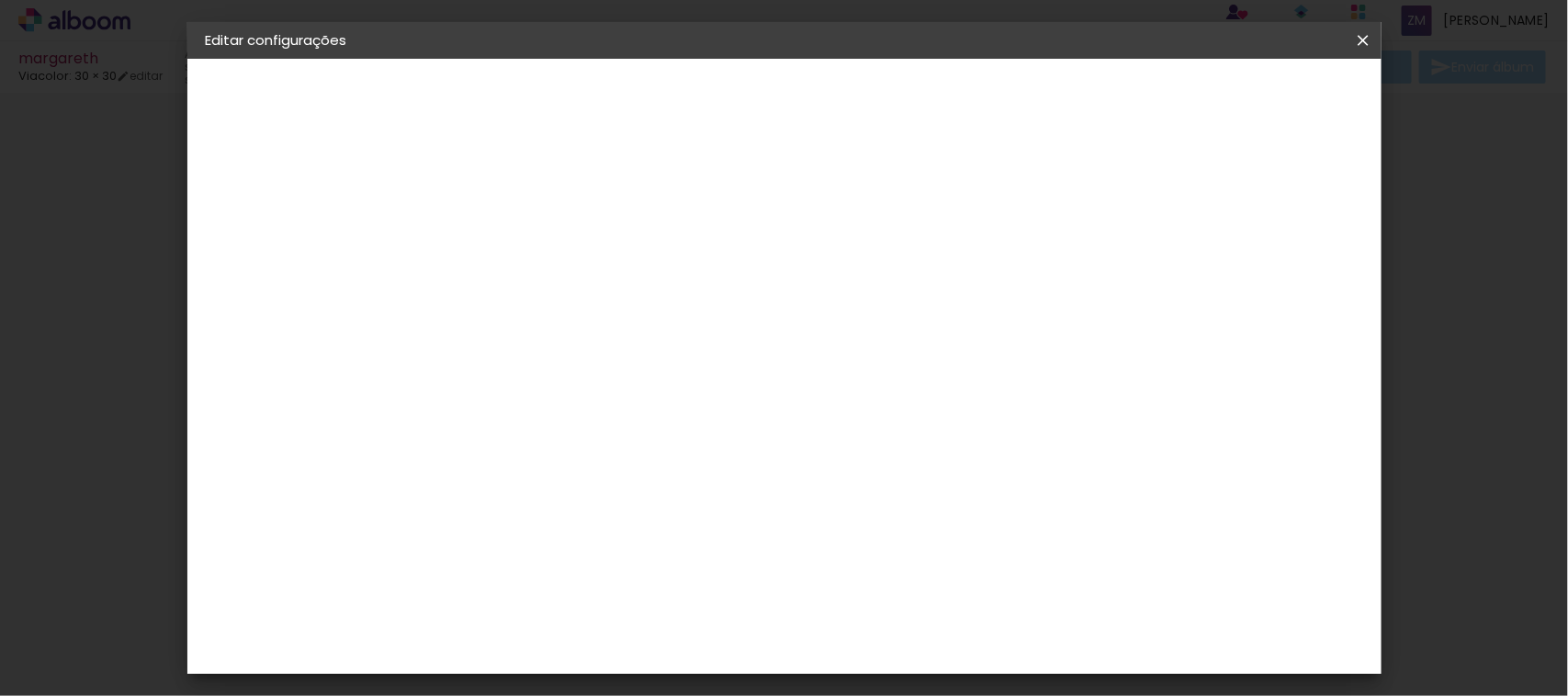 click on "margareth" at bounding box center (0, 0) 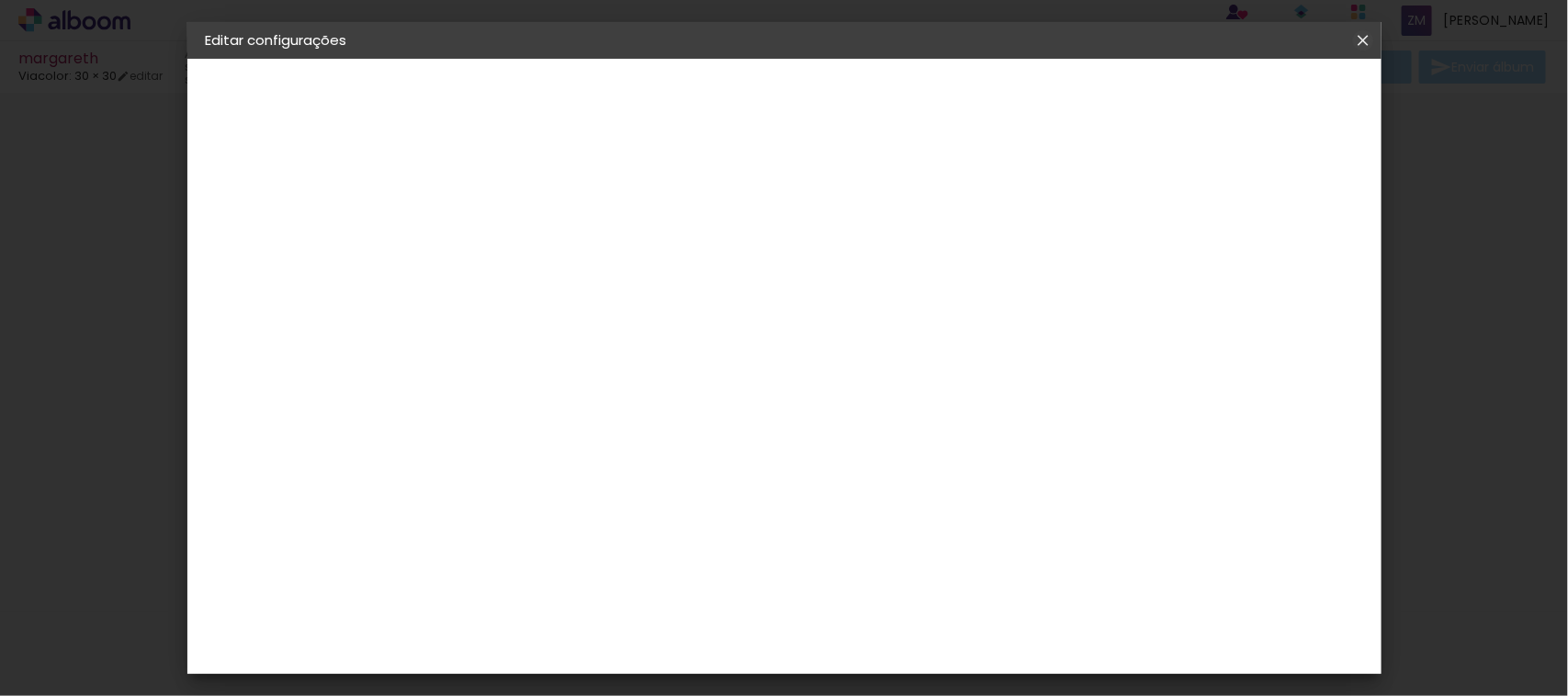 click at bounding box center [1363, 40] 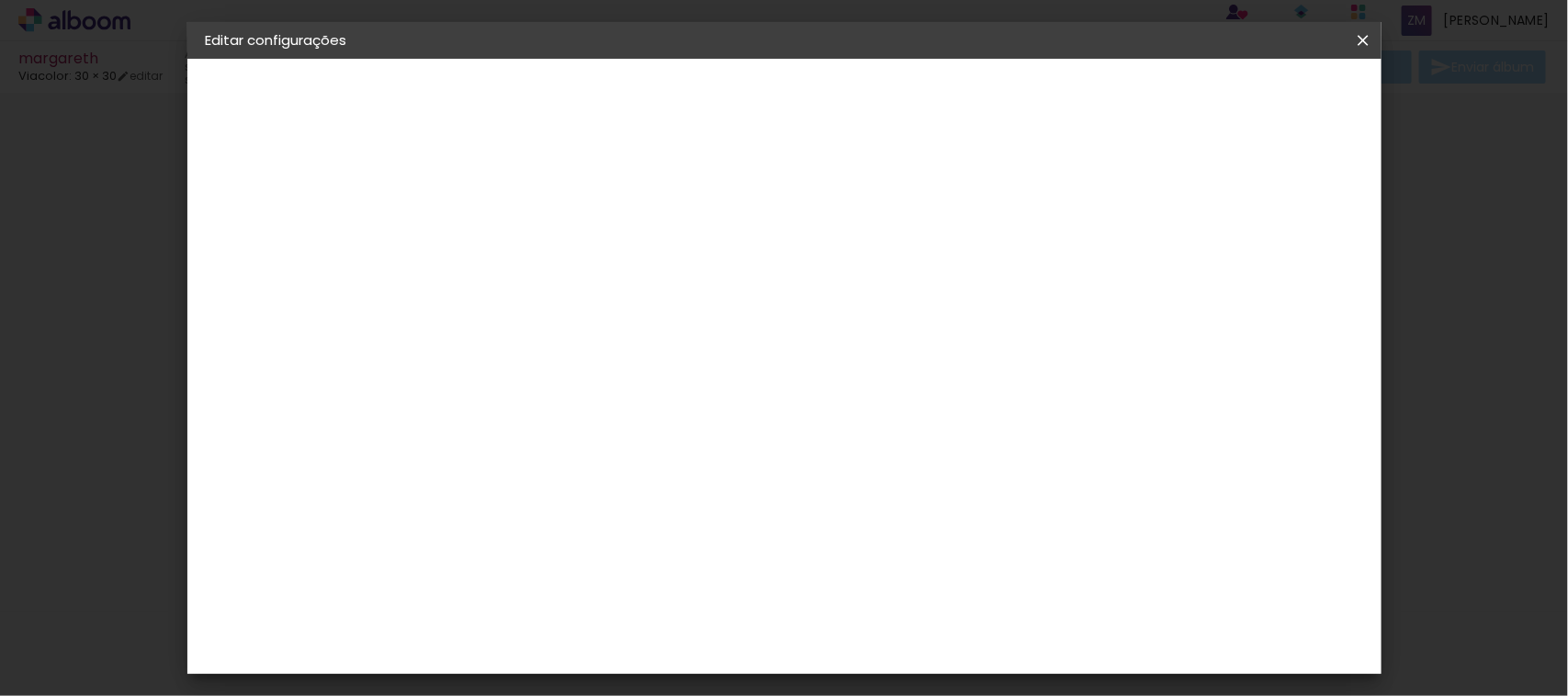 click 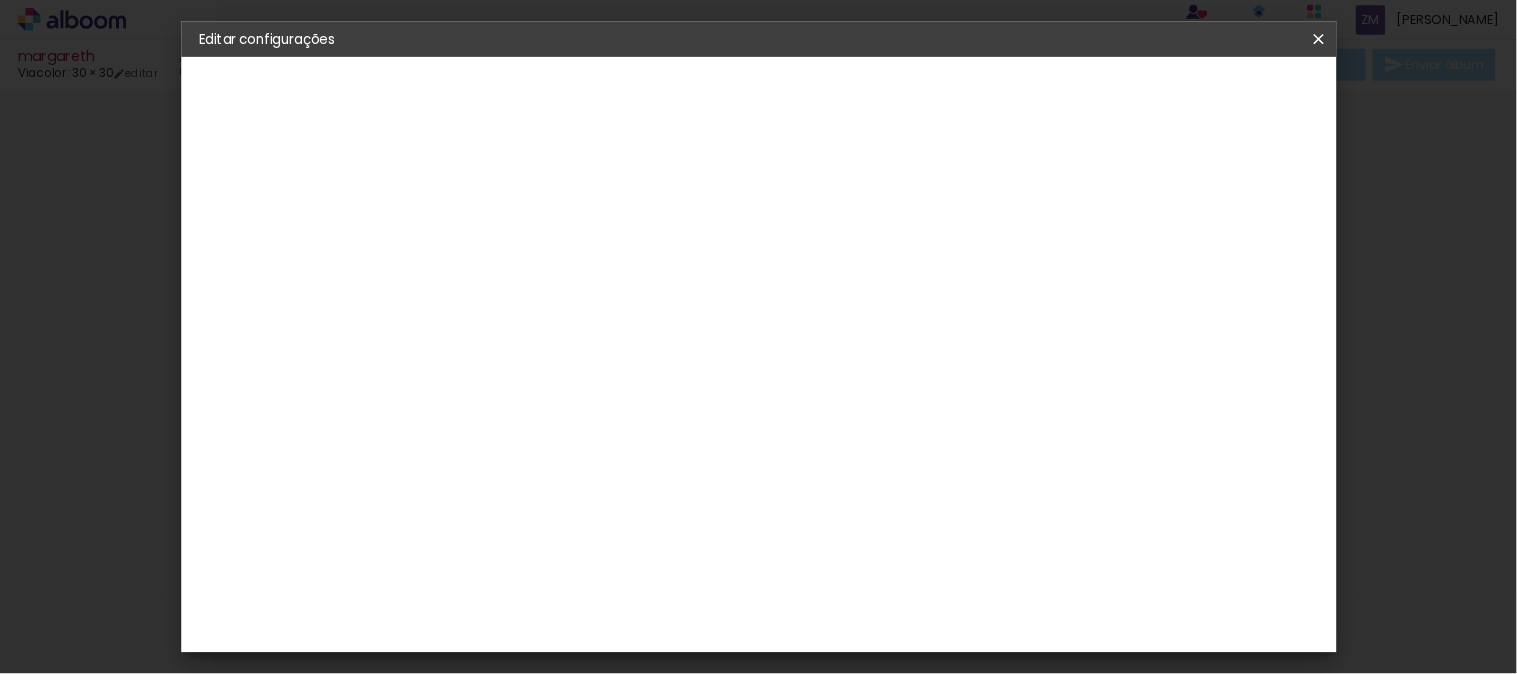 scroll, scrollTop: 1100, scrollLeft: 0, axis: vertical 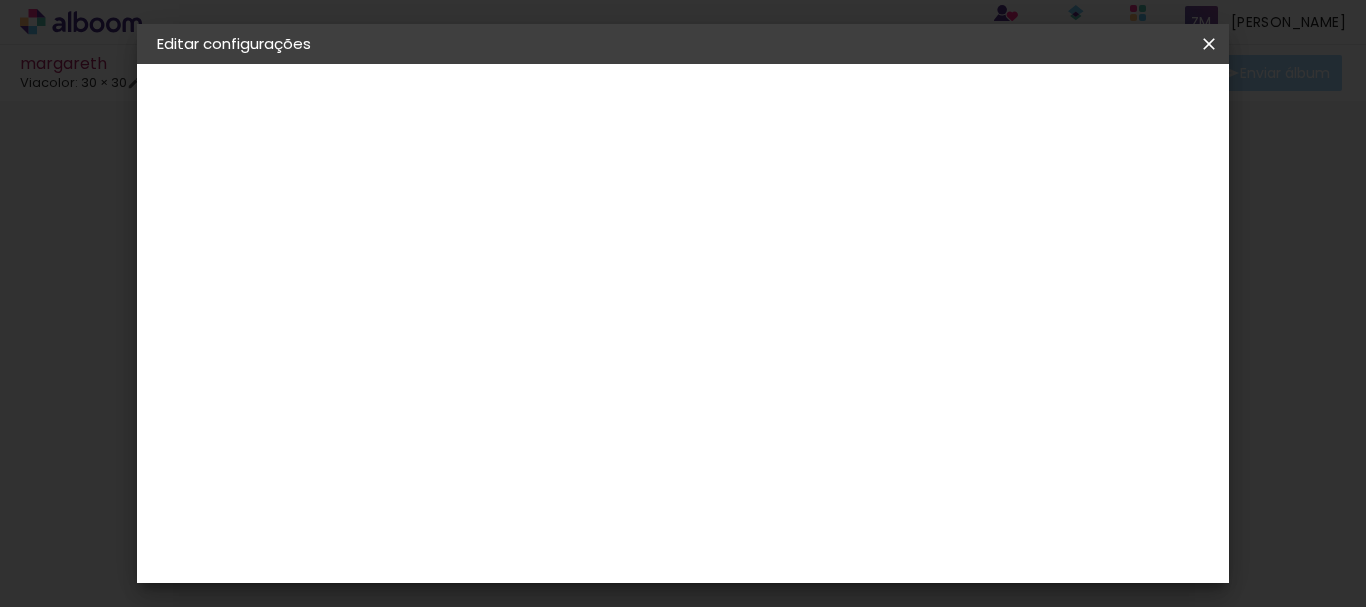 drag, startPoint x: 1652, startPoint y: 11, endPoint x: 872, endPoint y: 502, distance: 921.6729 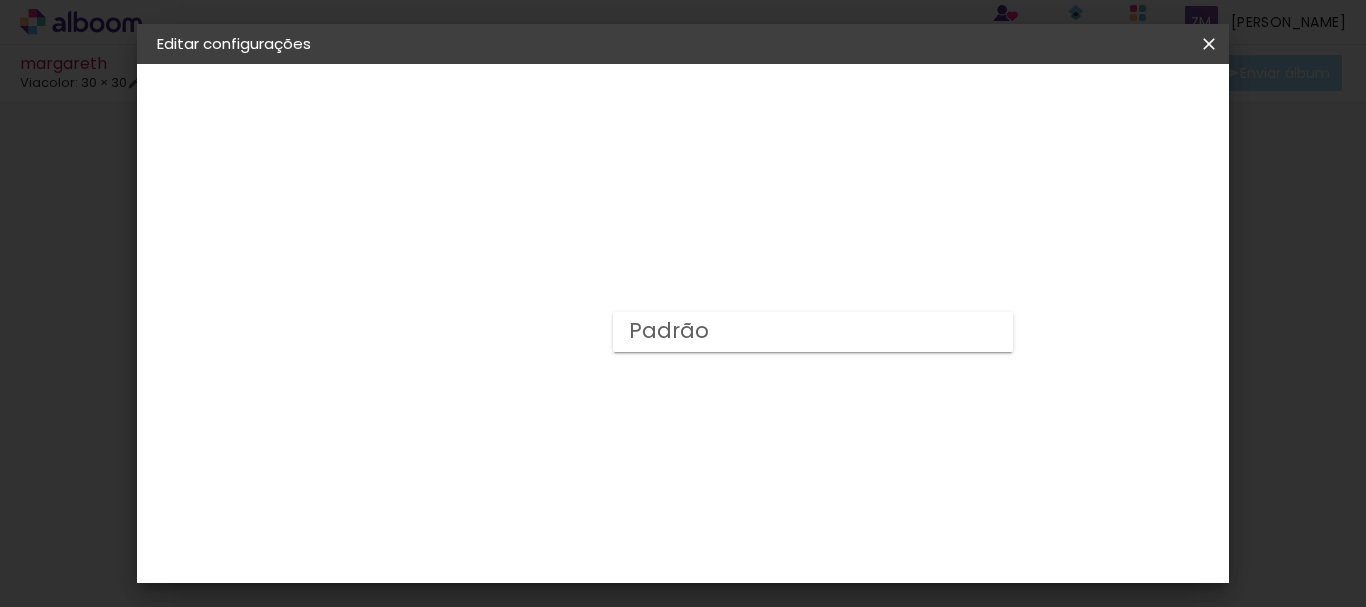 click on "Padrão" at bounding box center (813, 332) 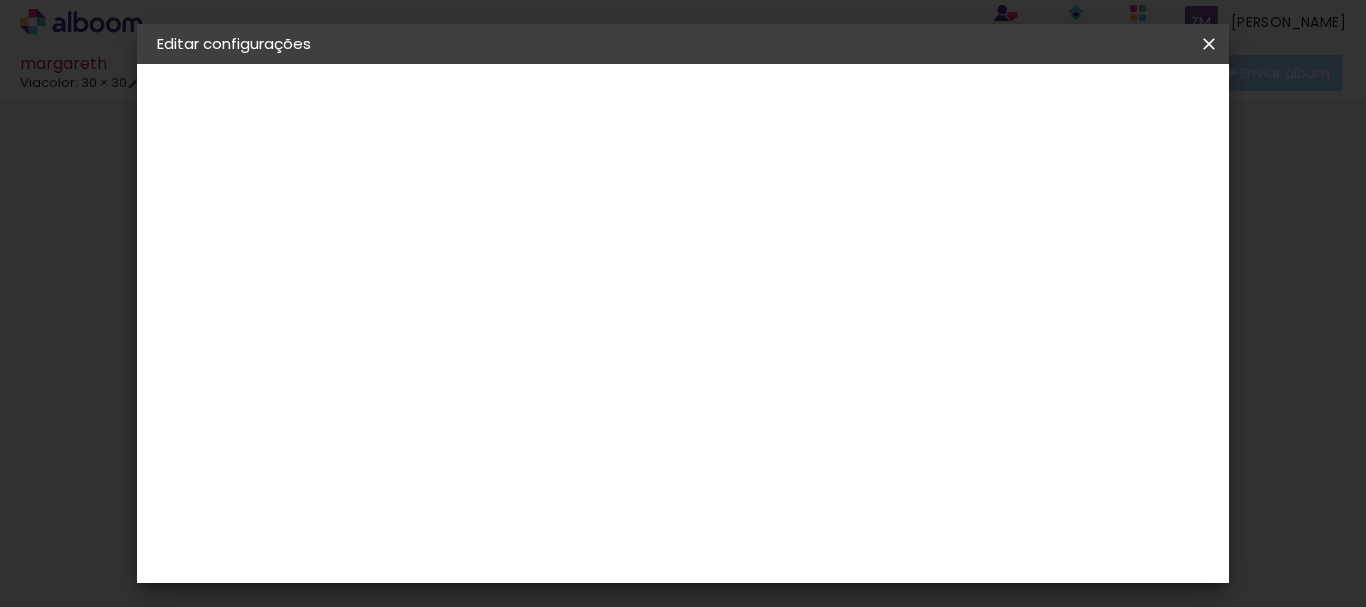 scroll, scrollTop: 578, scrollLeft: 0, axis: vertical 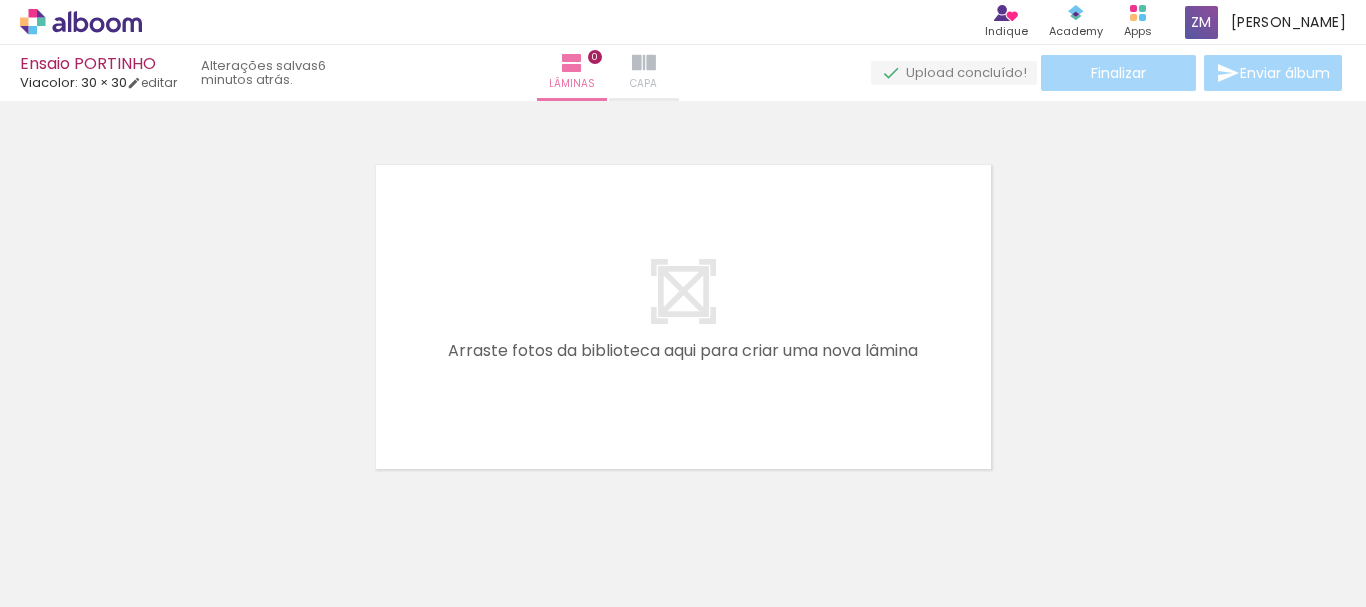 click on "Capa" at bounding box center [643, 84] 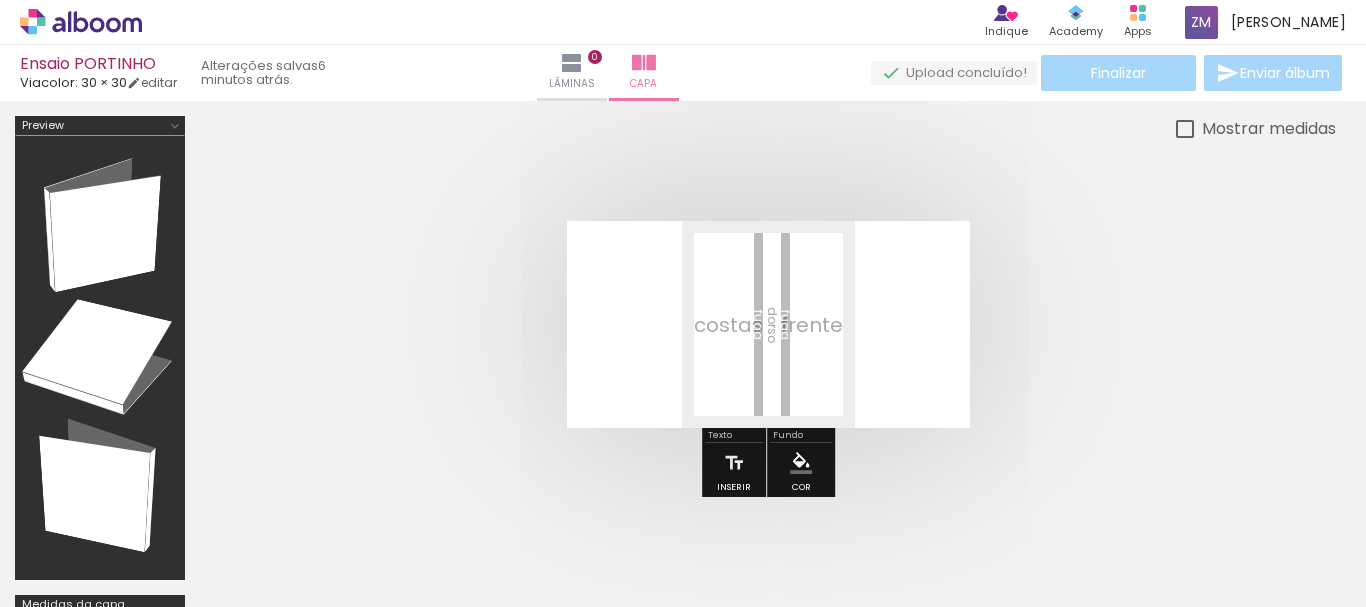 scroll, scrollTop: 0, scrollLeft: 1190, axis: horizontal 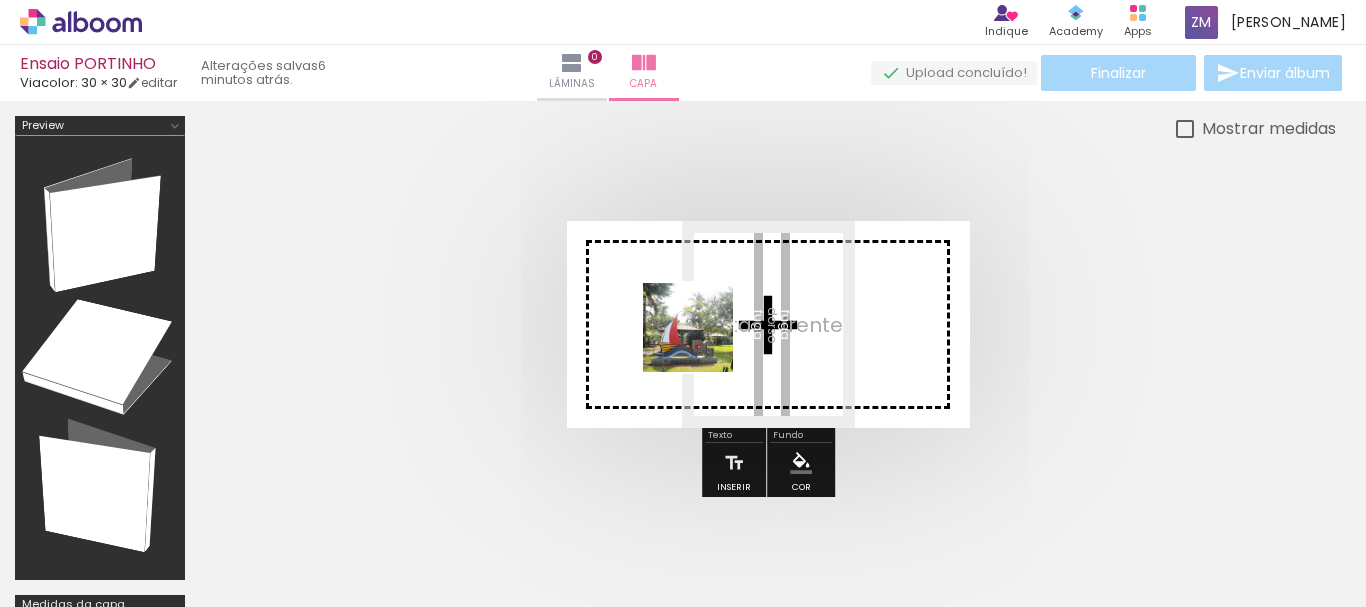 drag, startPoint x: 1192, startPoint y: 553, endPoint x: 698, endPoint y: 339, distance: 538.3605 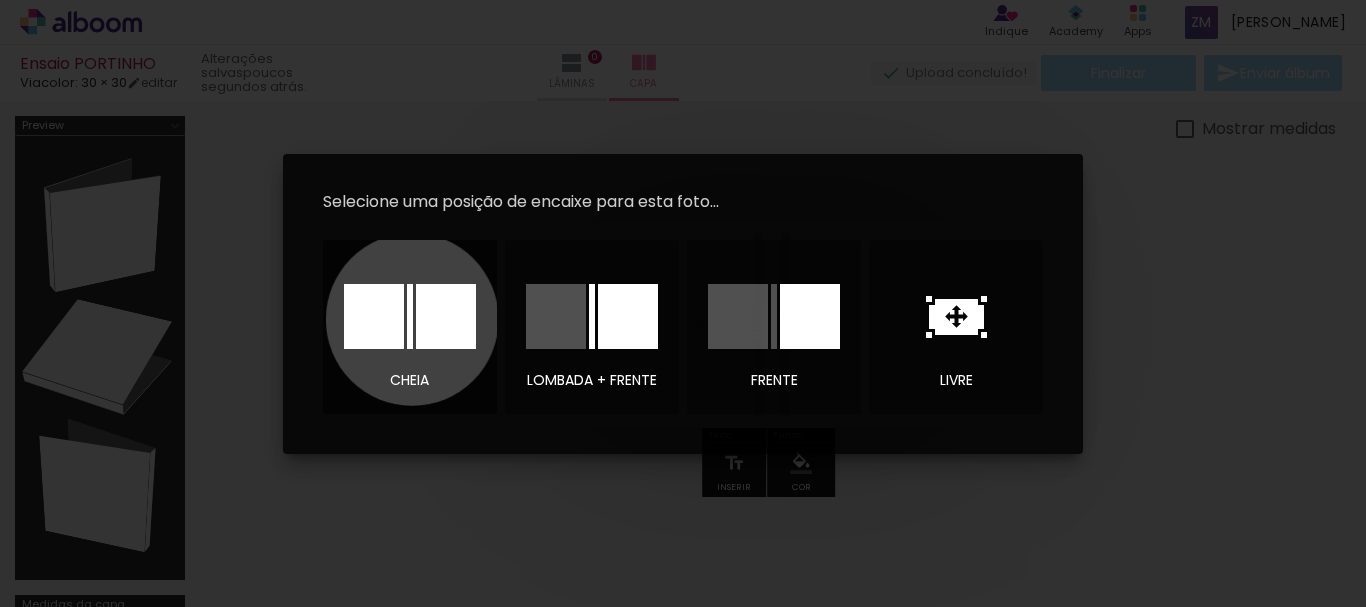 click at bounding box center (410, 316) 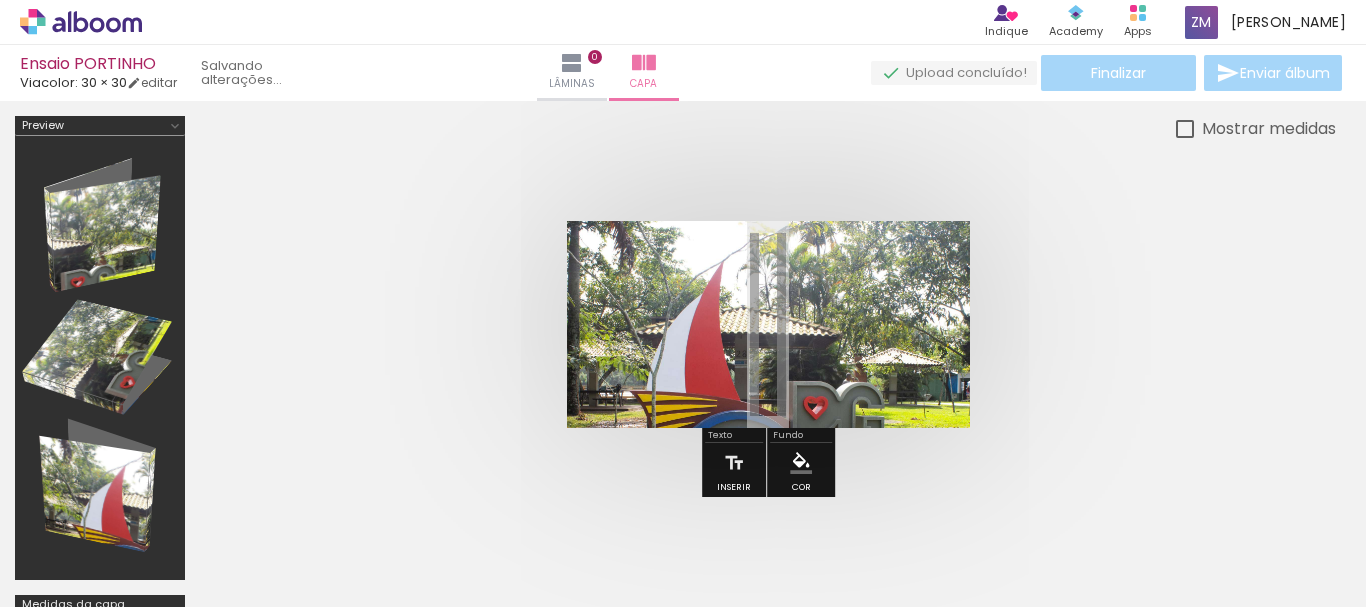 scroll, scrollTop: 0, scrollLeft: 1492, axis: horizontal 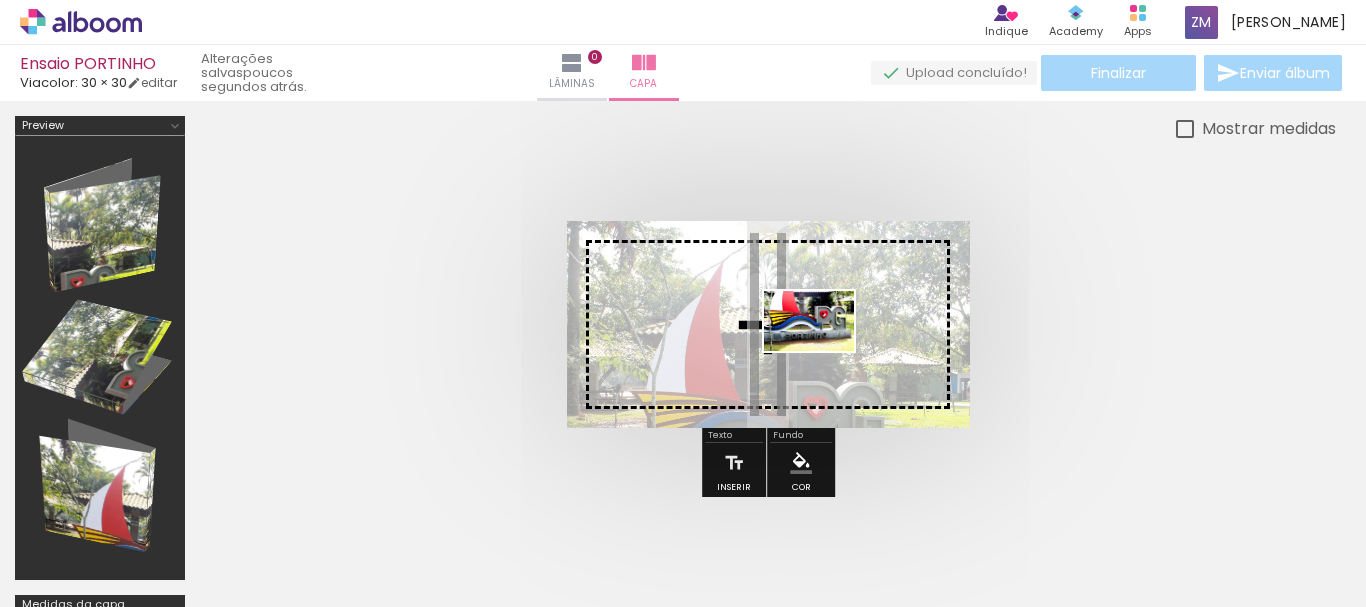 drag, startPoint x: 1293, startPoint y: 549, endPoint x: 814, endPoint y: 348, distance: 519.4632 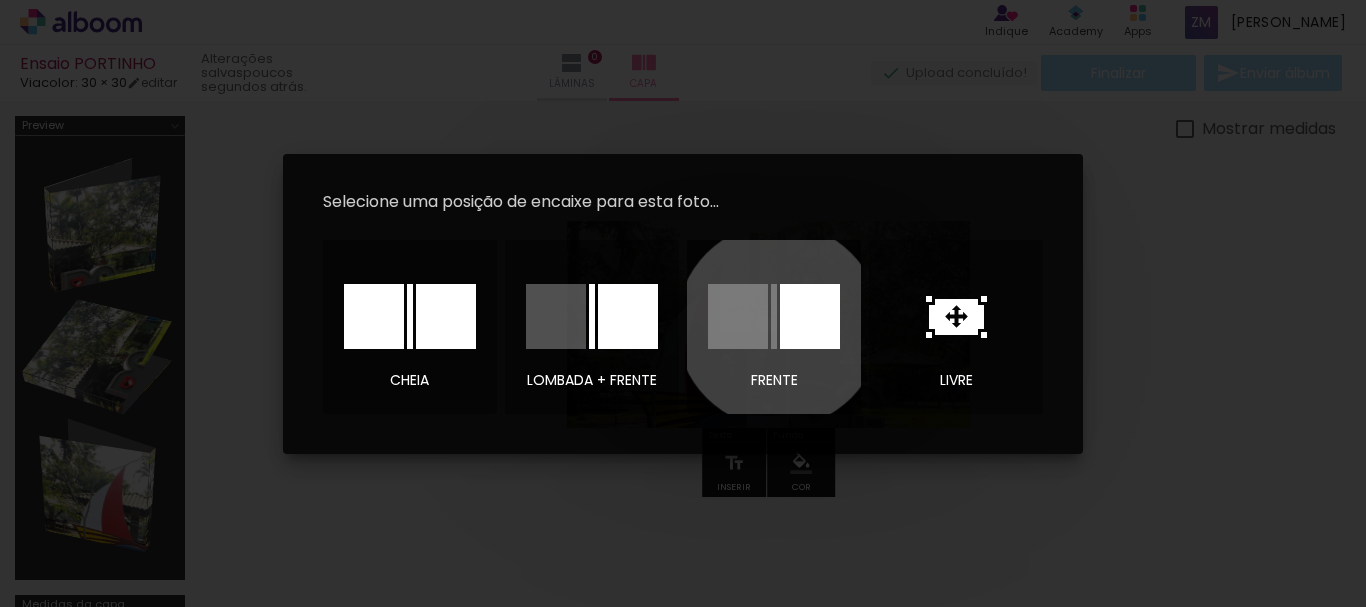click at bounding box center (774, 316) 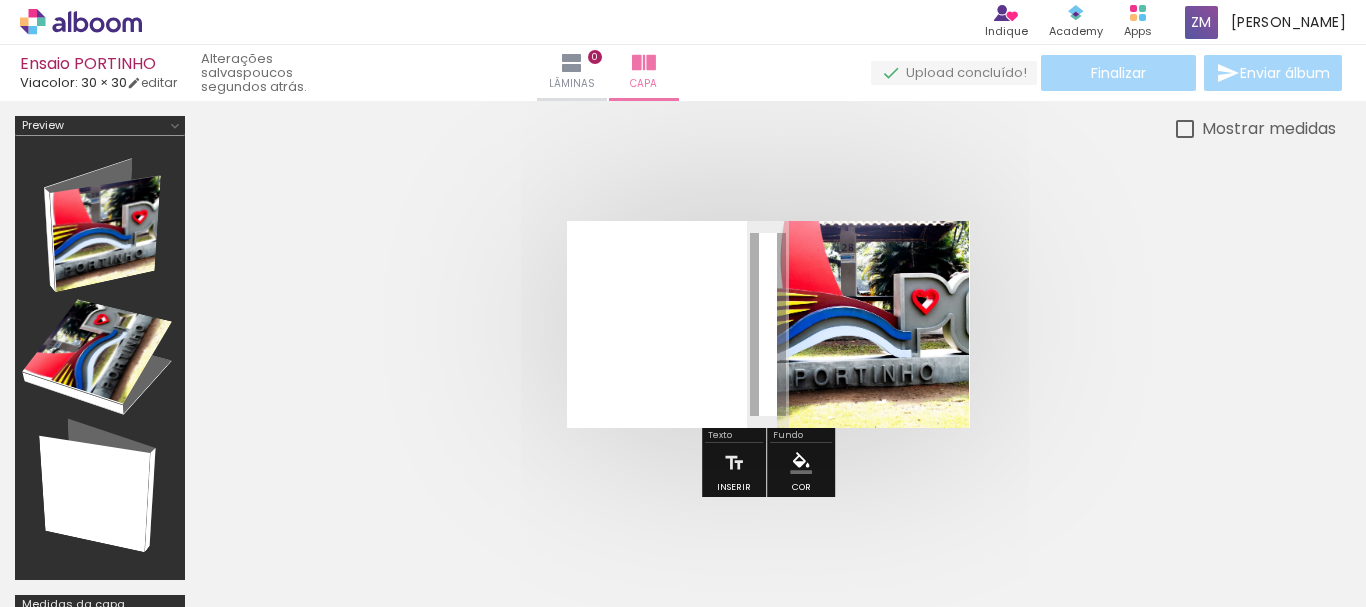 scroll, scrollTop: 0, scrollLeft: 51, axis: horizontal 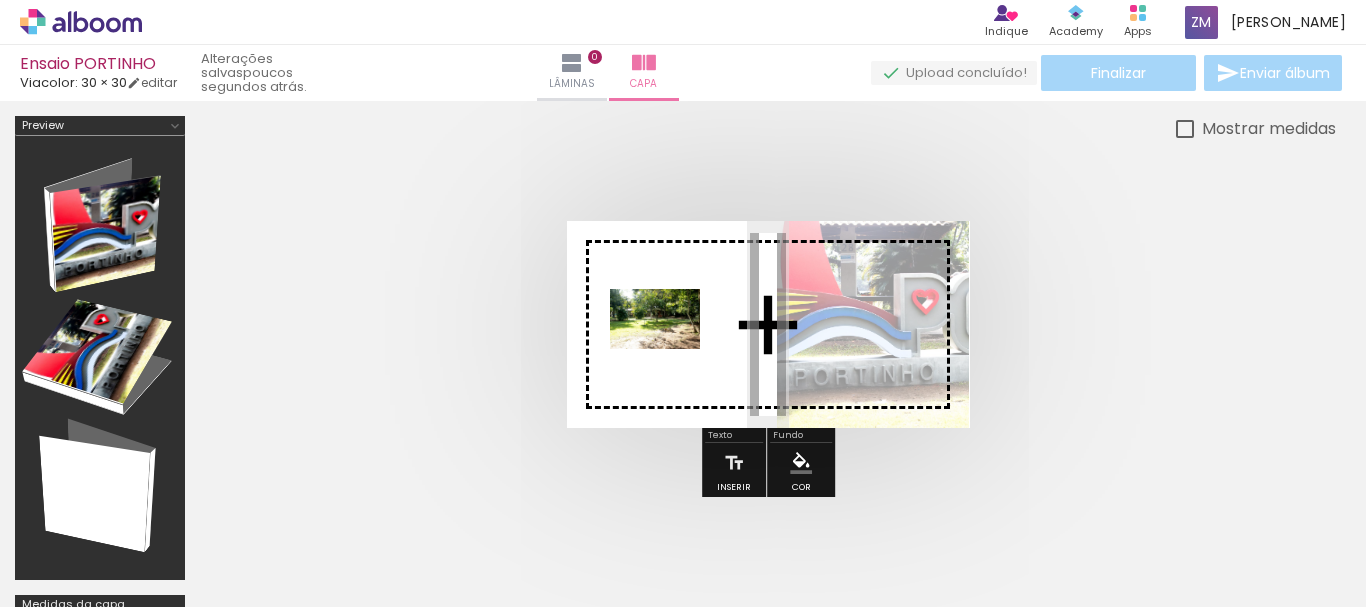 drag, startPoint x: 292, startPoint y: 548, endPoint x: 670, endPoint y: 349, distance: 427.18262 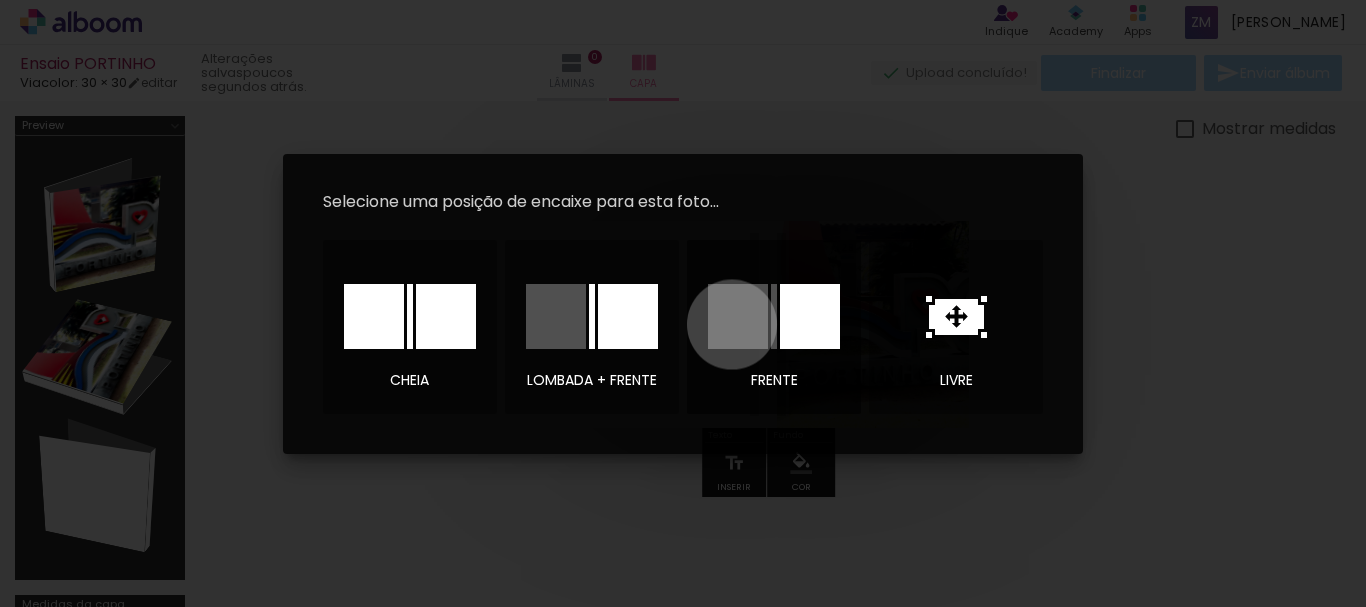 click at bounding box center [738, 316] 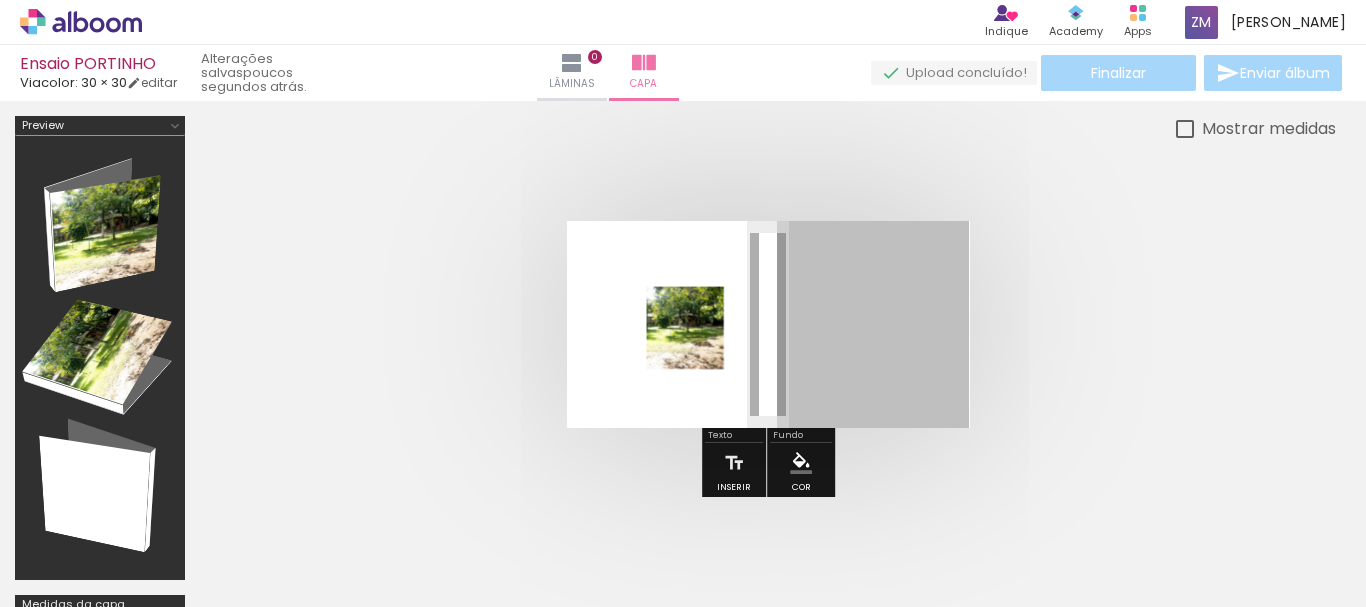 drag, startPoint x: 833, startPoint y: 303, endPoint x: 687, endPoint y: 326, distance: 147.80054 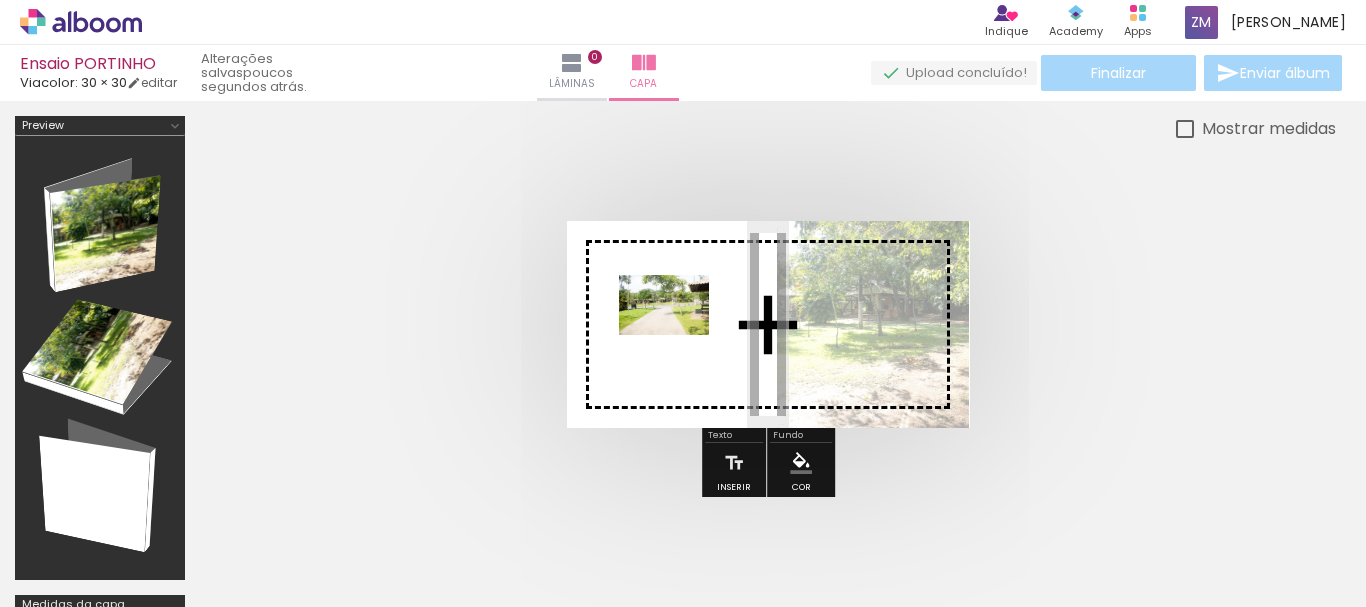 drag, startPoint x: 1141, startPoint y: 534, endPoint x: 679, endPoint y: 335, distance: 503.0358 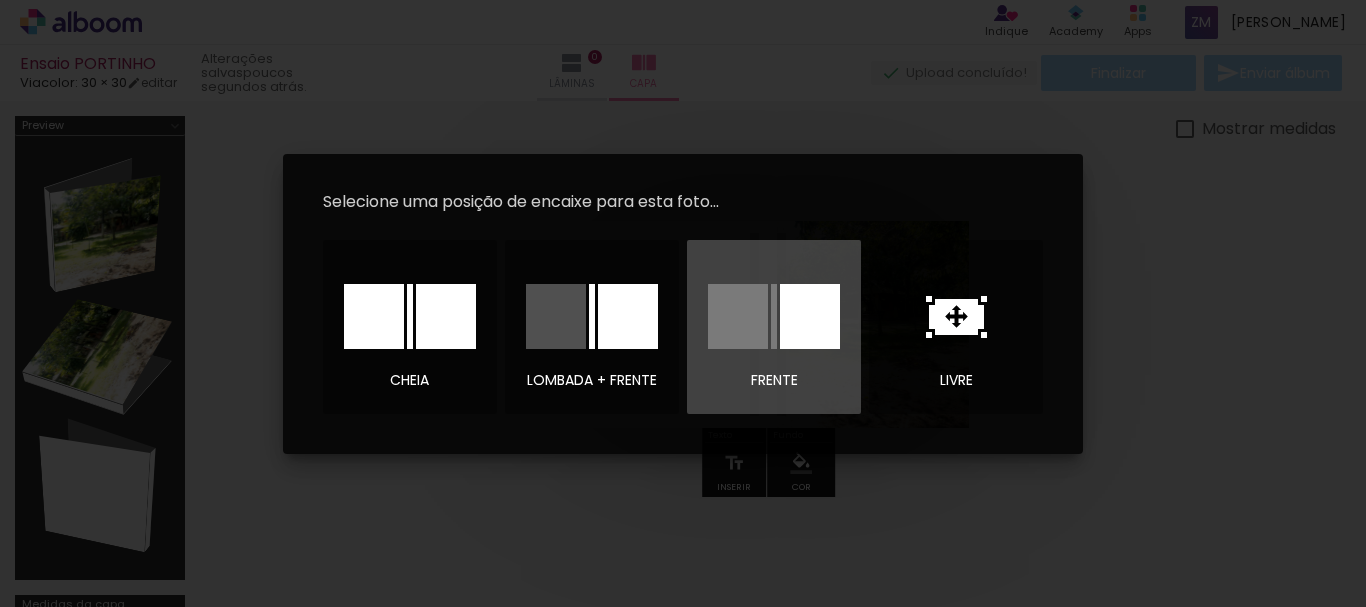 click at bounding box center [810, 316] 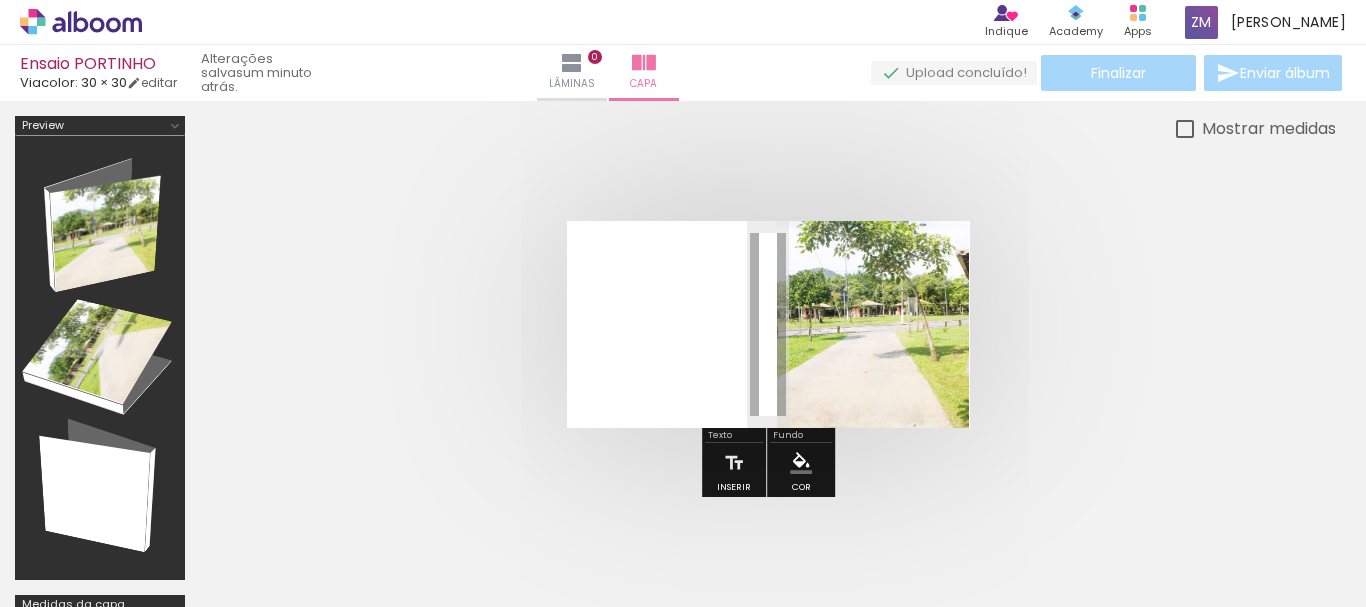 scroll, scrollTop: 0, scrollLeft: 1492, axis: horizontal 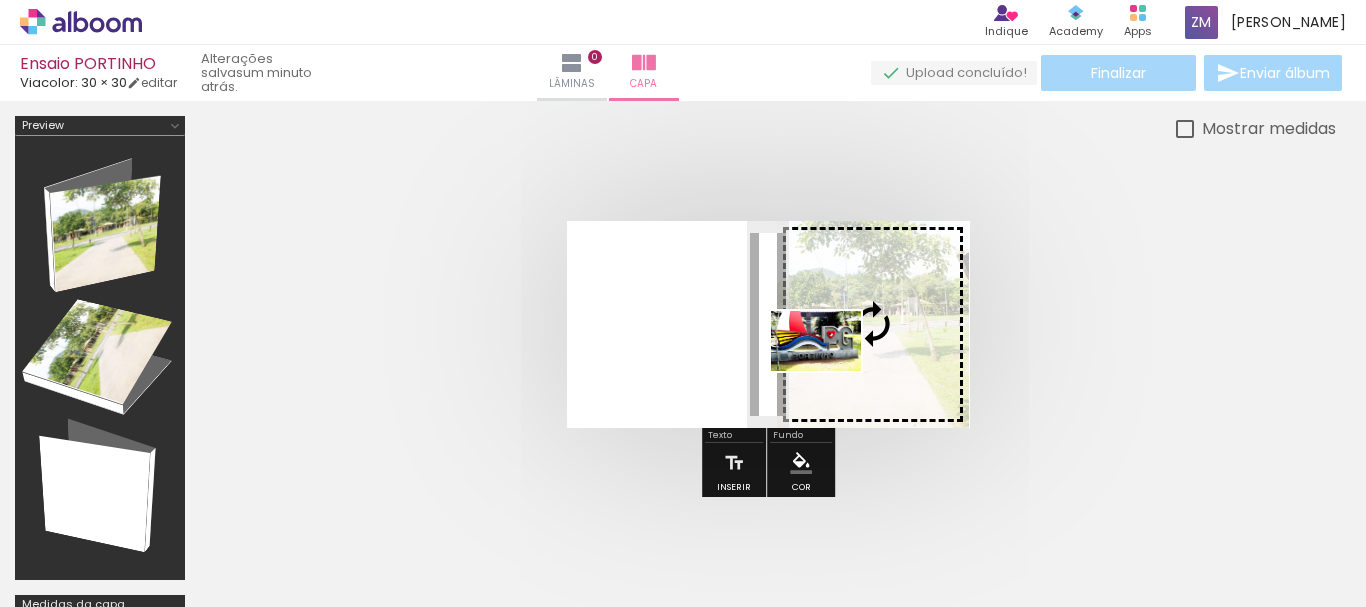 drag, startPoint x: 1319, startPoint y: 565, endPoint x: 831, endPoint y: 371, distance: 525.1476 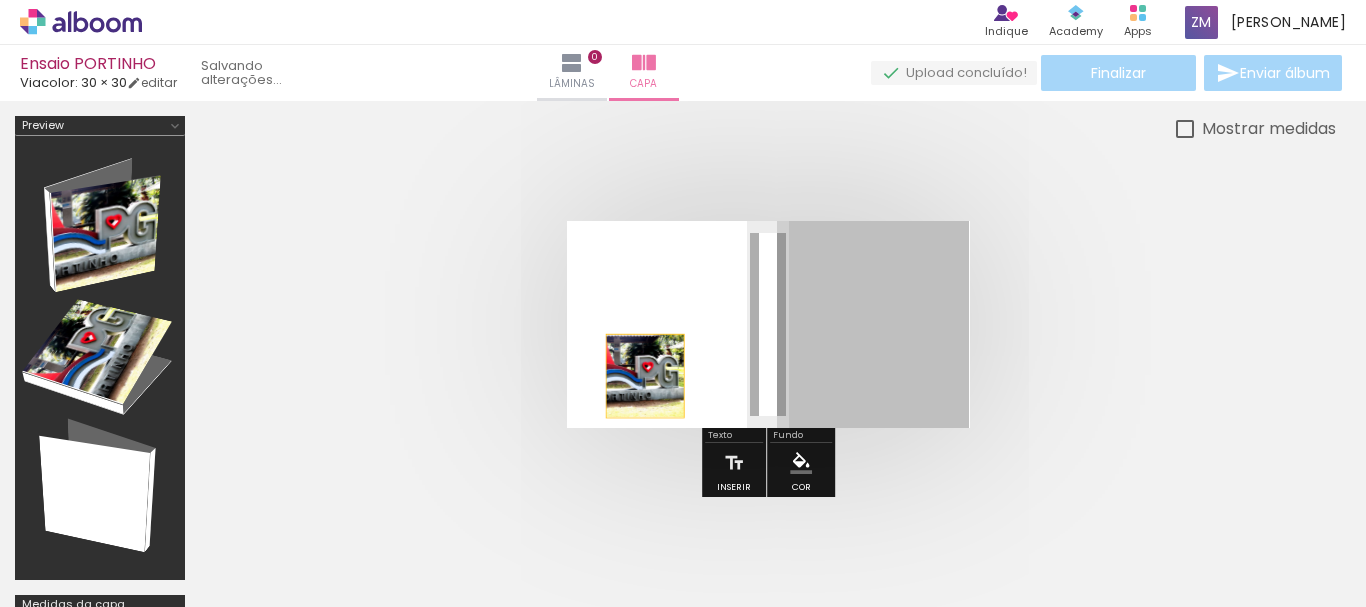 drag, startPoint x: 815, startPoint y: 370, endPoint x: 645, endPoint y: 376, distance: 170.10585 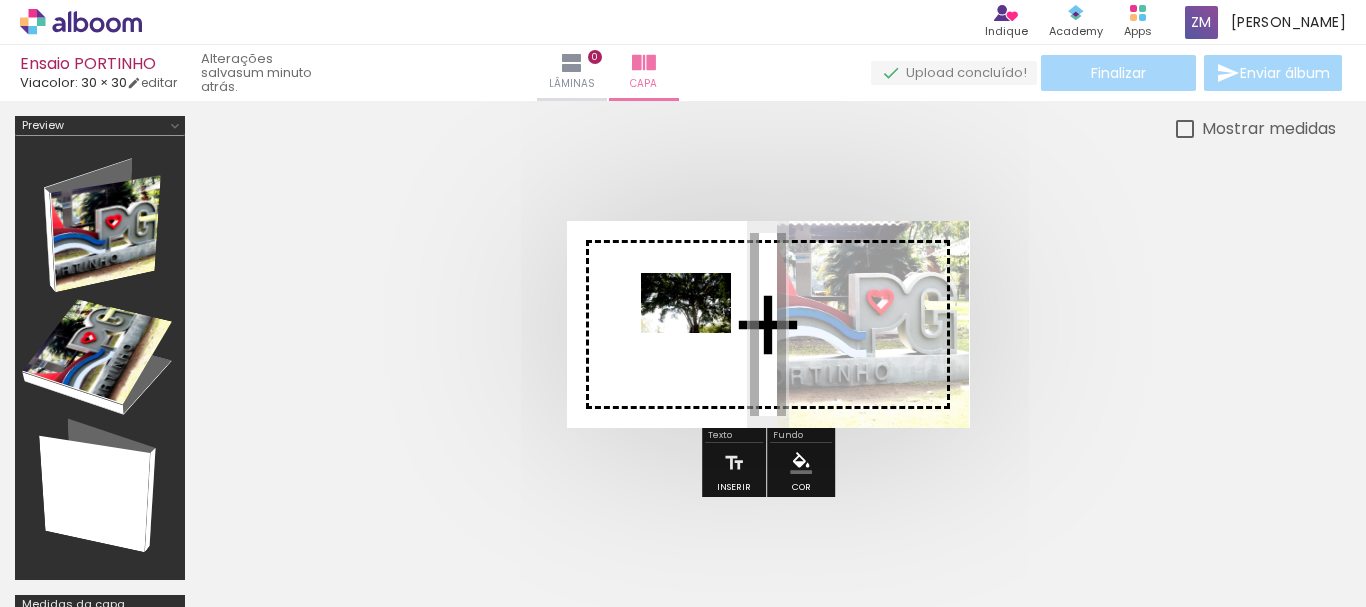 drag, startPoint x: 1051, startPoint y: 543, endPoint x: 693, endPoint y: 328, distance: 417.5991 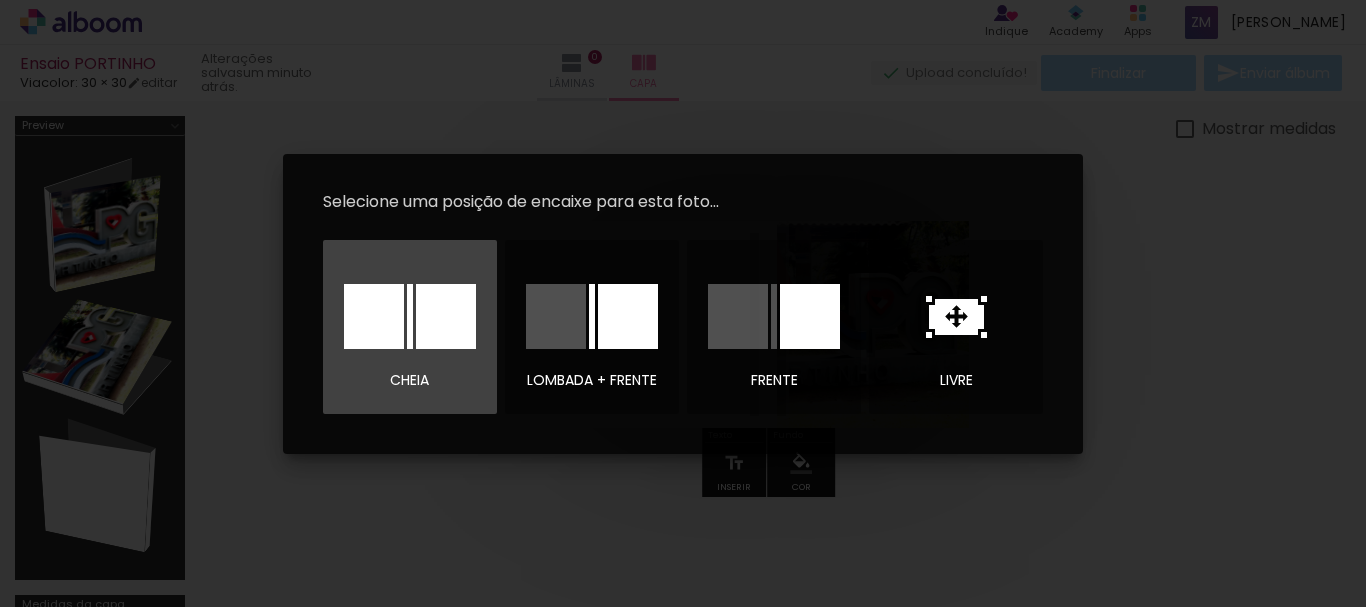 click at bounding box center (446, 316) 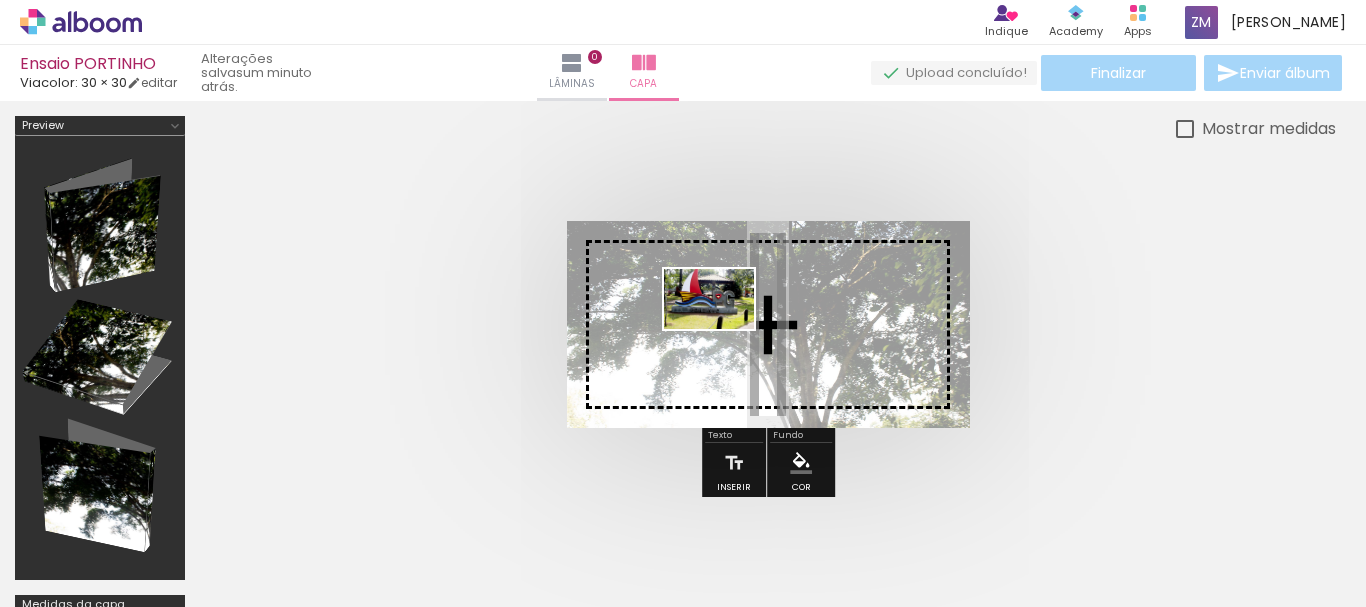 drag, startPoint x: 1063, startPoint y: 556, endPoint x: 724, endPoint y: 329, distance: 407.98285 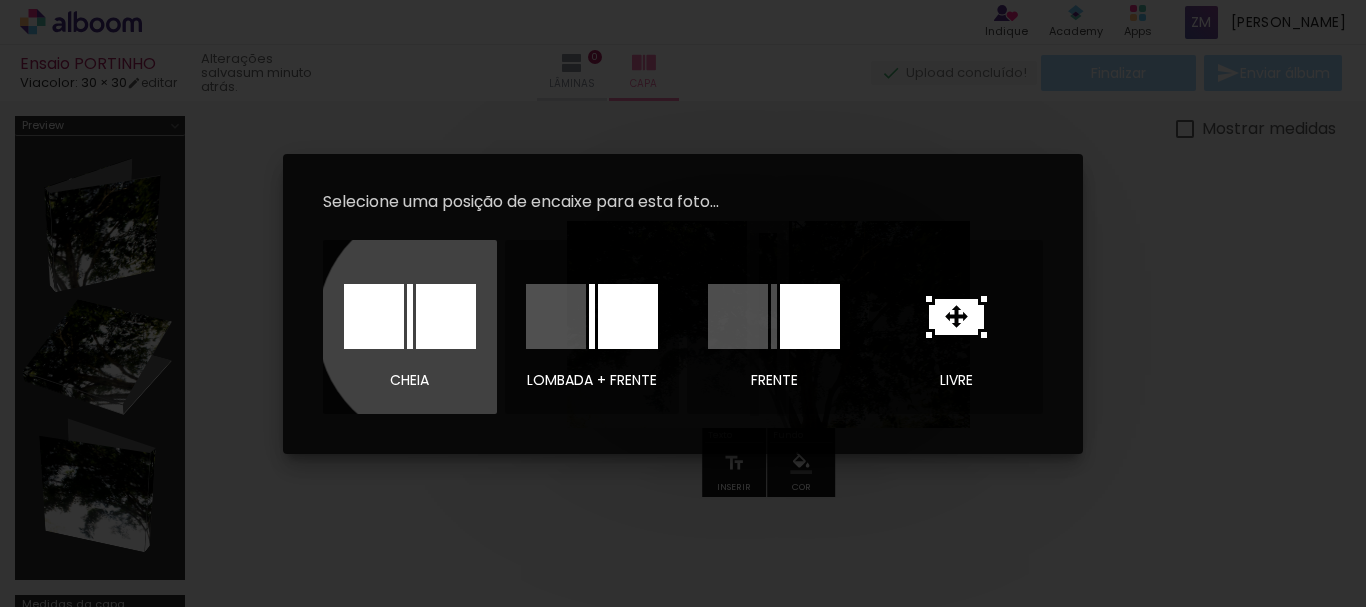click at bounding box center (446, 316) 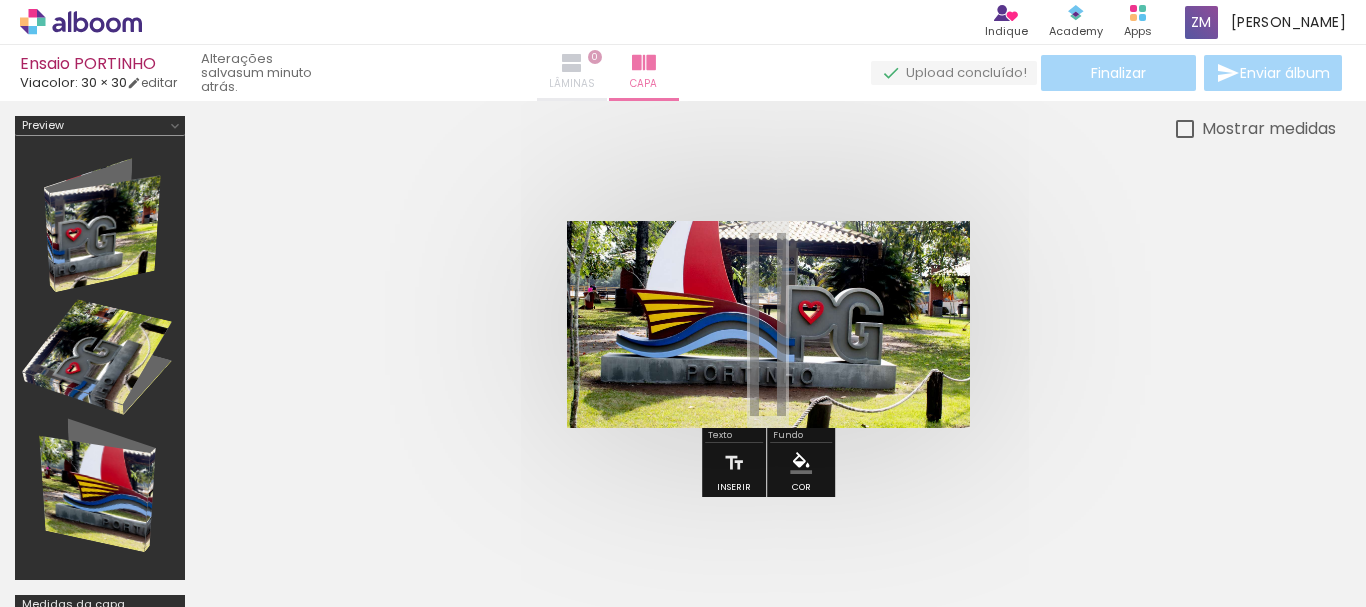 click at bounding box center [572, 63] 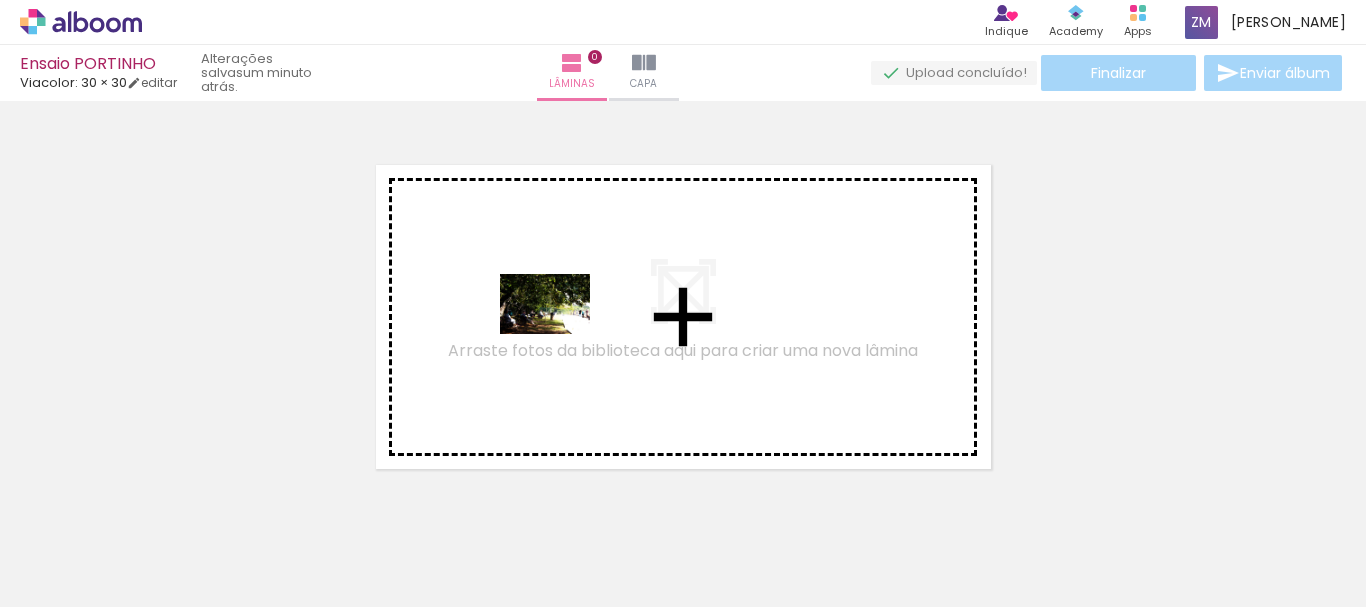 drag, startPoint x: 294, startPoint y: 538, endPoint x: 560, endPoint y: 334, distance: 335.21933 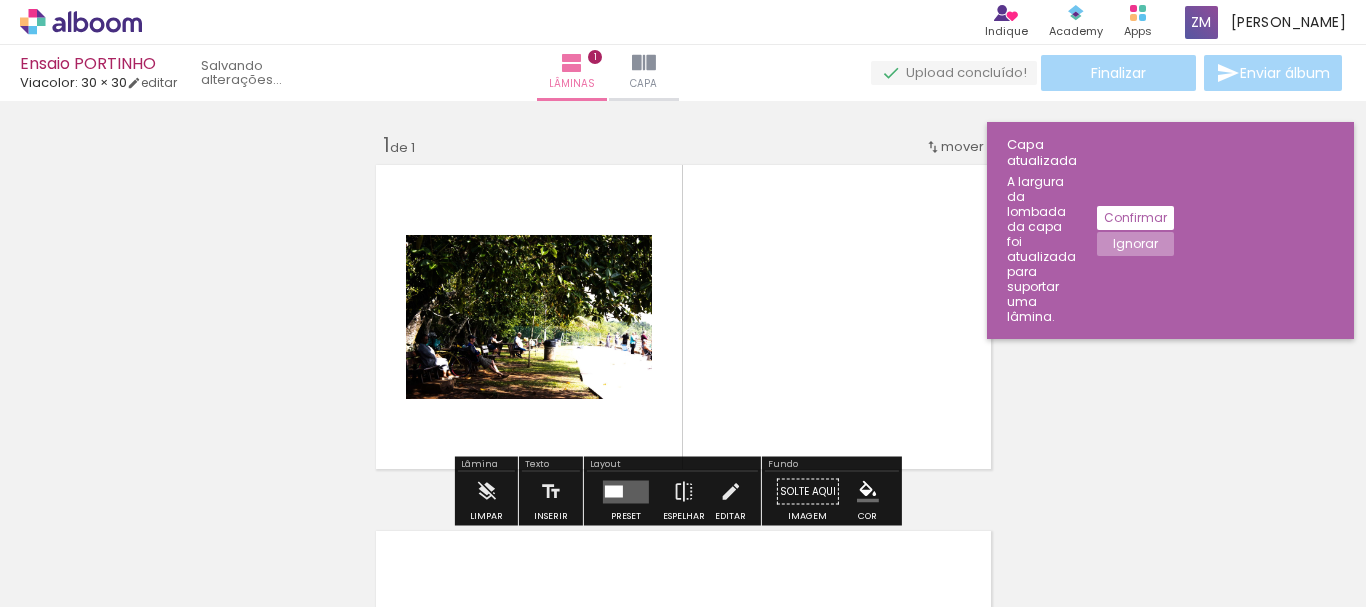 scroll, scrollTop: 0, scrollLeft: 1380, axis: horizontal 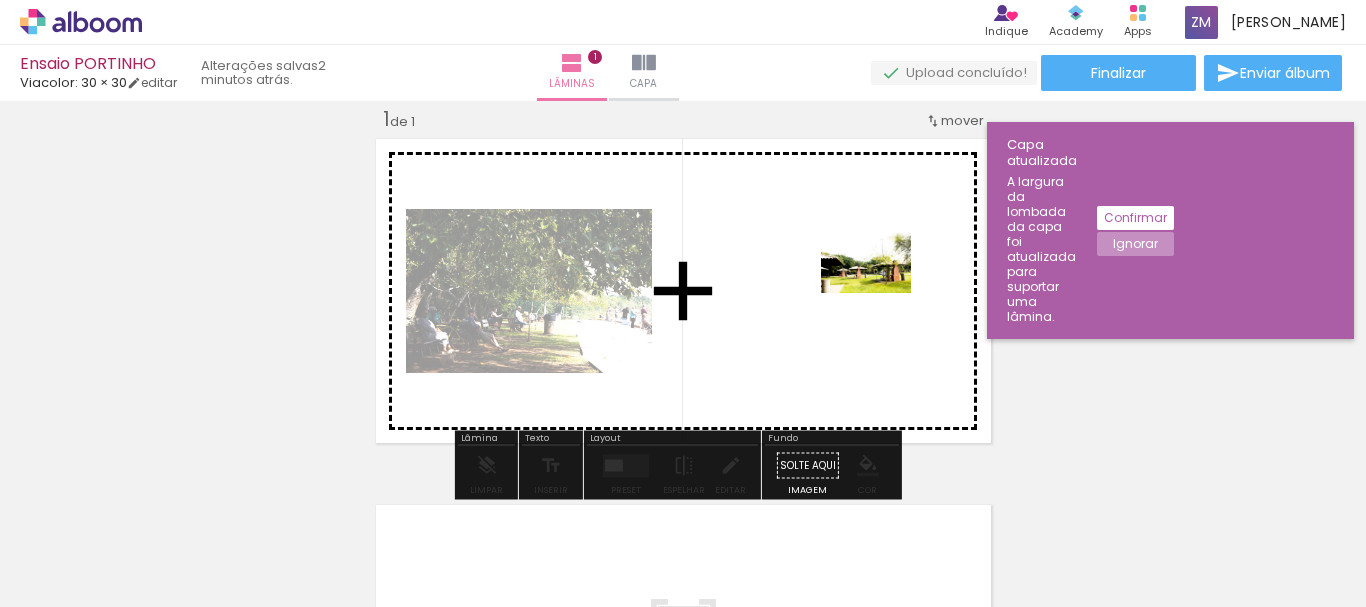 drag, startPoint x: 977, startPoint y: 550, endPoint x: 878, endPoint y: 290, distance: 278.21036 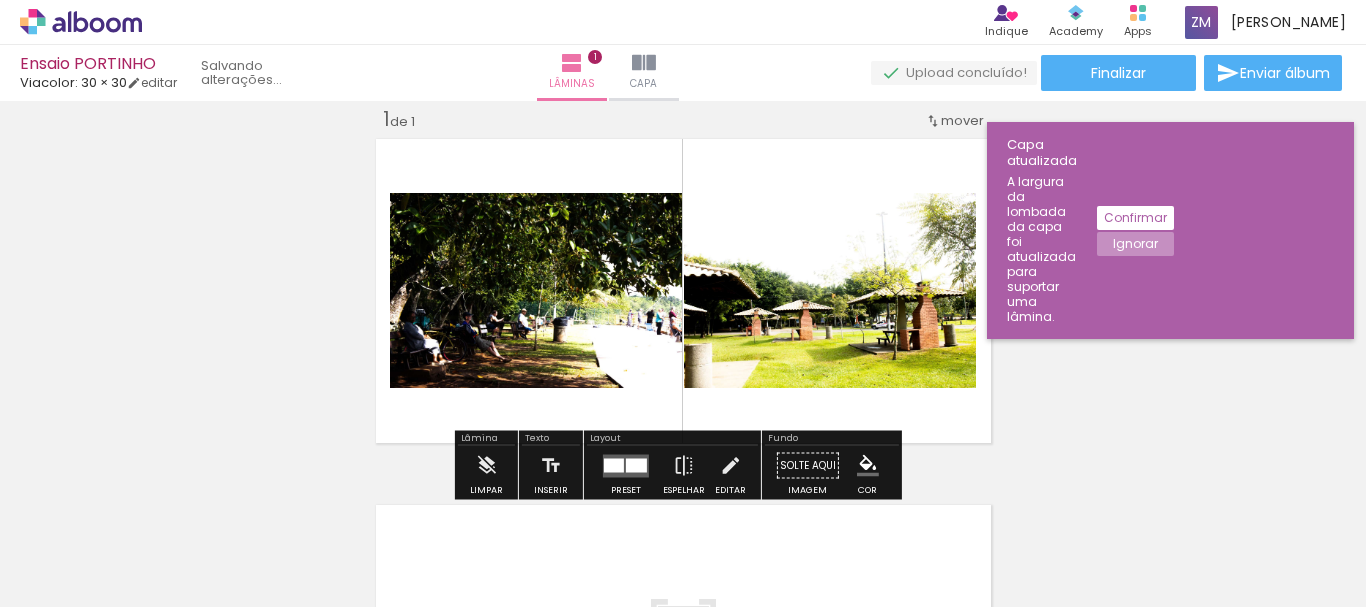 scroll, scrollTop: 0, scrollLeft: 1268, axis: horizontal 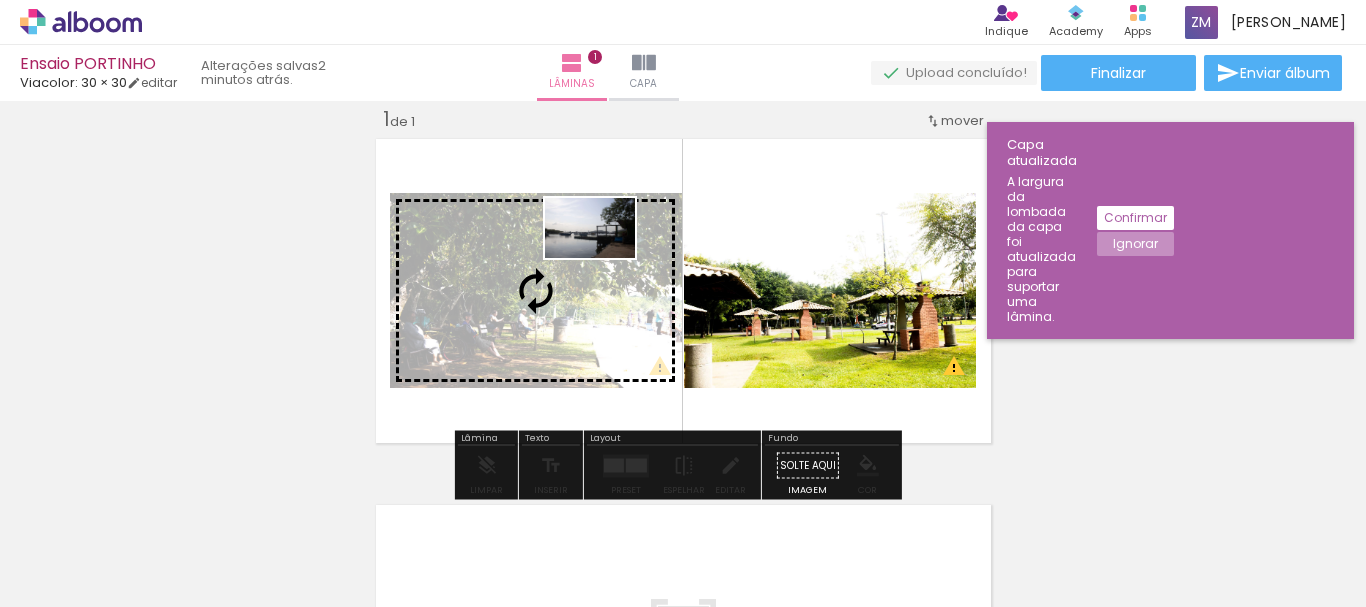 drag, startPoint x: 264, startPoint y: 551, endPoint x: 605, endPoint y: 258, distance: 449.5887 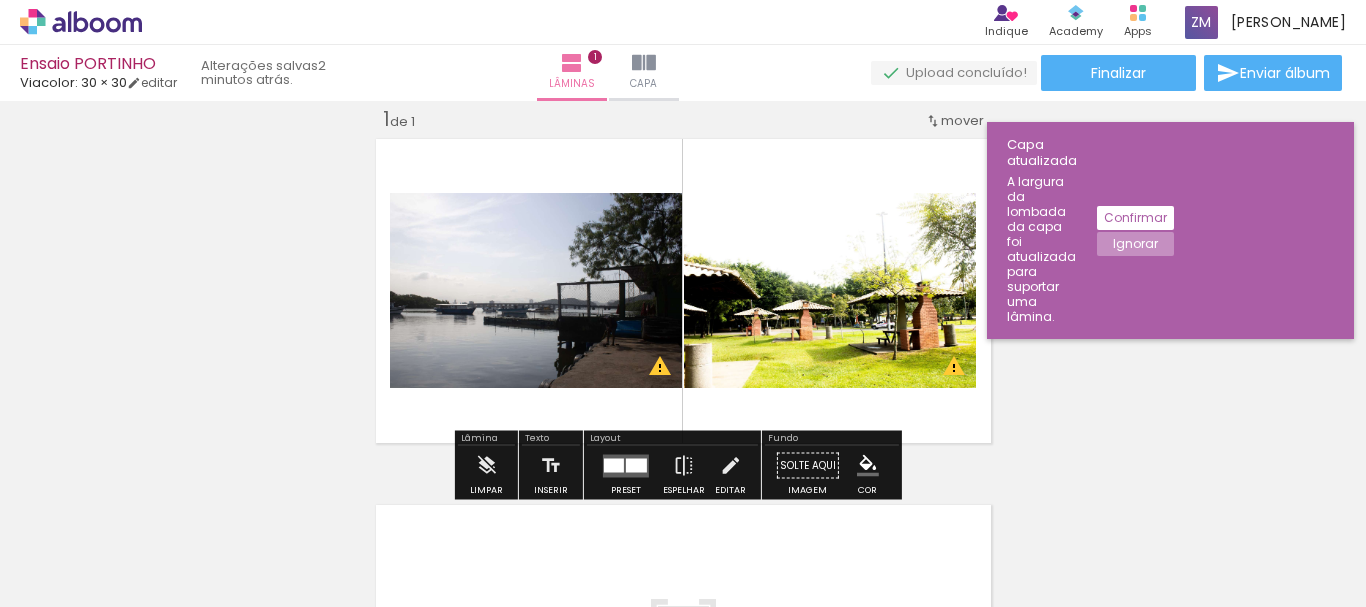 click on "Confirmar" 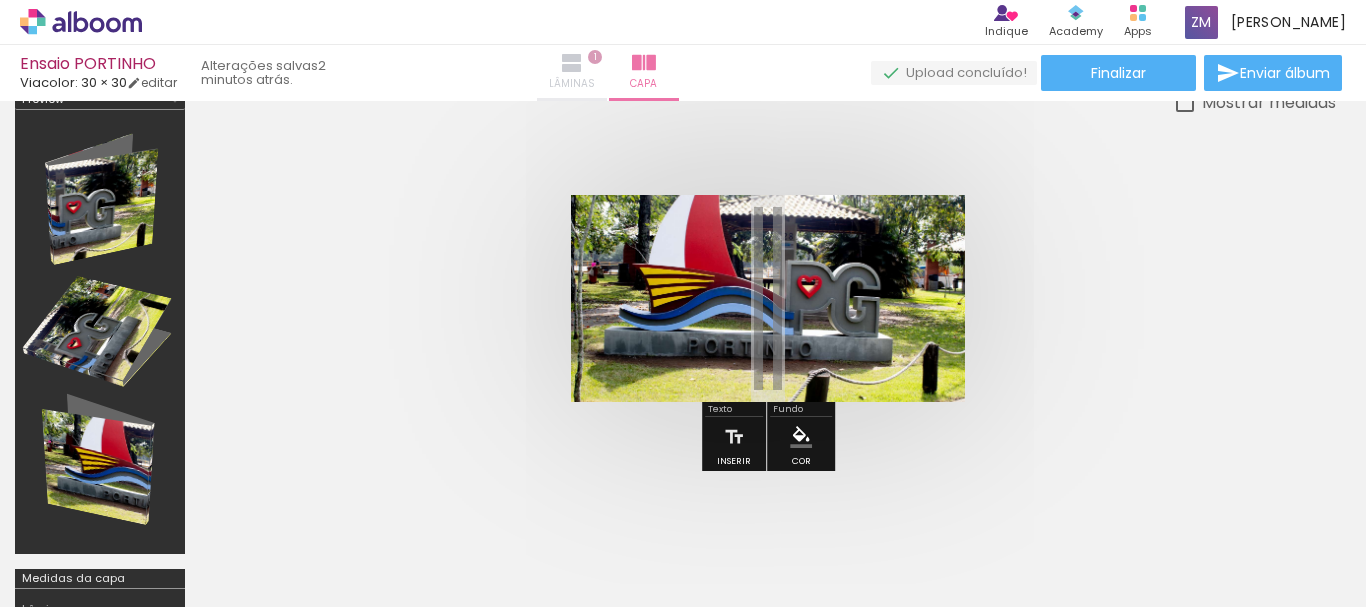click on "Lâminas" at bounding box center (572, 84) 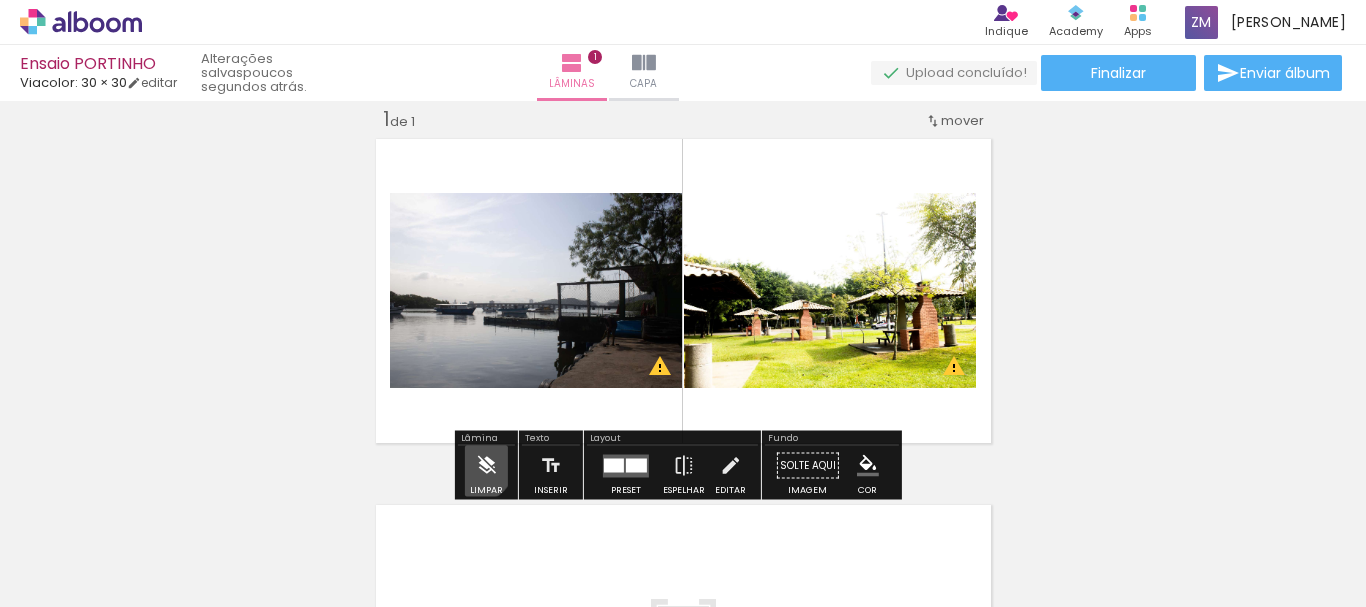 click at bounding box center (486, 466) 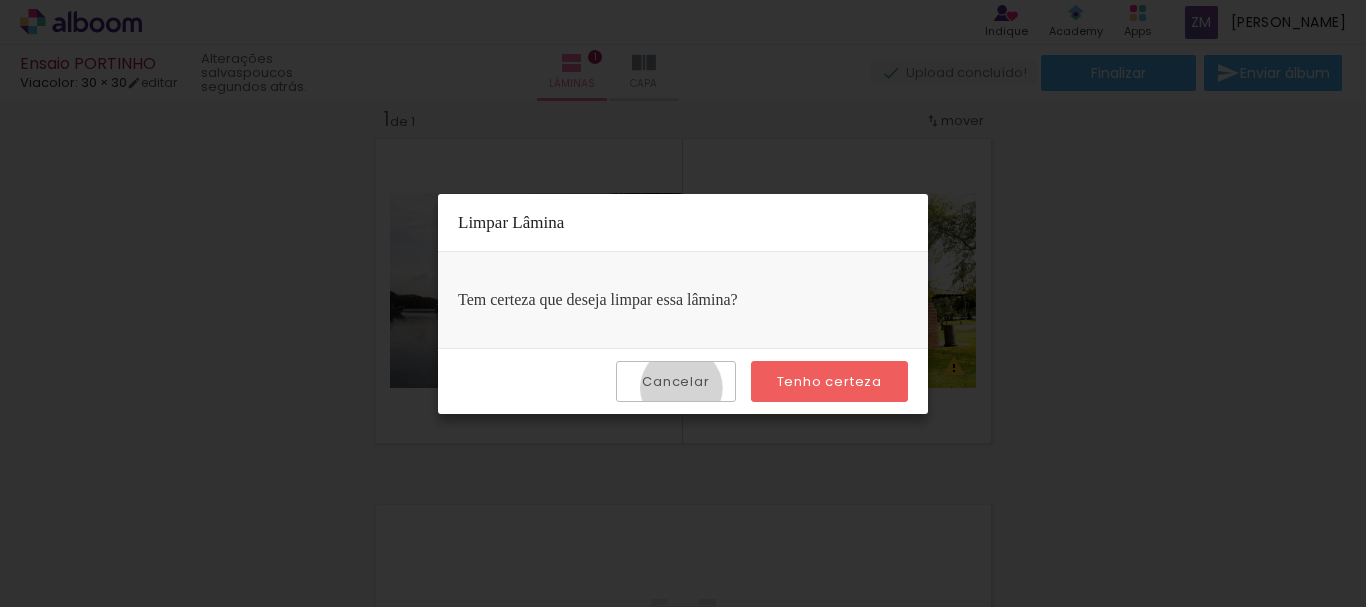 click on "Cancelar" at bounding box center (0, 0) 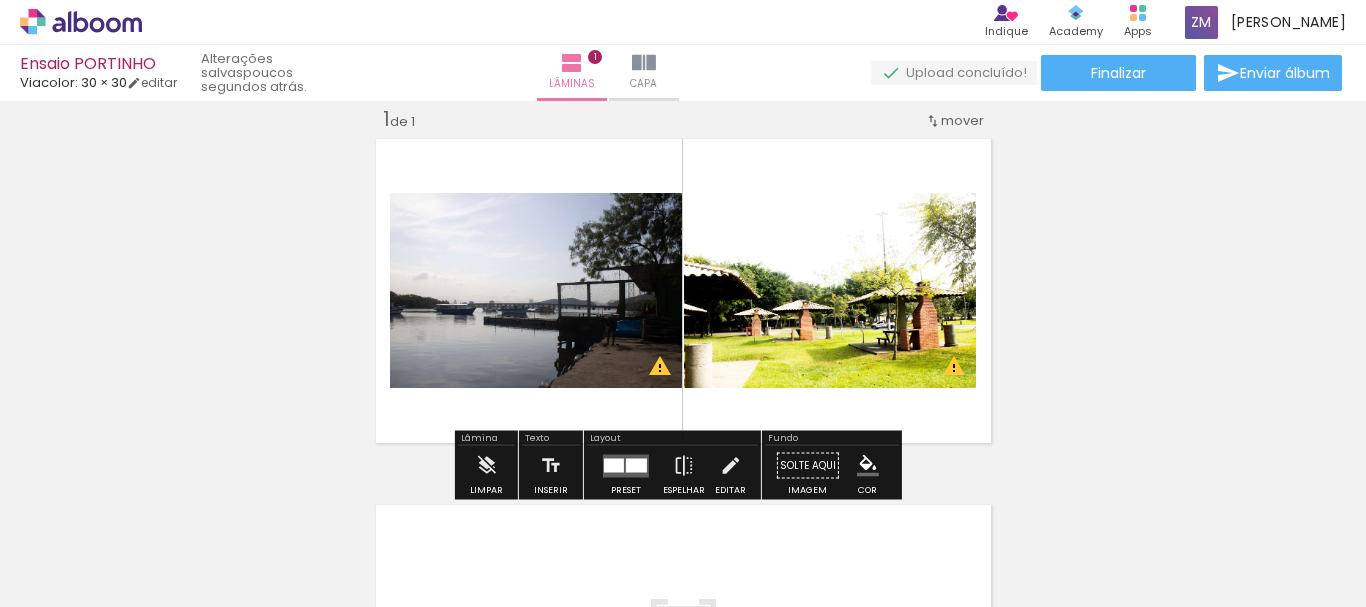 click at bounding box center (614, 465) 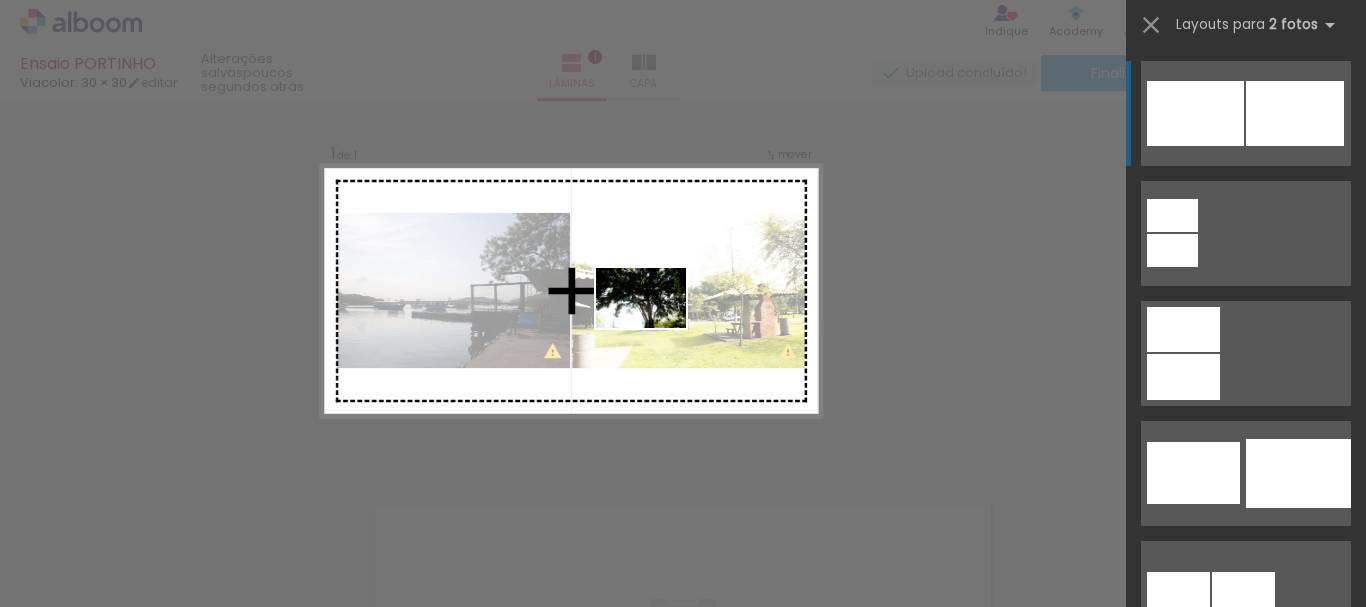 drag, startPoint x: 1084, startPoint y: 504, endPoint x: 653, endPoint y: 323, distance: 467.46338 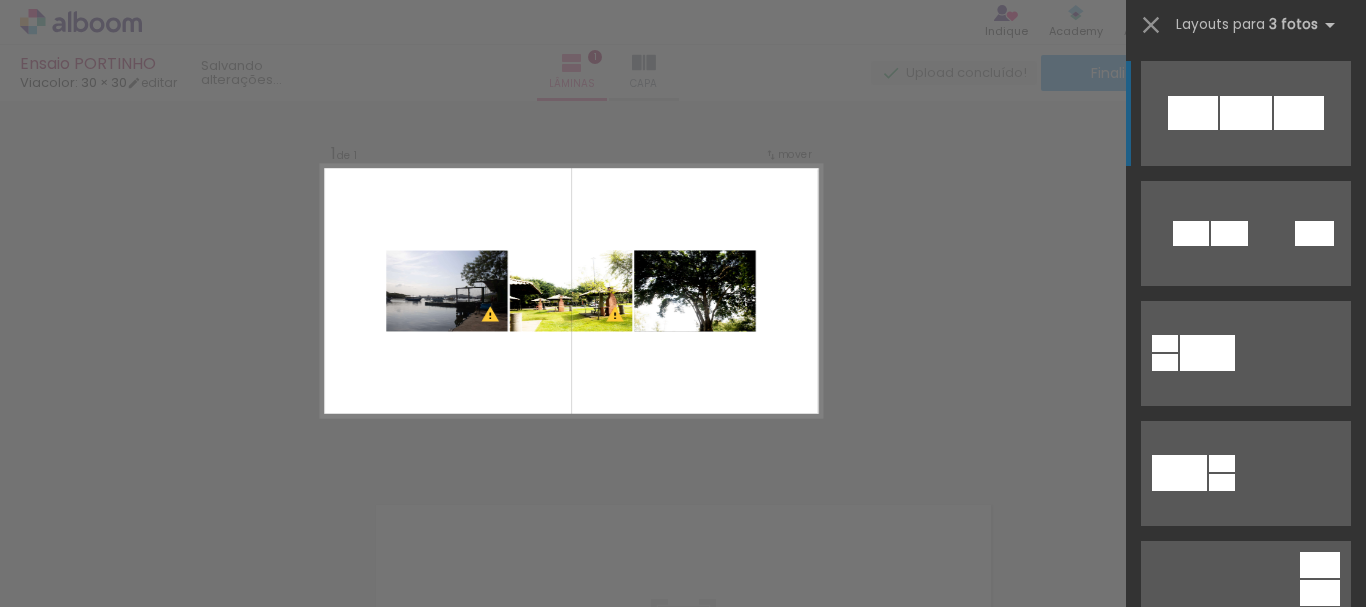 scroll, scrollTop: 0, scrollLeft: 1156, axis: horizontal 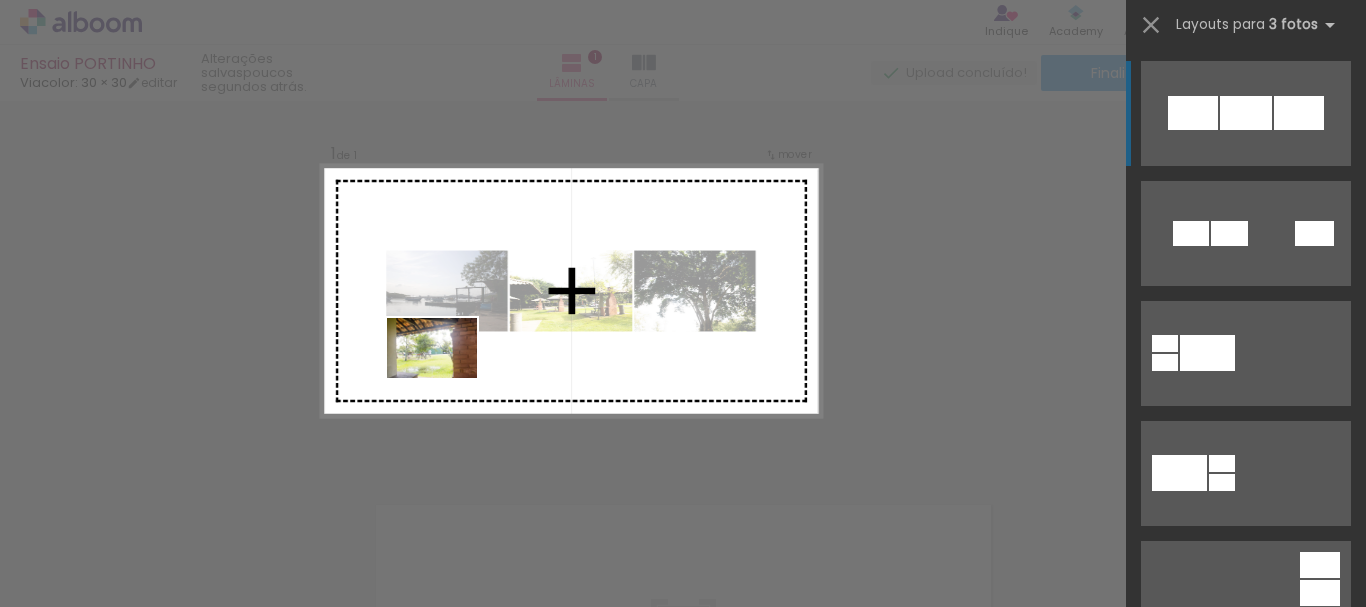 drag, startPoint x: 979, startPoint y: 542, endPoint x: 444, endPoint y: 377, distance: 559.866 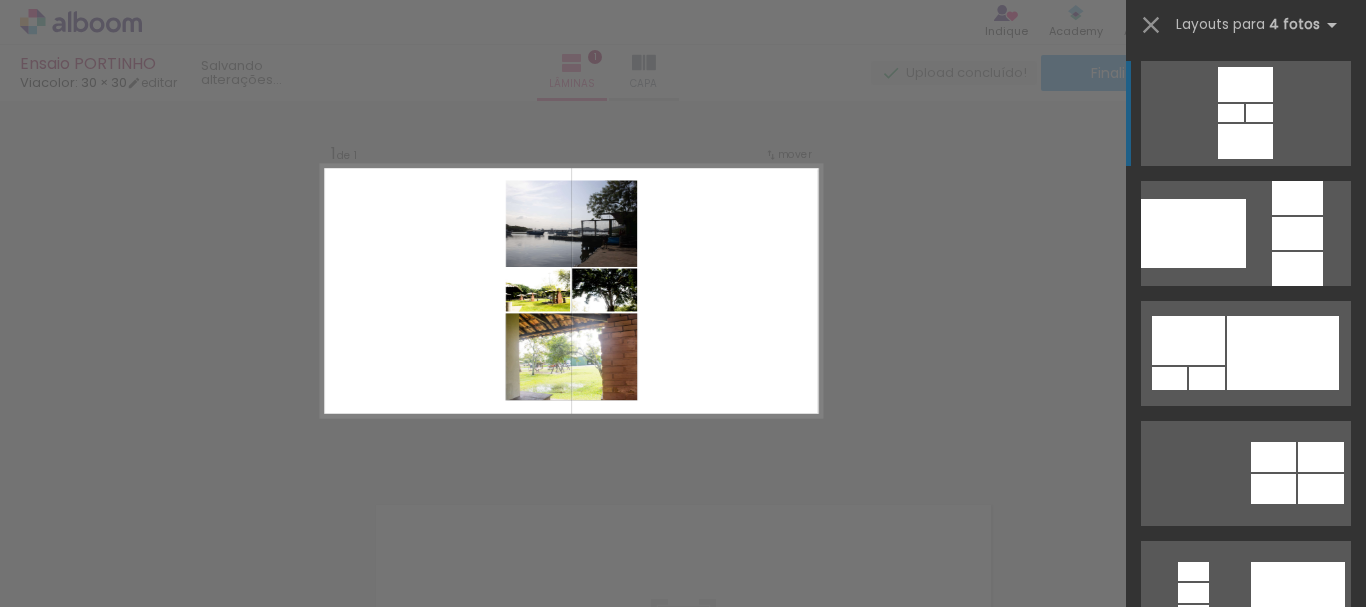 scroll, scrollTop: 0, scrollLeft: 1044, axis: horizontal 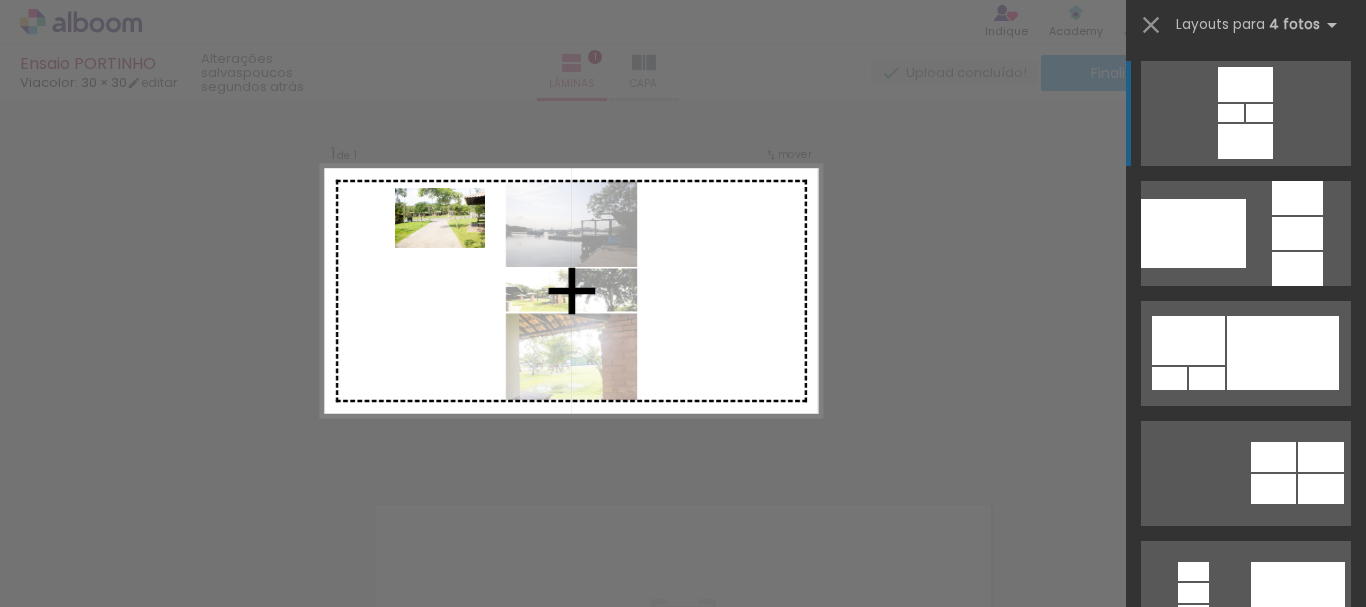 drag, startPoint x: 254, startPoint y: 543, endPoint x: 447, endPoint y: 257, distance: 345.029 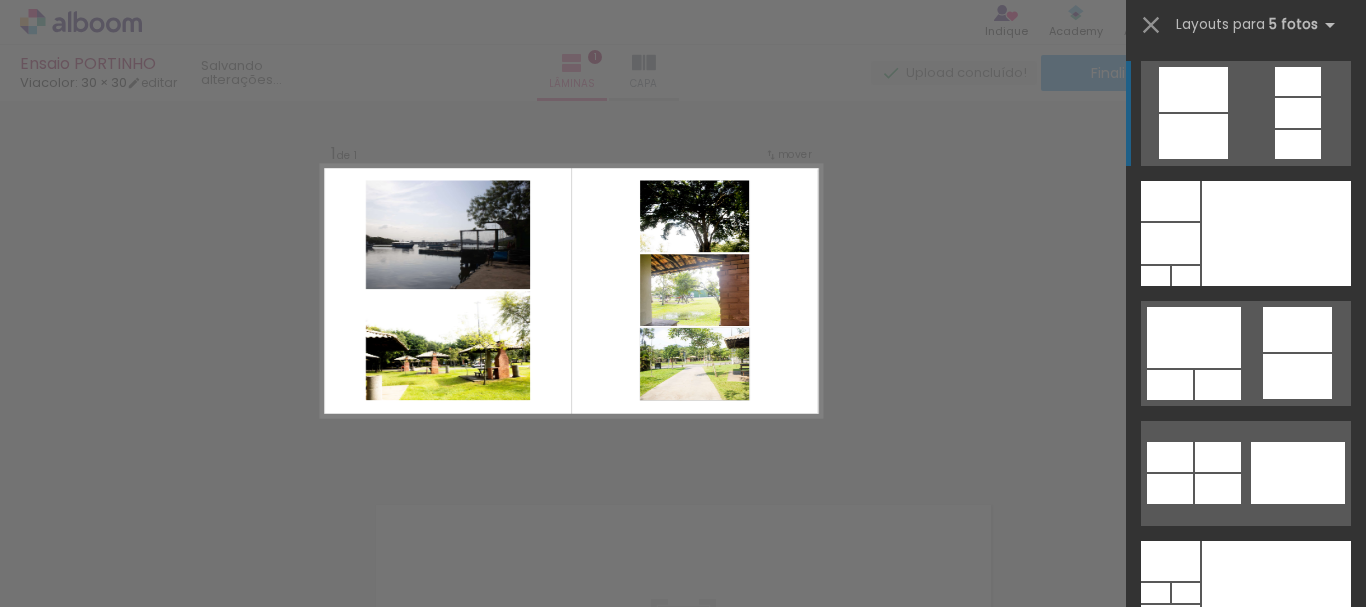 scroll, scrollTop: 0, scrollLeft: 932, axis: horizontal 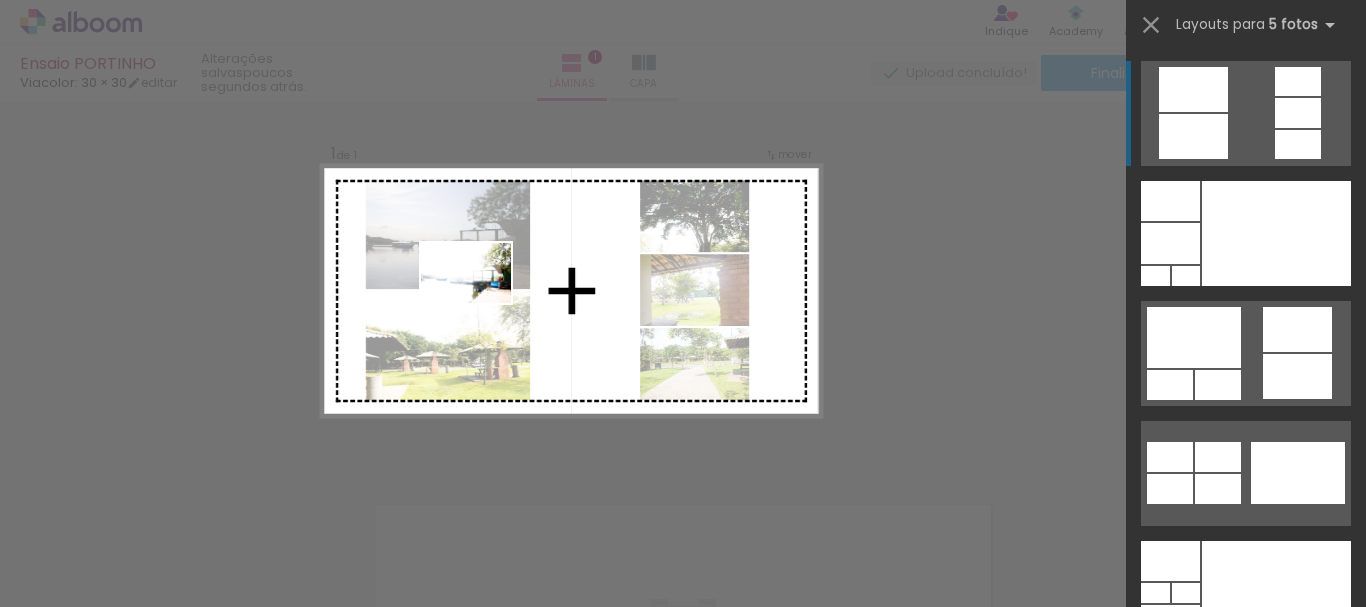 drag, startPoint x: 418, startPoint y: 578, endPoint x: 481, endPoint y: 303, distance: 282.12408 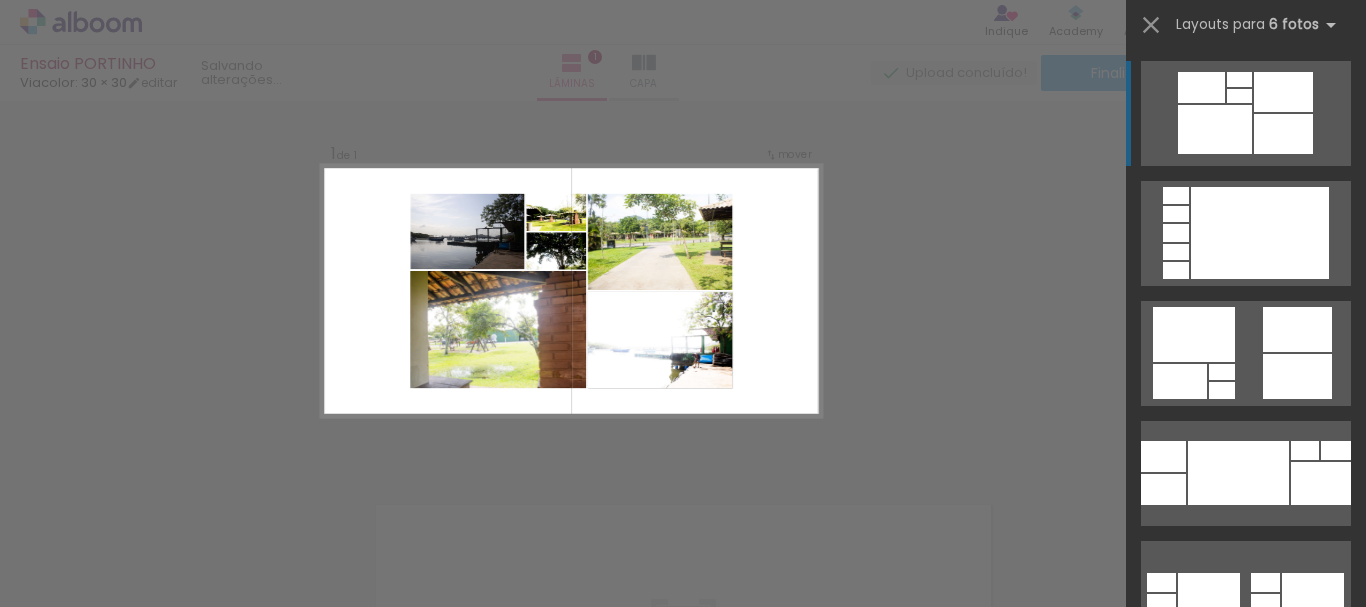 scroll, scrollTop: 0, scrollLeft: 820, axis: horizontal 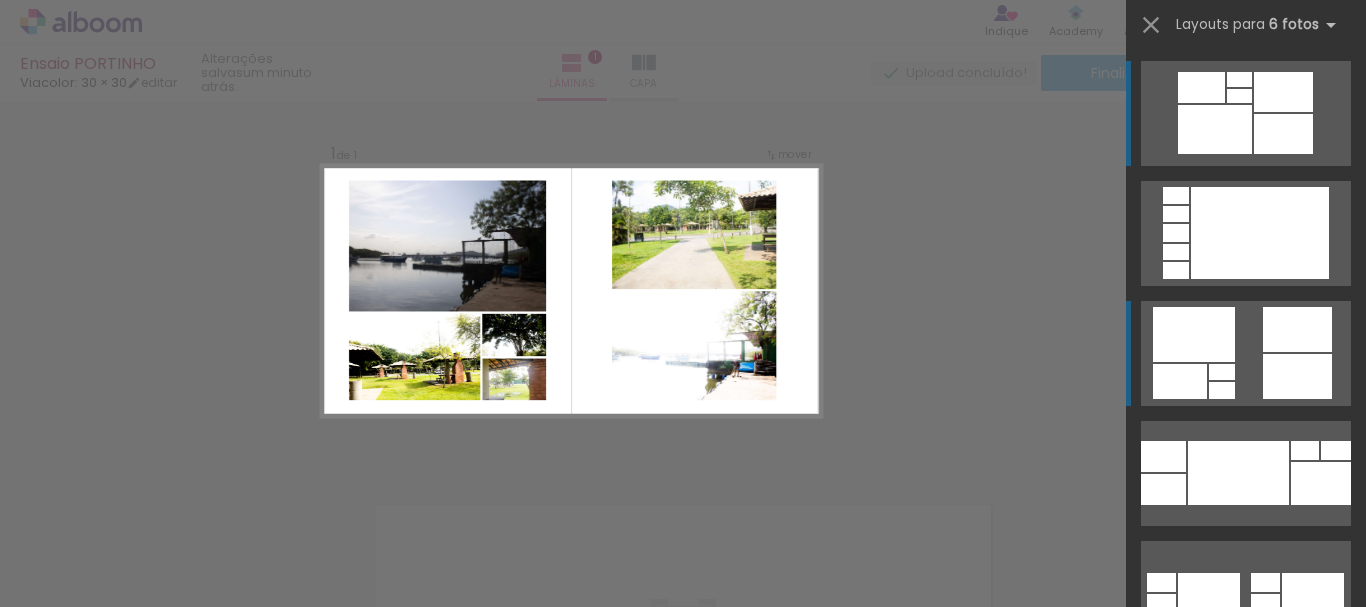 click at bounding box center [1201, 87] 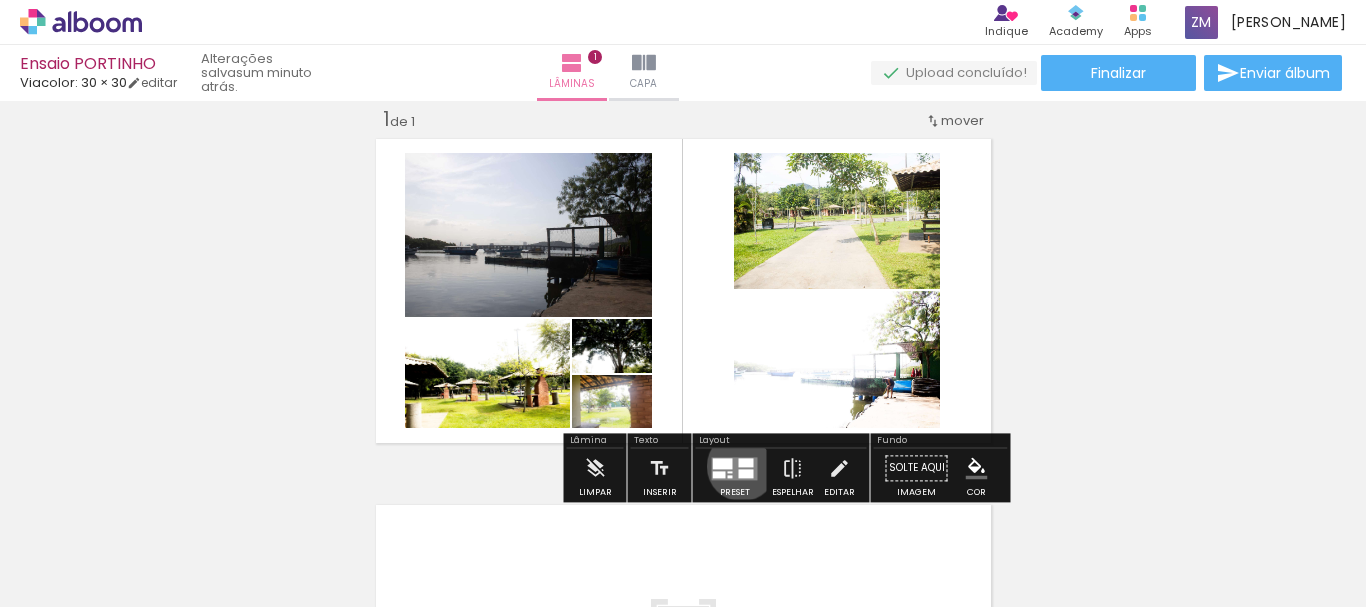 click at bounding box center (746, 462) 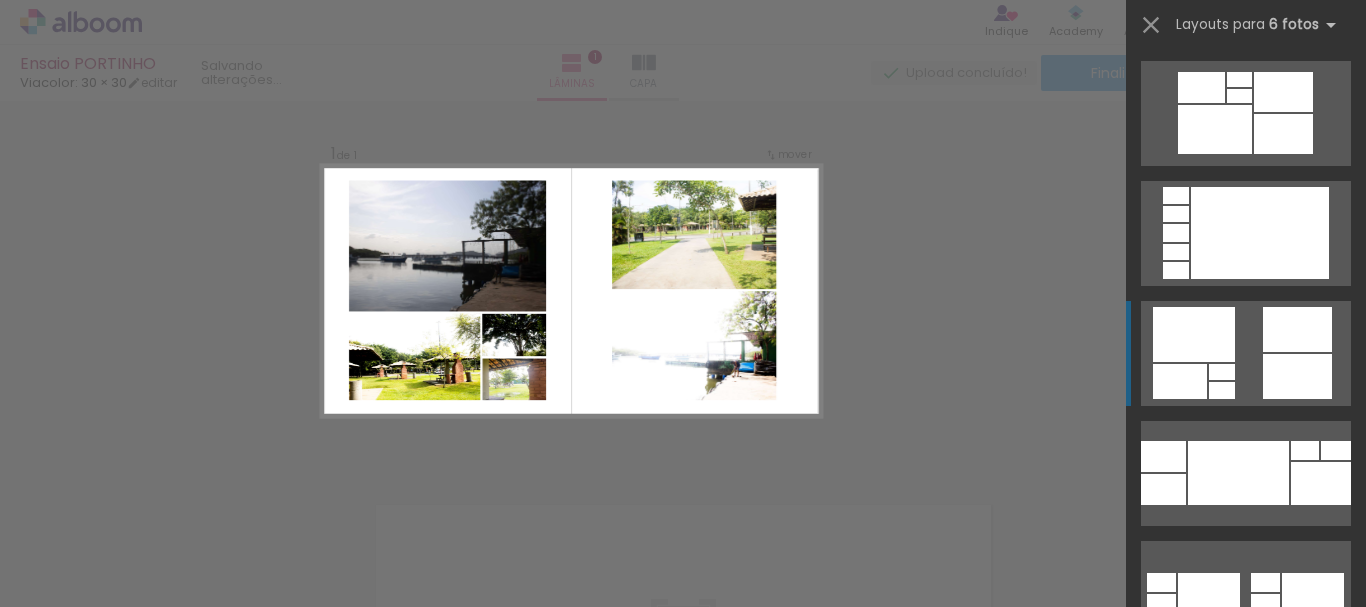 scroll, scrollTop: 240, scrollLeft: 0, axis: vertical 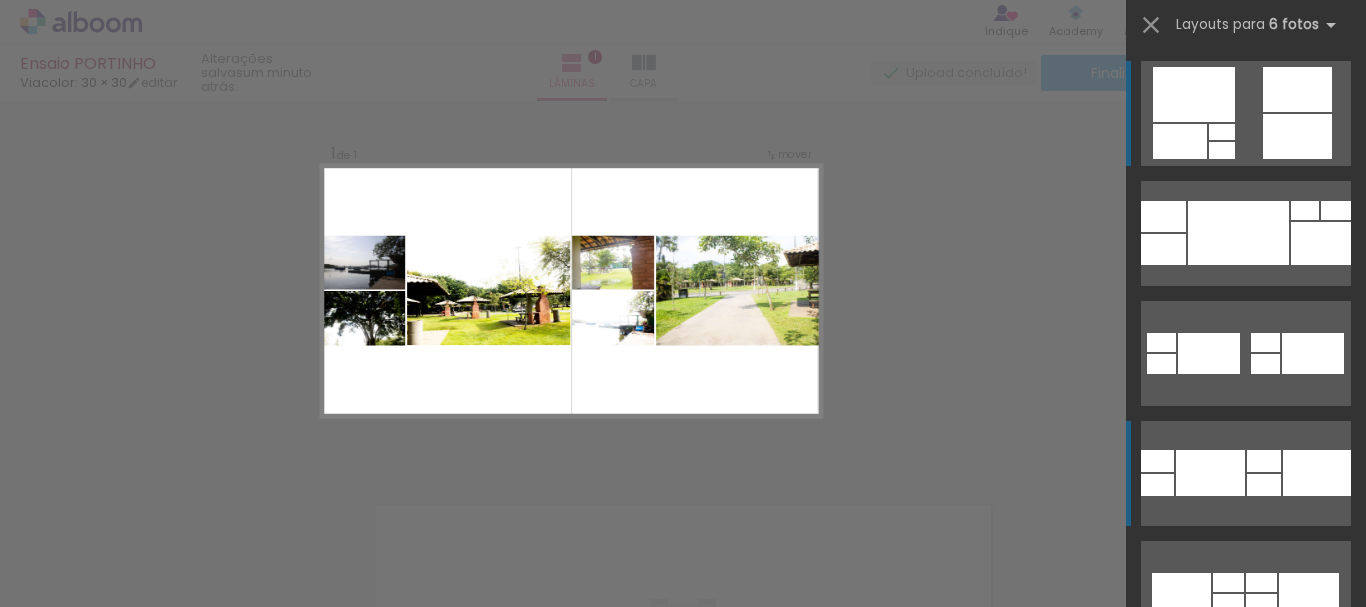 click at bounding box center (1283, -106) 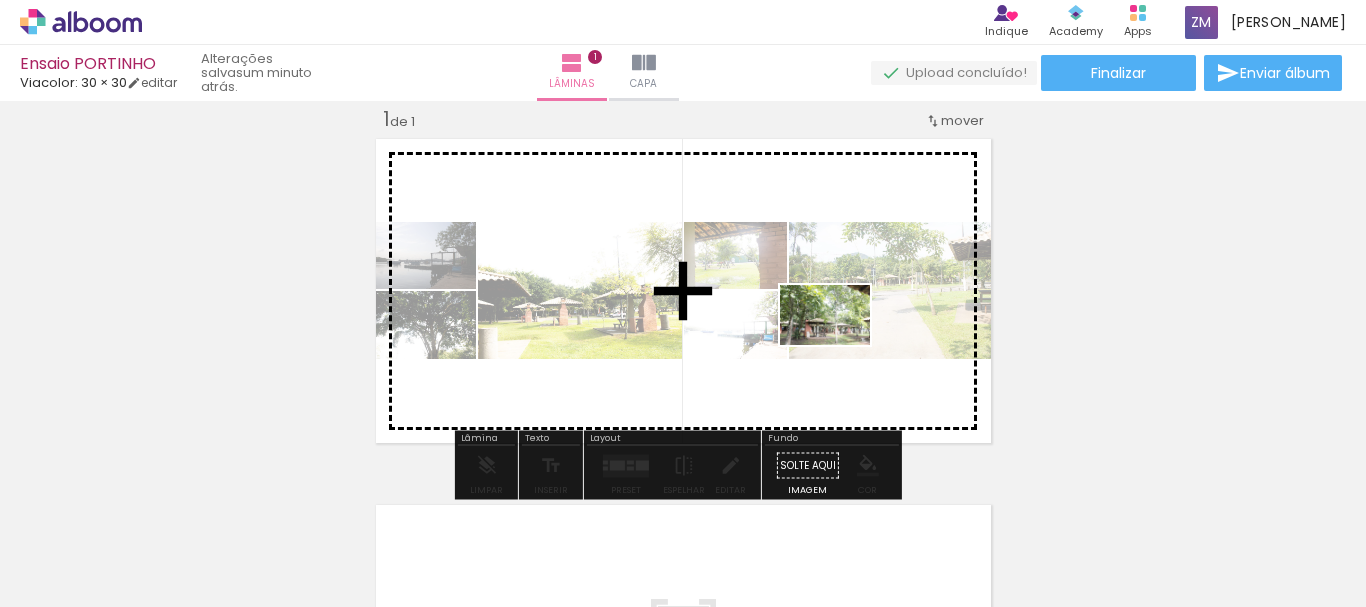 drag, startPoint x: 1070, startPoint y: 551, endPoint x: 840, endPoint y: 345, distance: 308.7653 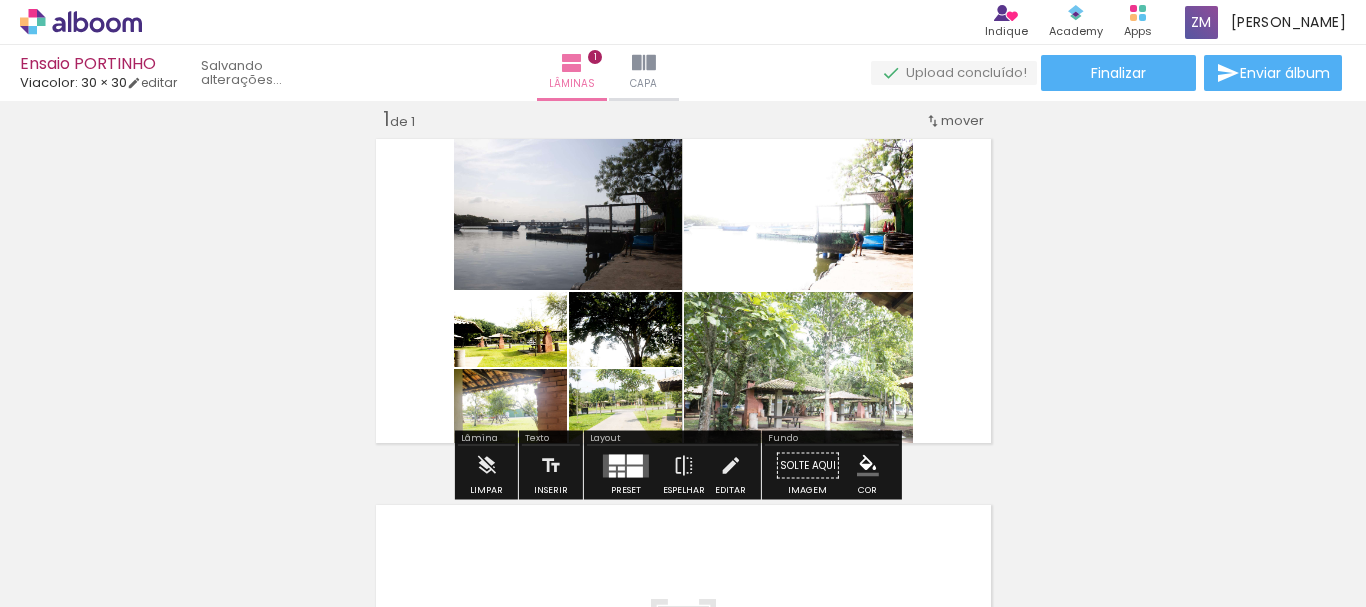 scroll, scrollTop: 0, scrollLeft: 708, axis: horizontal 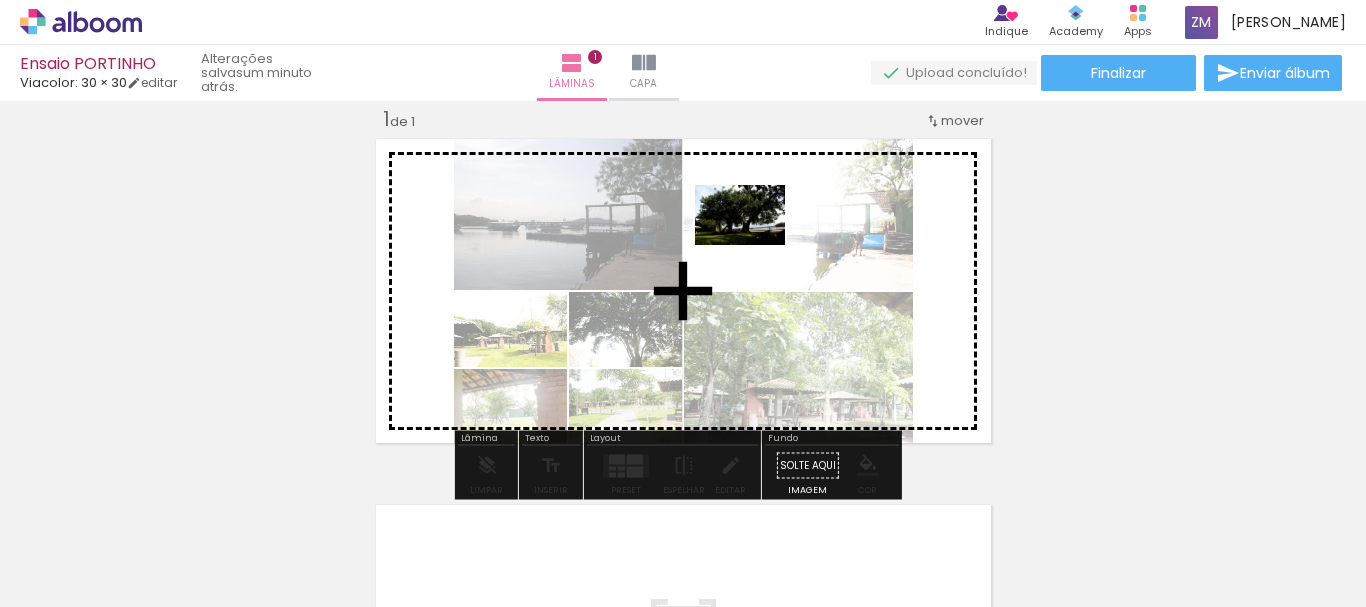 drag, startPoint x: 539, startPoint y: 543, endPoint x: 765, endPoint y: 245, distance: 374.00534 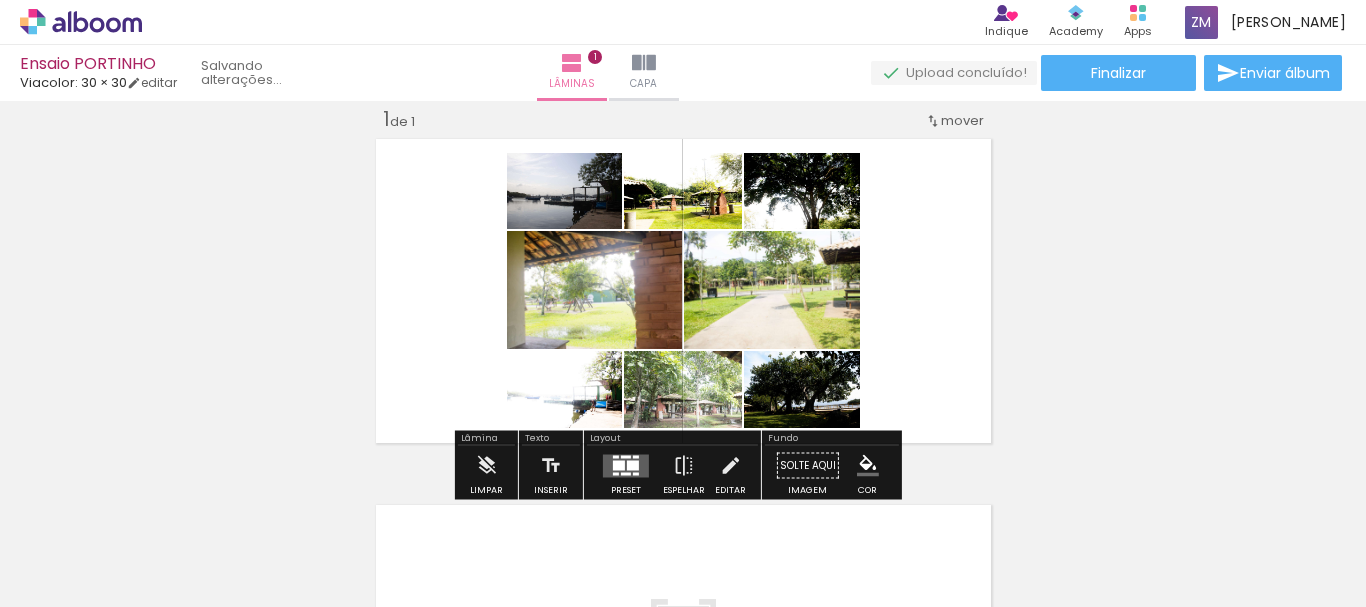 scroll, scrollTop: 0, scrollLeft: 596, axis: horizontal 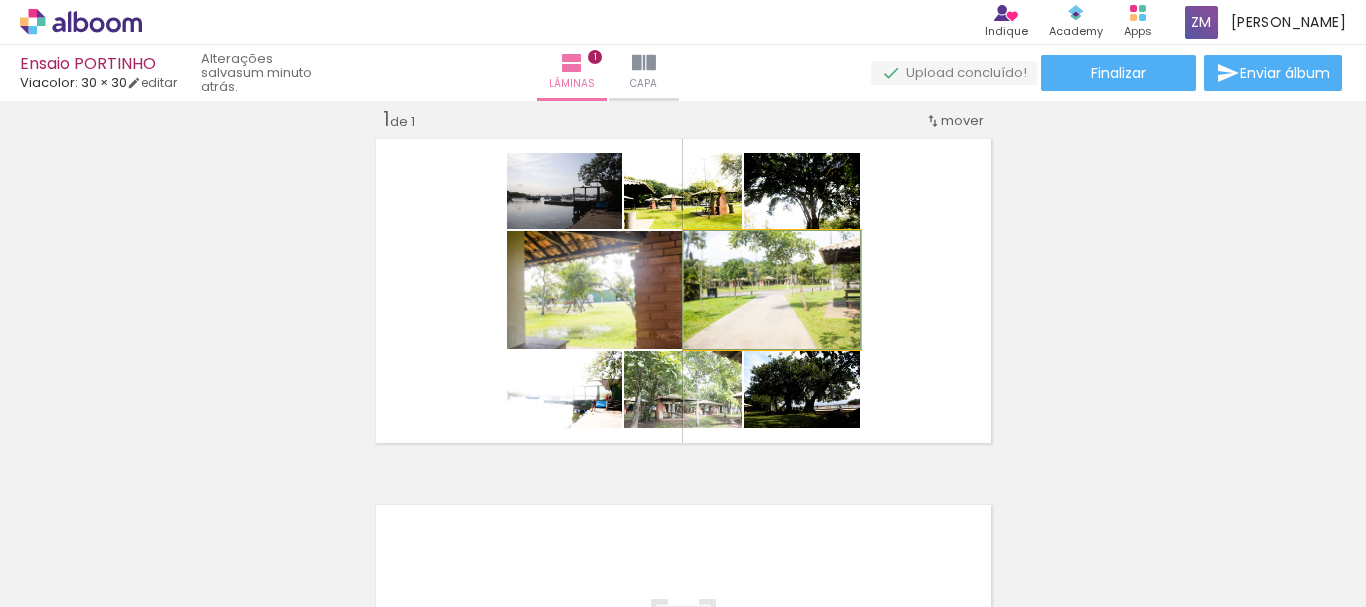 click at bounding box center (705, 252) 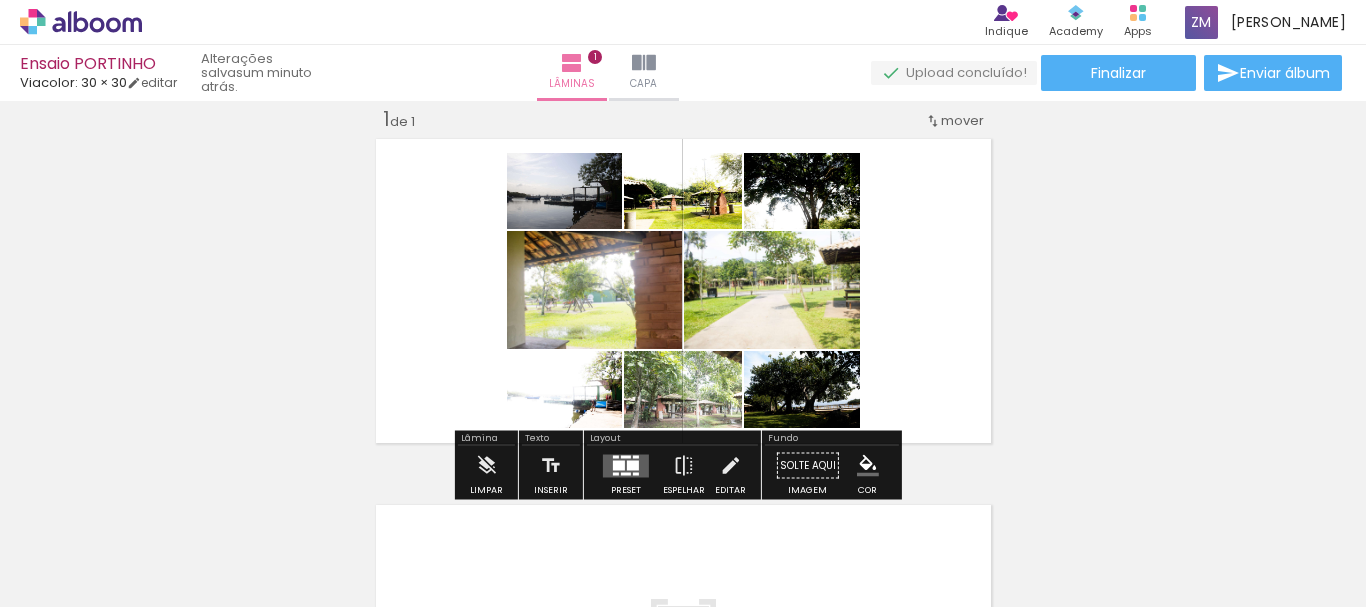 click at bounding box center [572, 174] 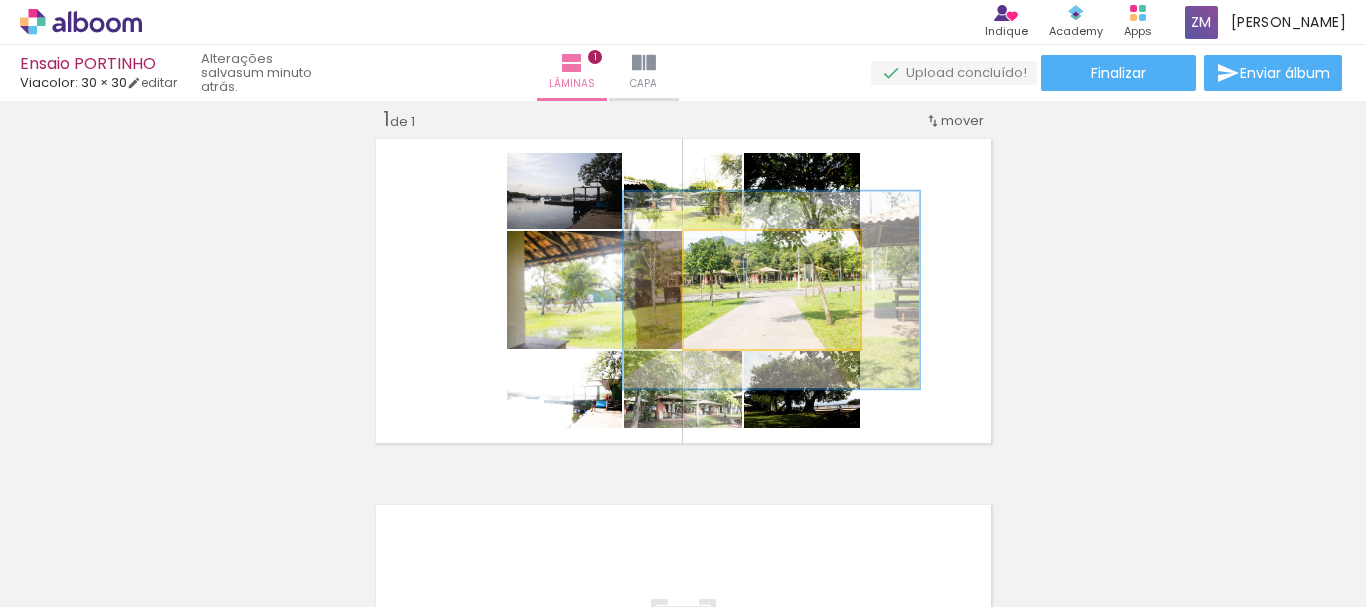 drag, startPoint x: 742, startPoint y: 256, endPoint x: 780, endPoint y: 257, distance: 38.013157 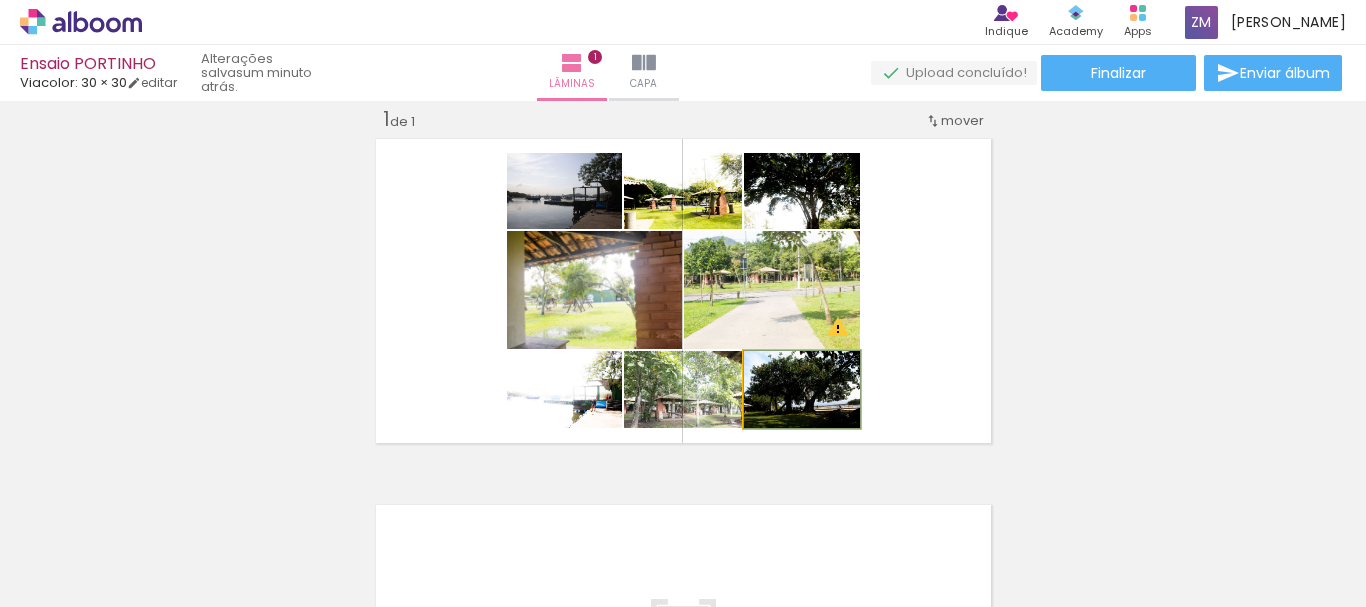 click at bounding box center [785, 372] 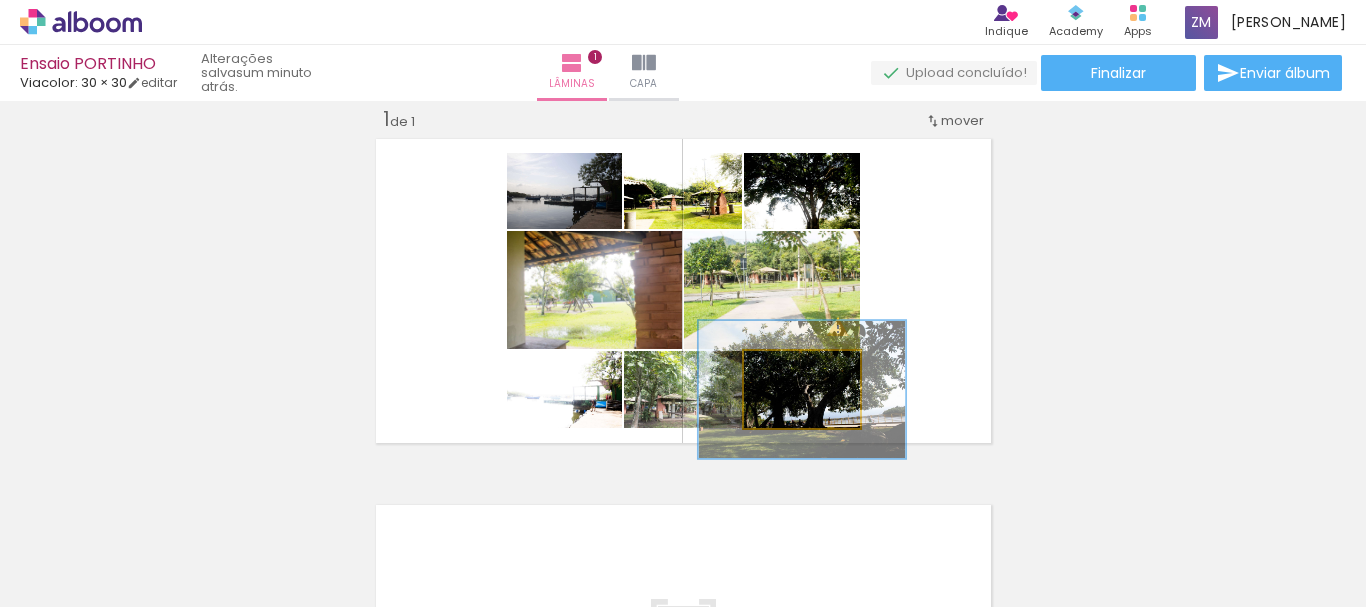 drag, startPoint x: 777, startPoint y: 369, endPoint x: 809, endPoint y: 373, distance: 32.24903 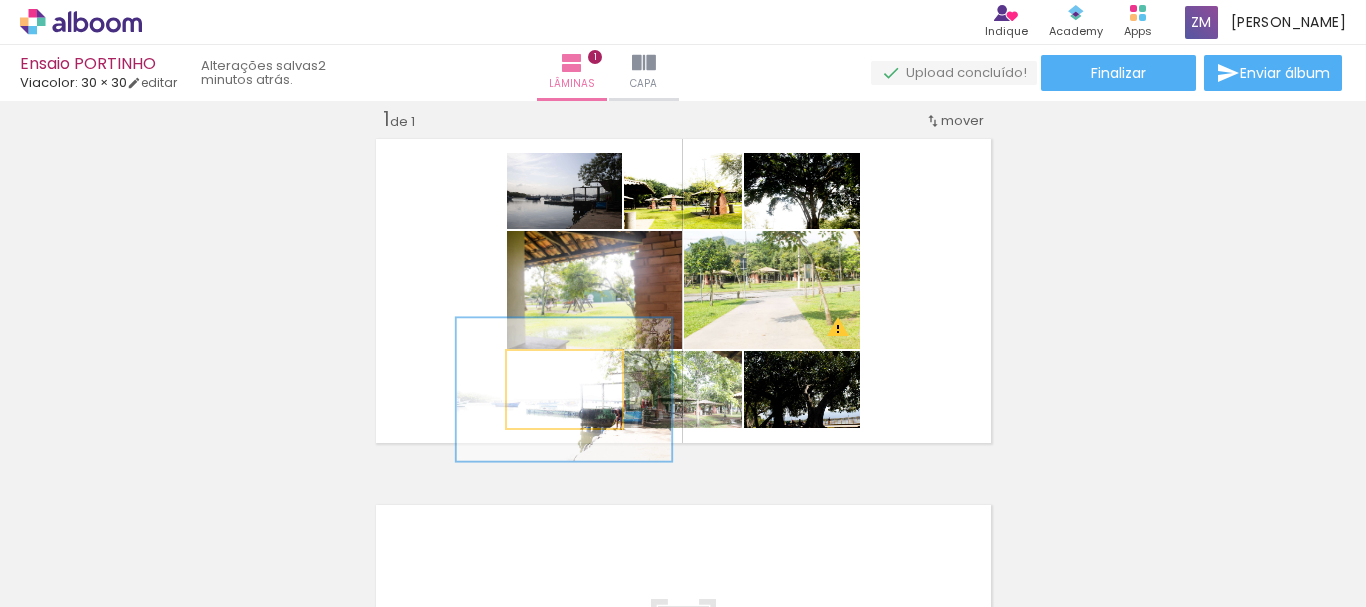 drag, startPoint x: 542, startPoint y: 373, endPoint x: 576, endPoint y: 377, distance: 34.234486 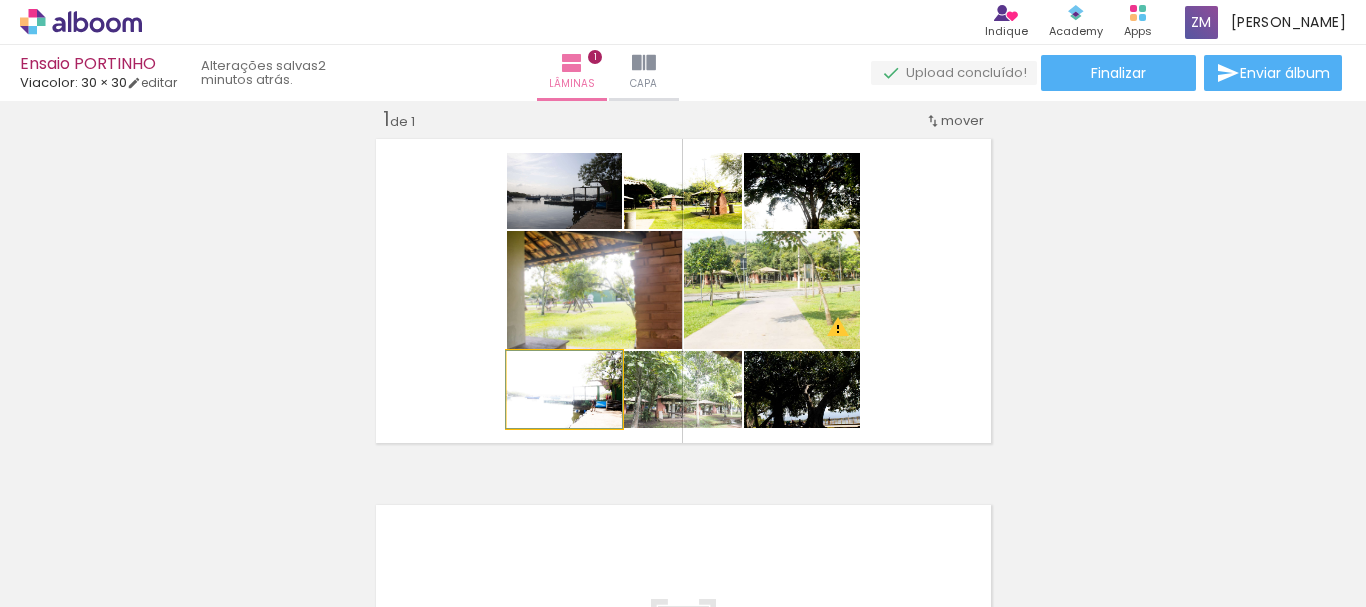 drag, startPoint x: 581, startPoint y: 378, endPoint x: 500, endPoint y: 382, distance: 81.09871 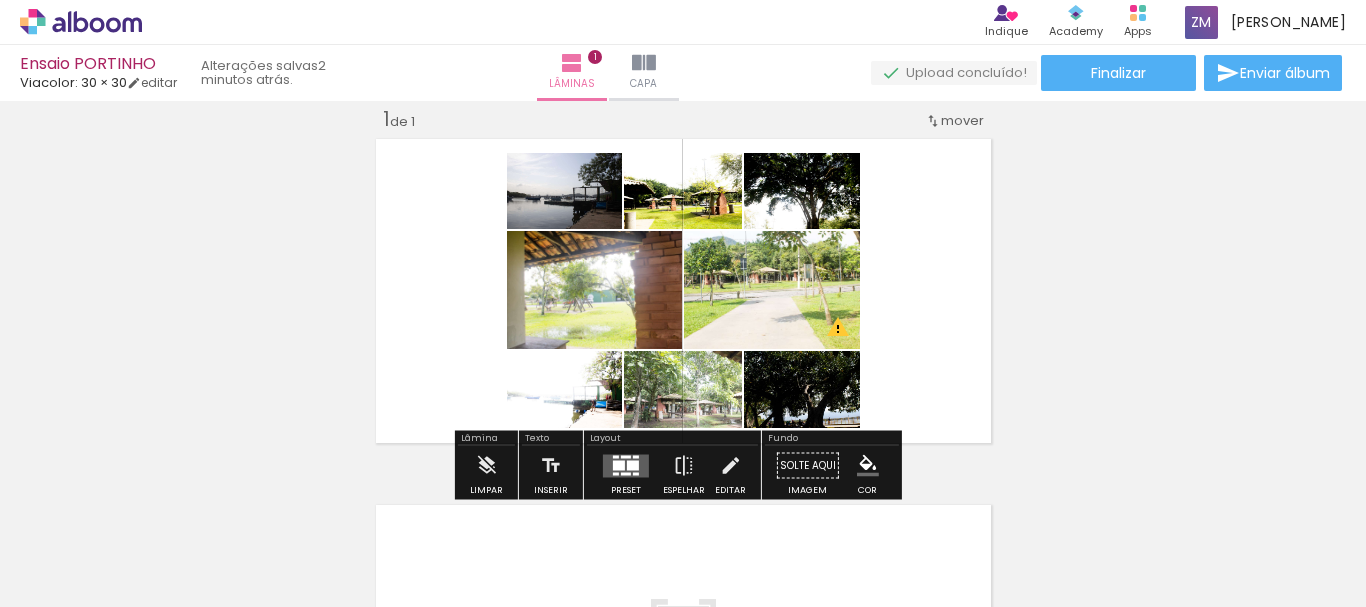 click at bounding box center [683, 291] 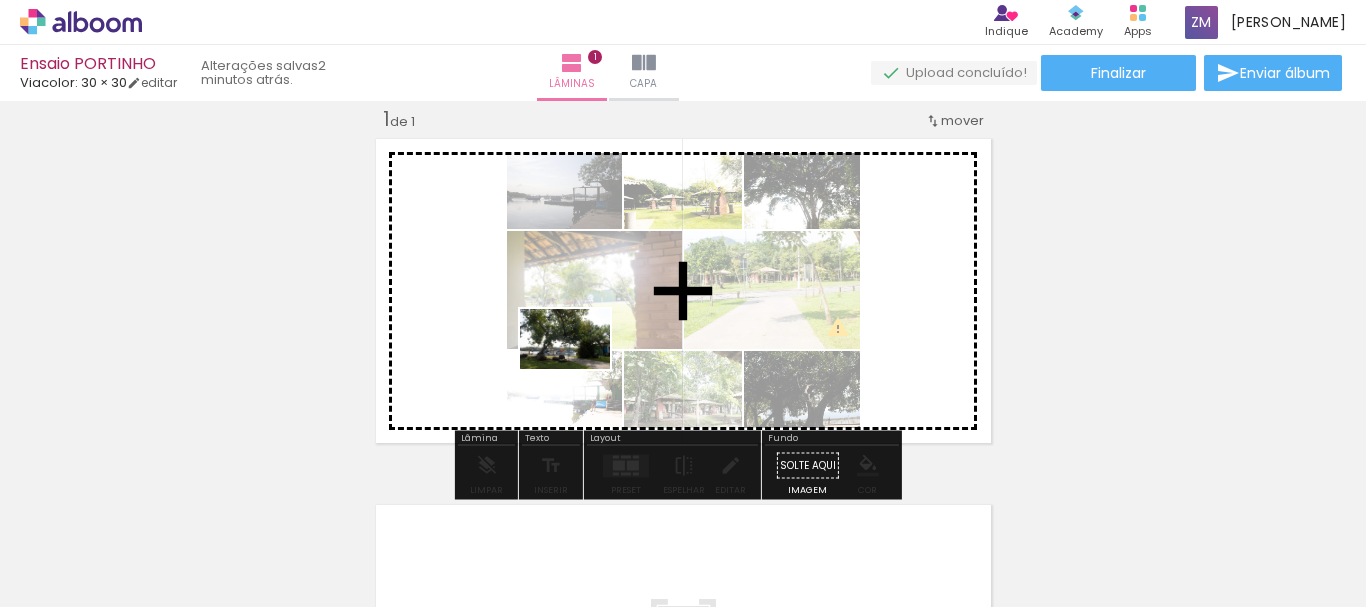 drag, startPoint x: 1061, startPoint y: 555, endPoint x: 580, endPoint y: 369, distance: 515.7102 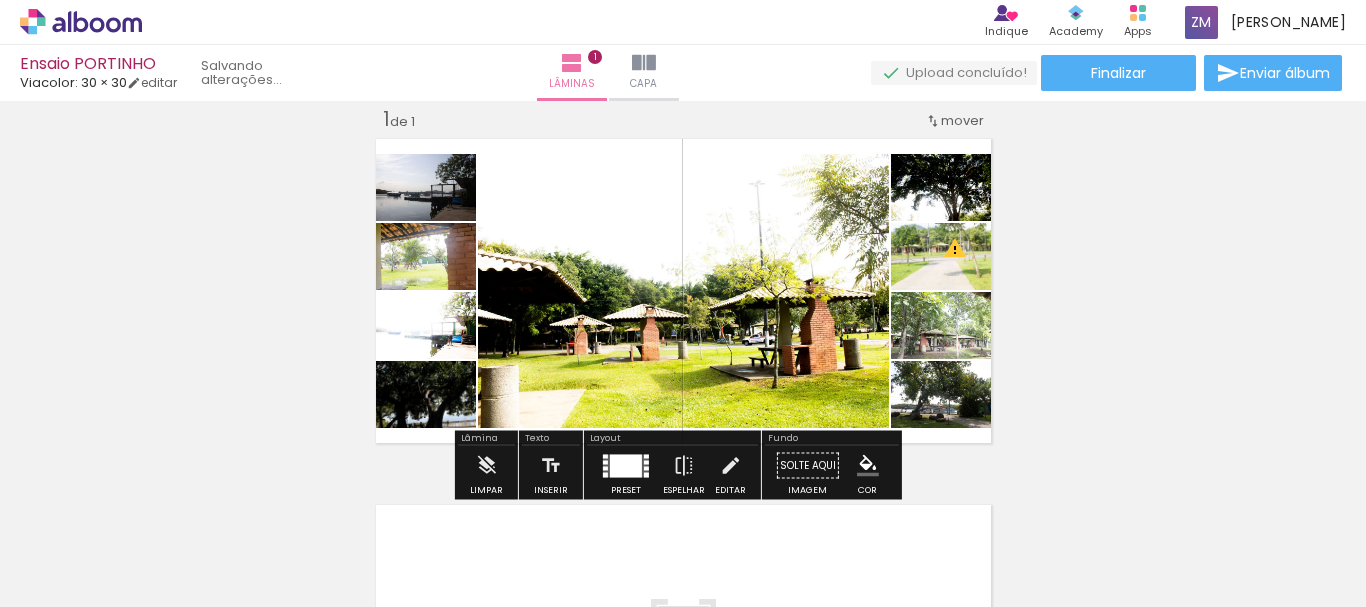 scroll, scrollTop: 0, scrollLeft: 484, axis: horizontal 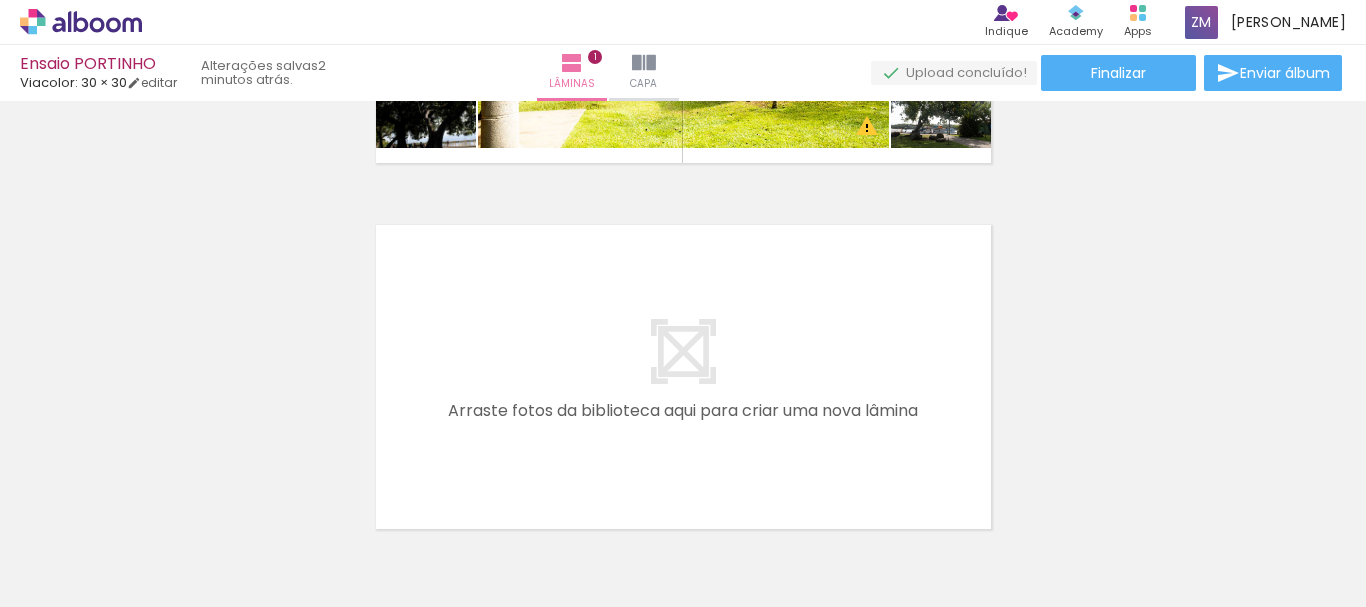 click at bounding box center [683, 377] 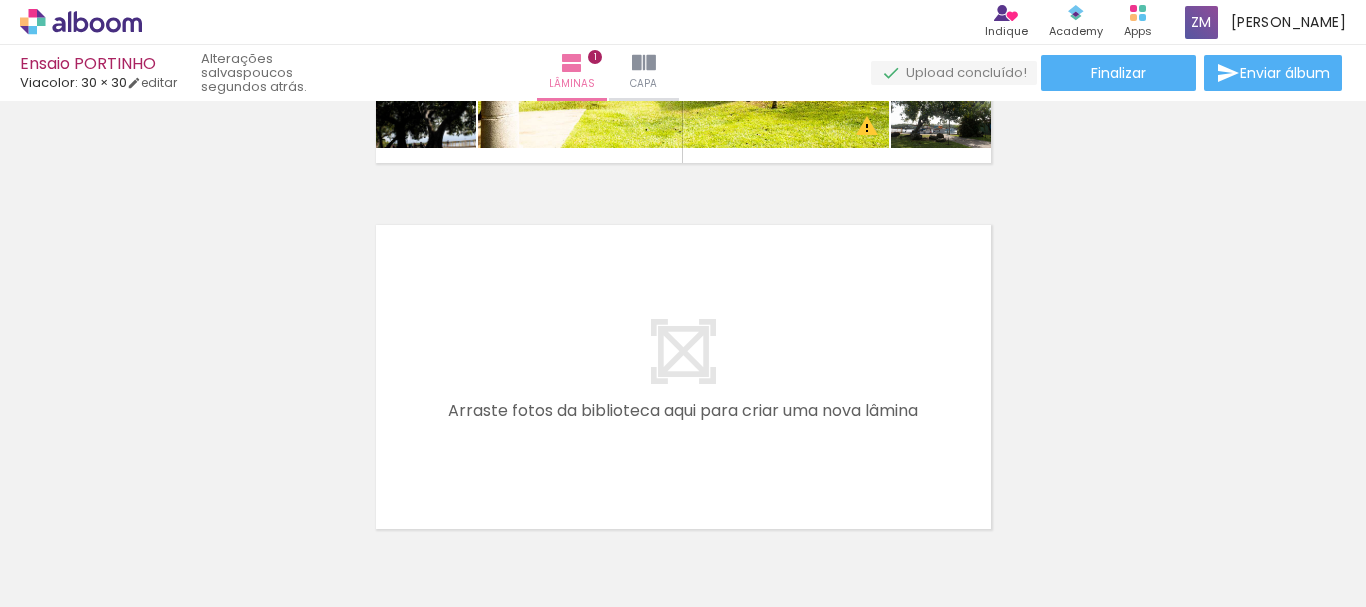 click at bounding box center (683, 377) 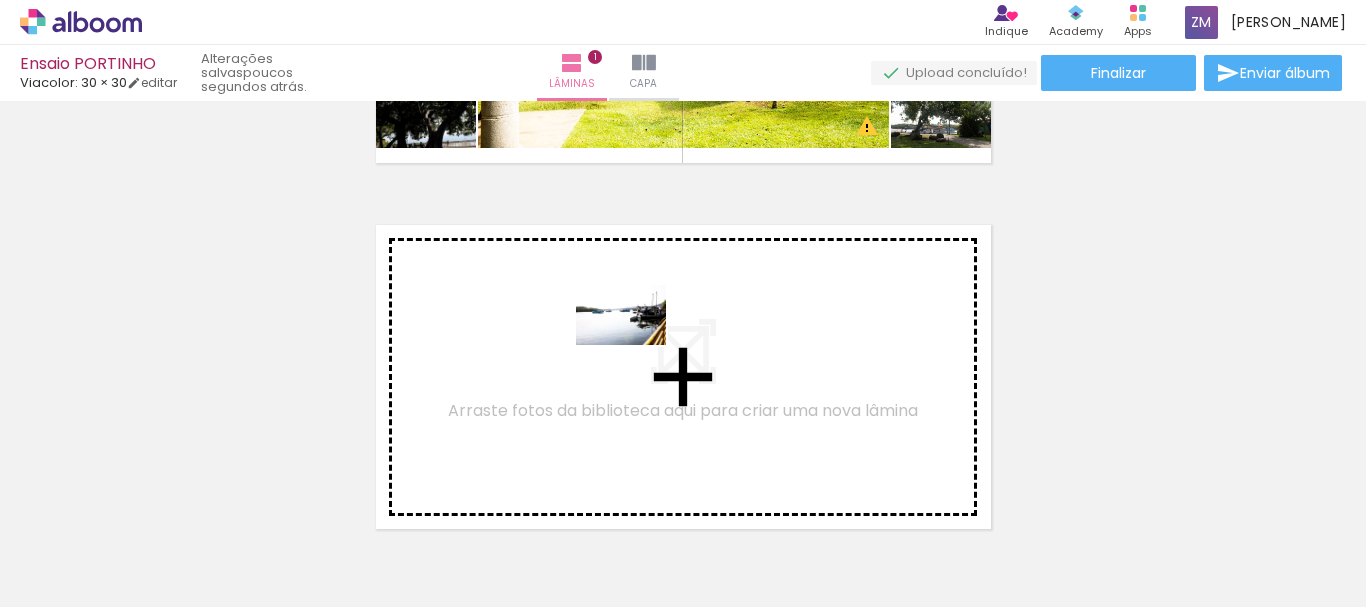 drag, startPoint x: 242, startPoint y: 539, endPoint x: 636, endPoint y: 345, distance: 439.17194 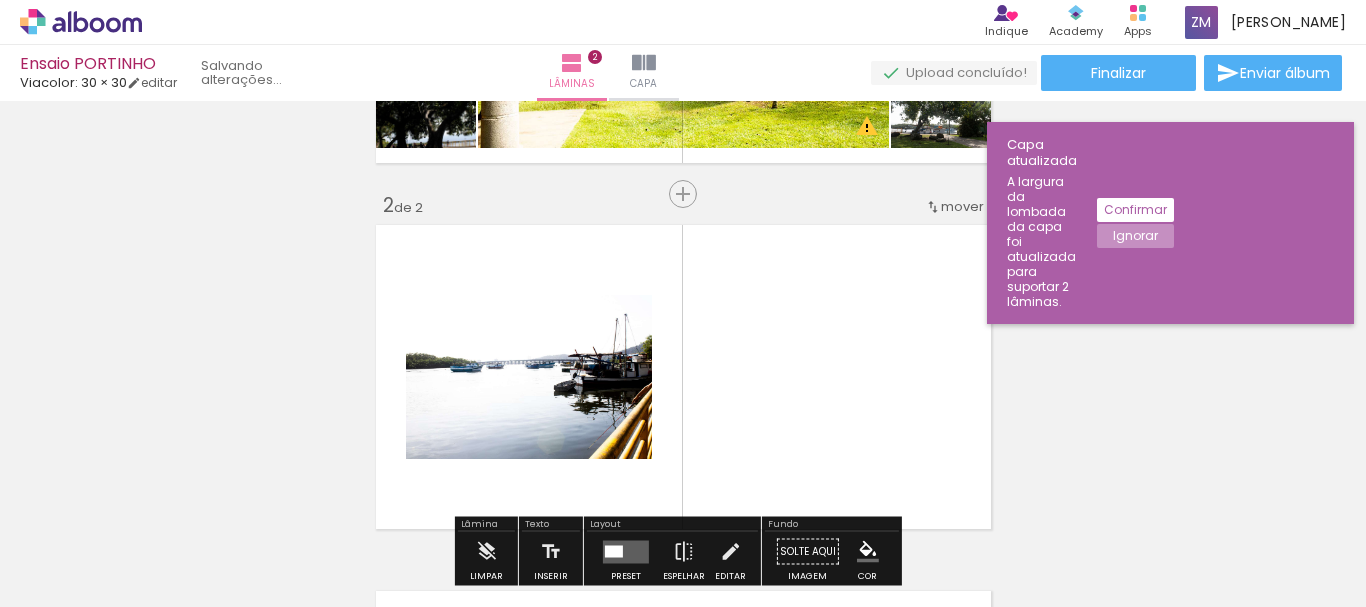 scroll, scrollTop: 0, scrollLeft: 372, axis: horizontal 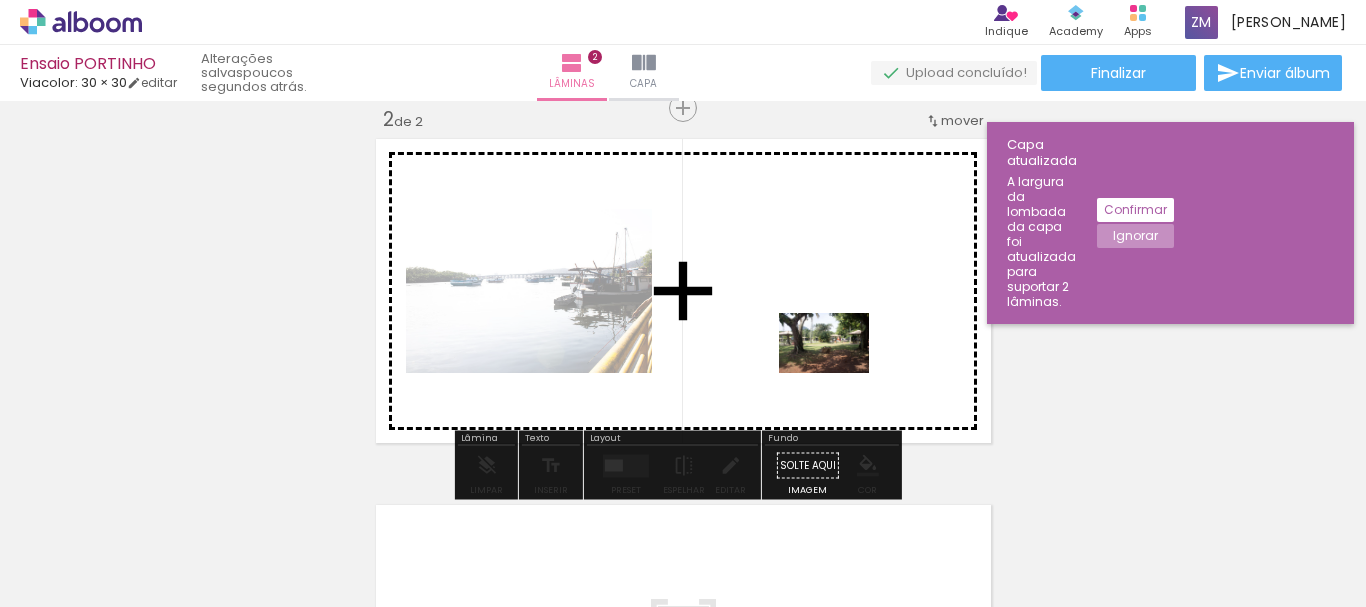 drag, startPoint x: 504, startPoint y: 536, endPoint x: 840, endPoint y: 369, distance: 375.2133 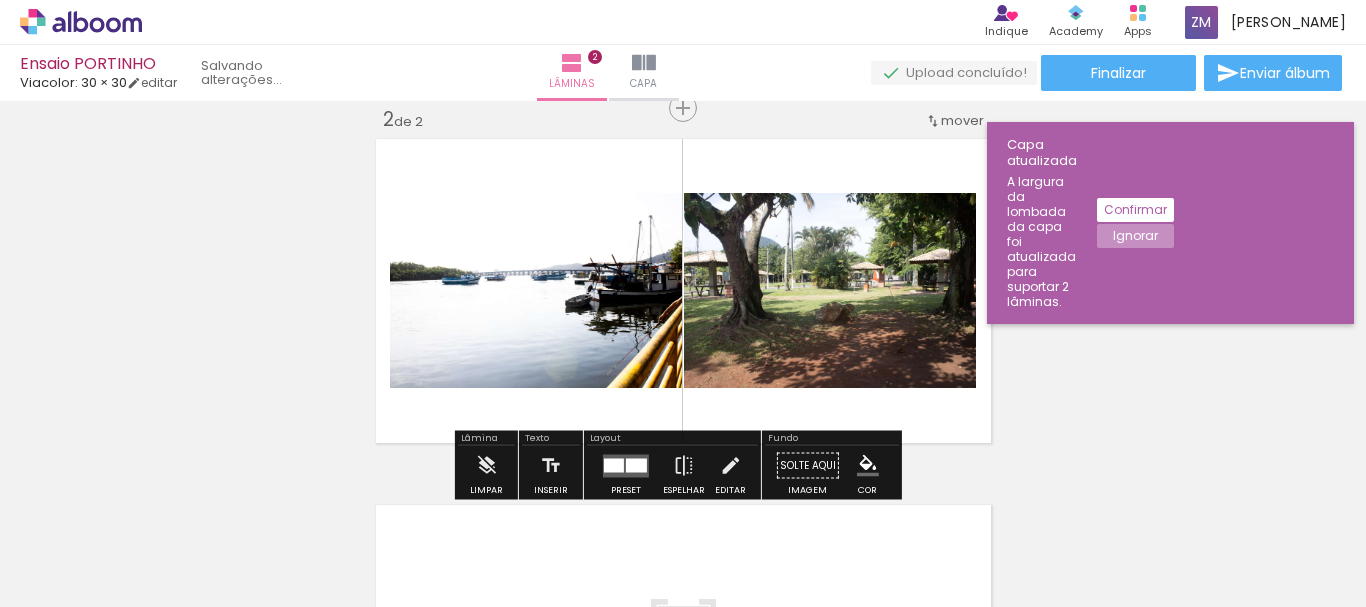 scroll, scrollTop: 0, scrollLeft: 260, axis: horizontal 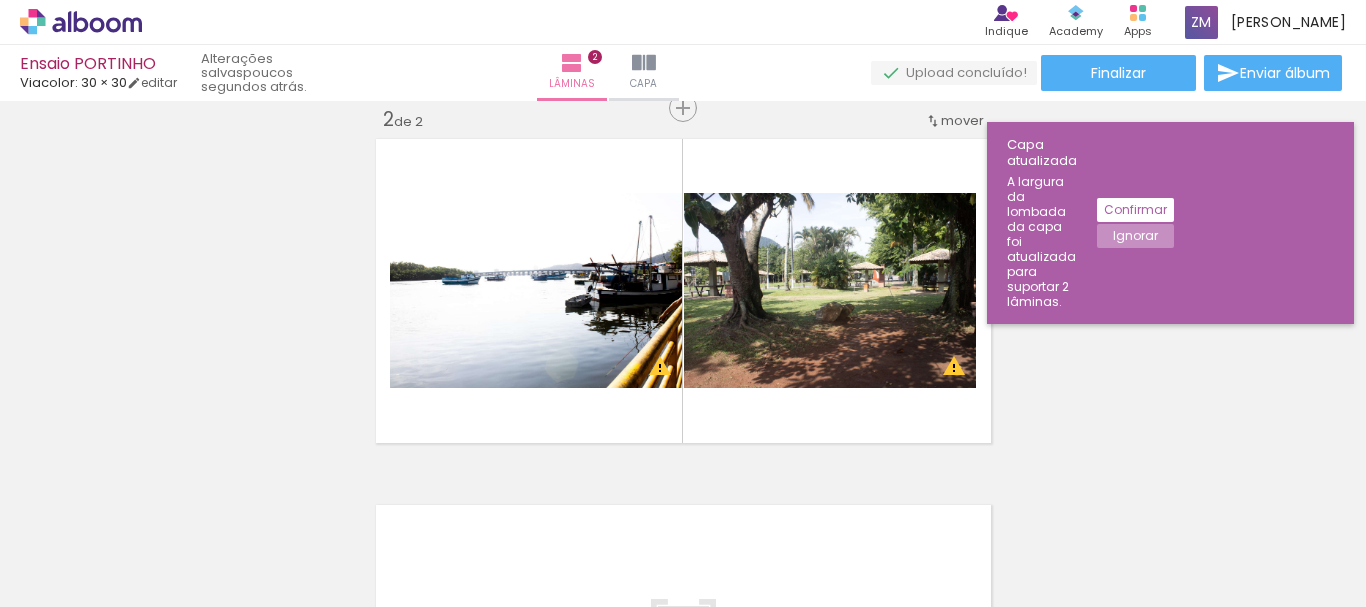 click on "Não utilizadas" at bounding box center (56, 562) 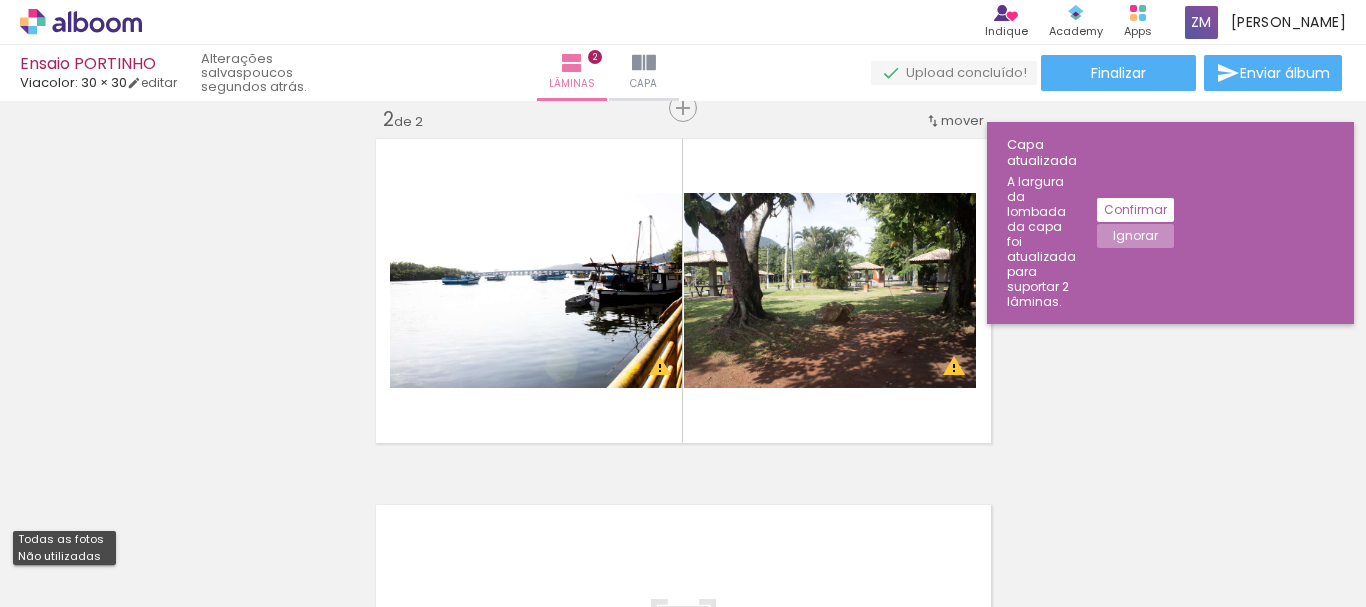 click on "Não utilizadas" at bounding box center (0, 0) 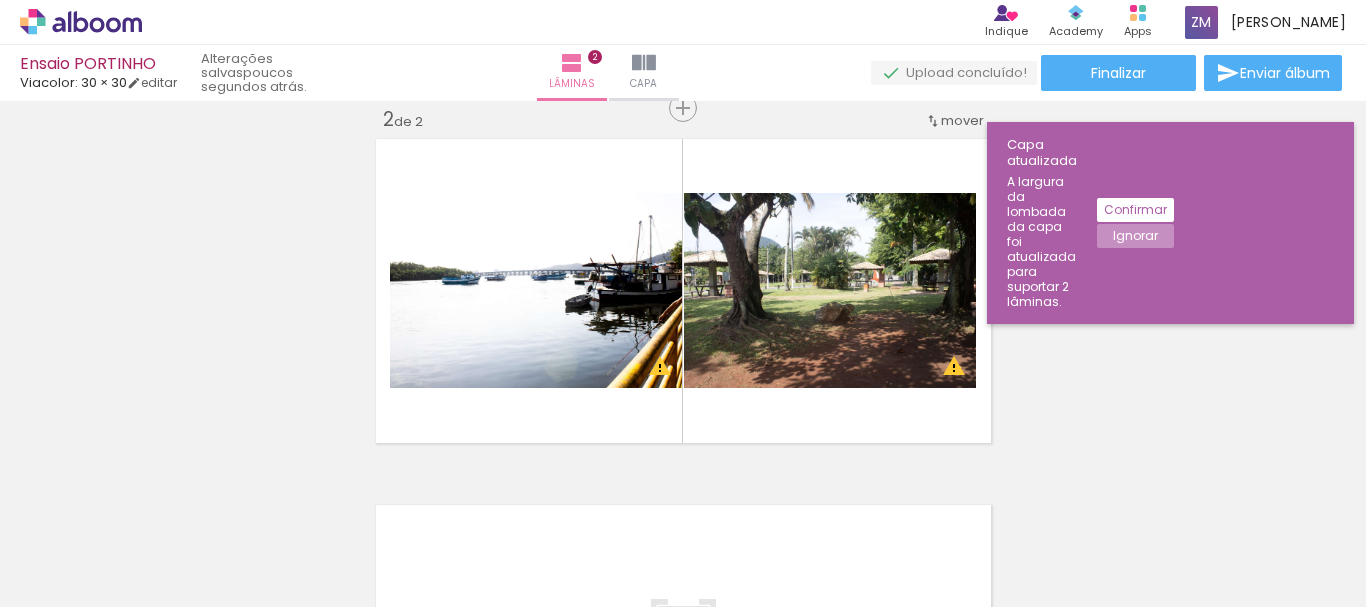 click at bounding box center (-60, 540) 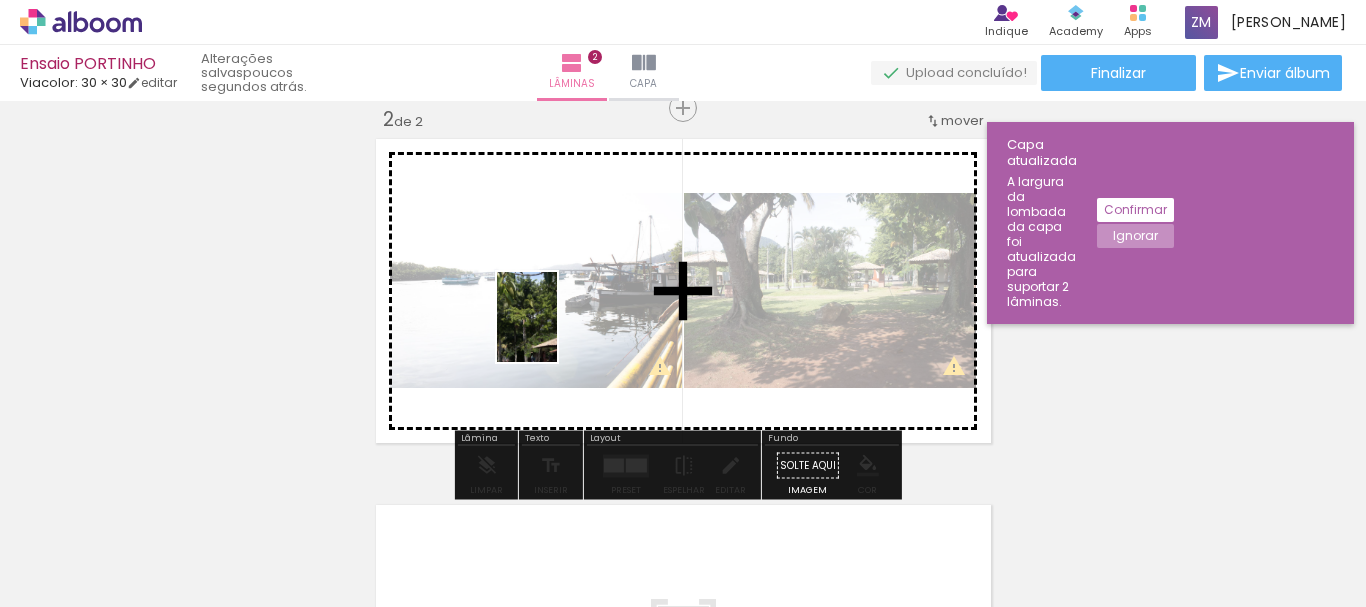 drag, startPoint x: 730, startPoint y: 546, endPoint x: 557, endPoint y: 332, distance: 275.18176 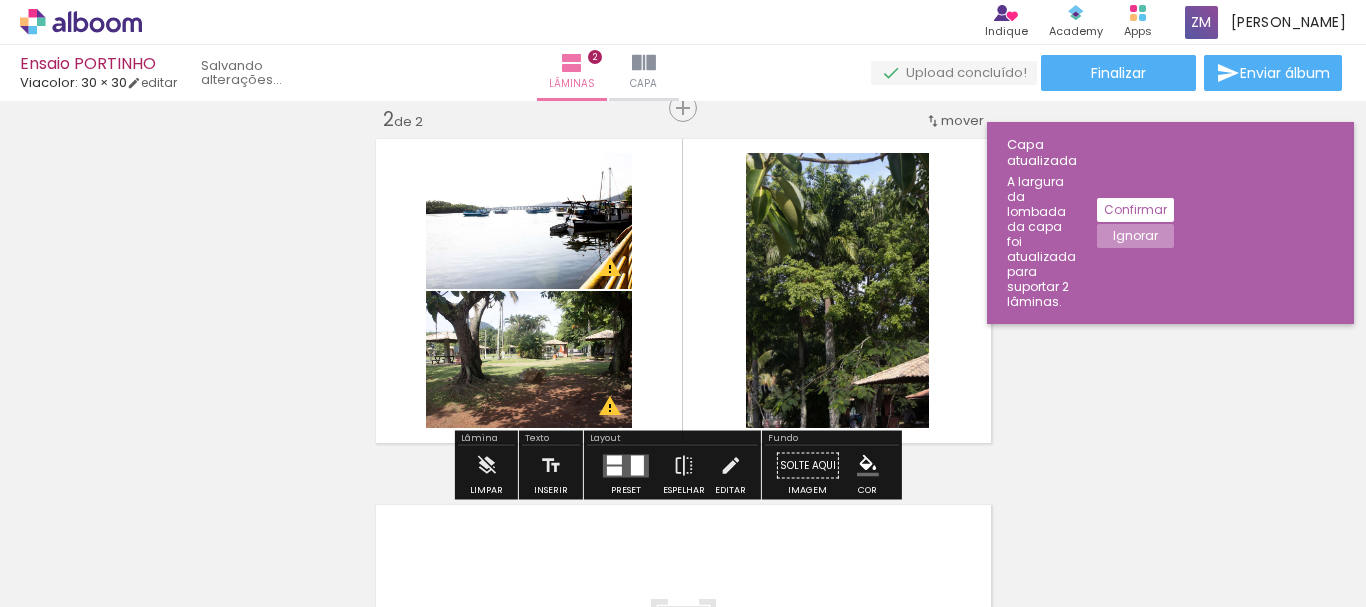 scroll, scrollTop: 0, scrollLeft: 148, axis: horizontal 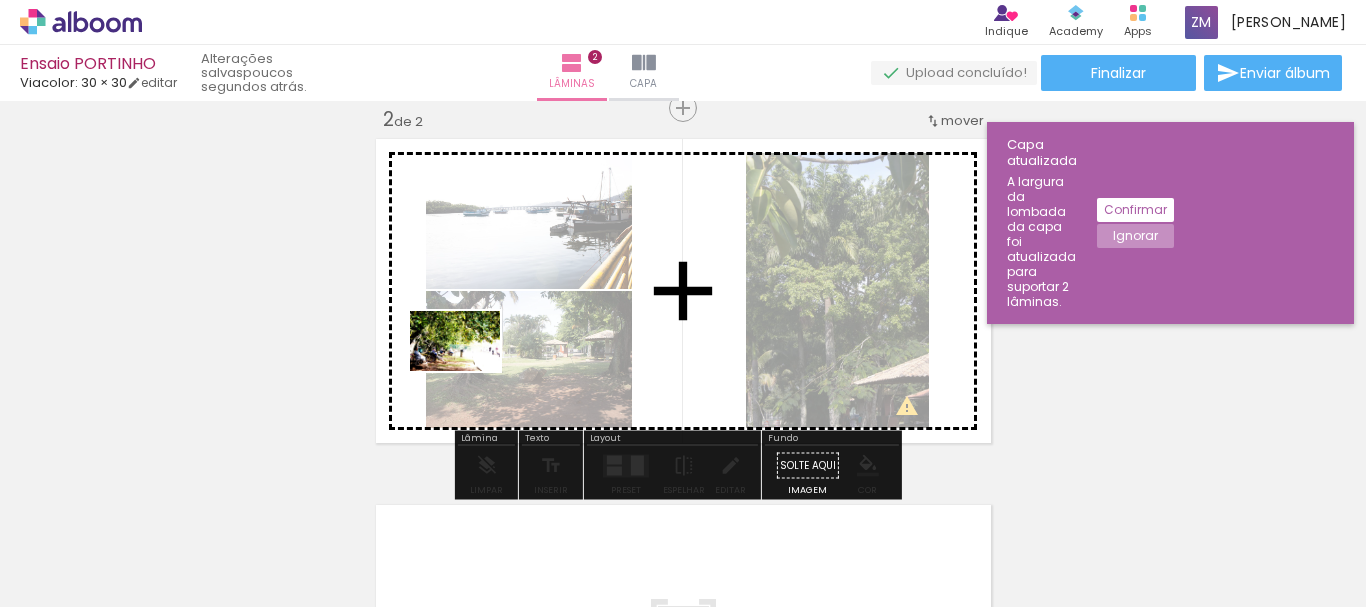 drag, startPoint x: 1067, startPoint y: 555, endPoint x: 468, endPoint y: 369, distance: 627.2137 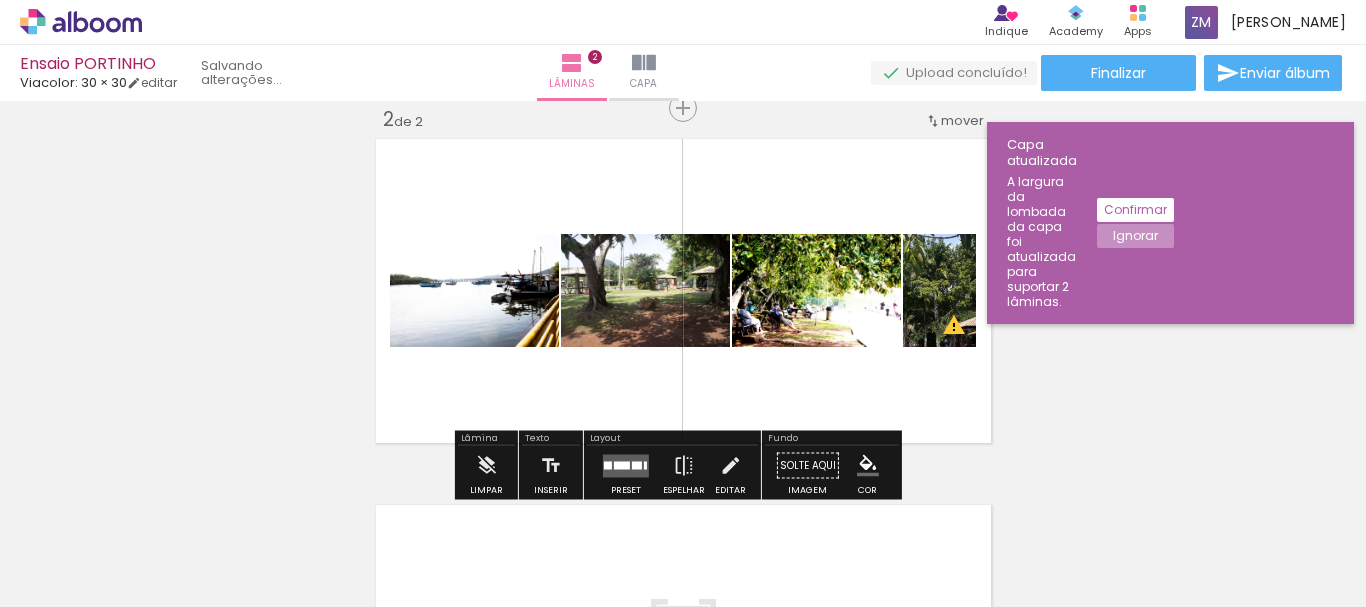 scroll, scrollTop: 0, scrollLeft: 36, axis: horizontal 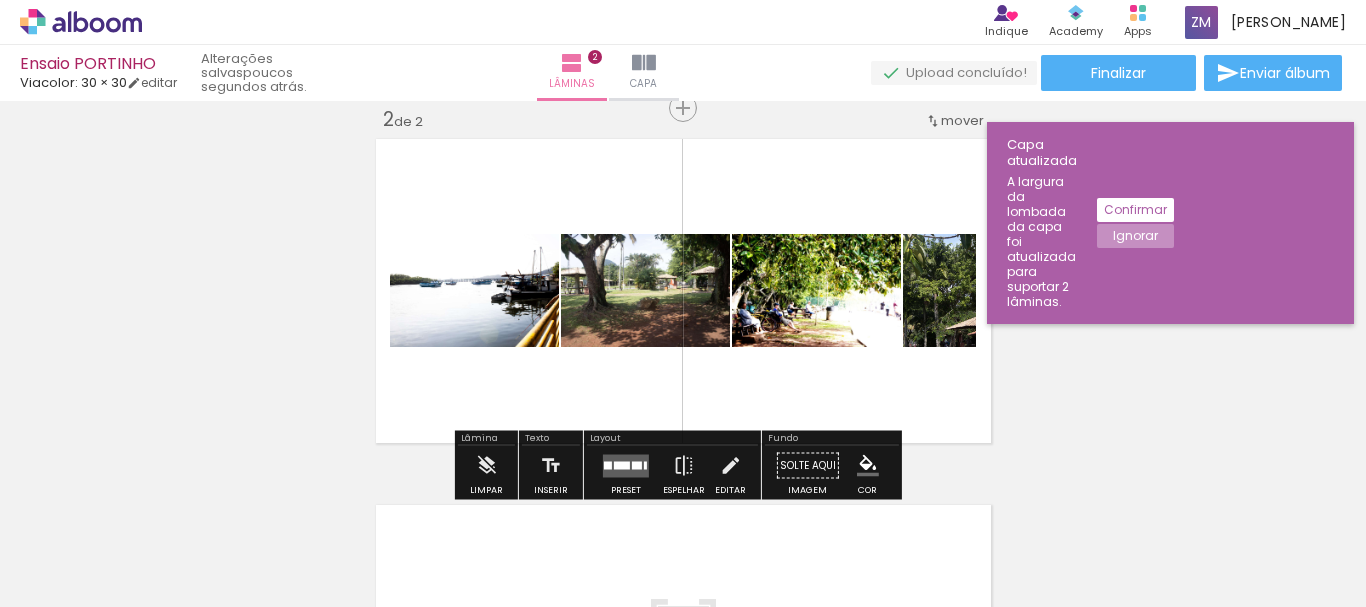click on "Ignorar" 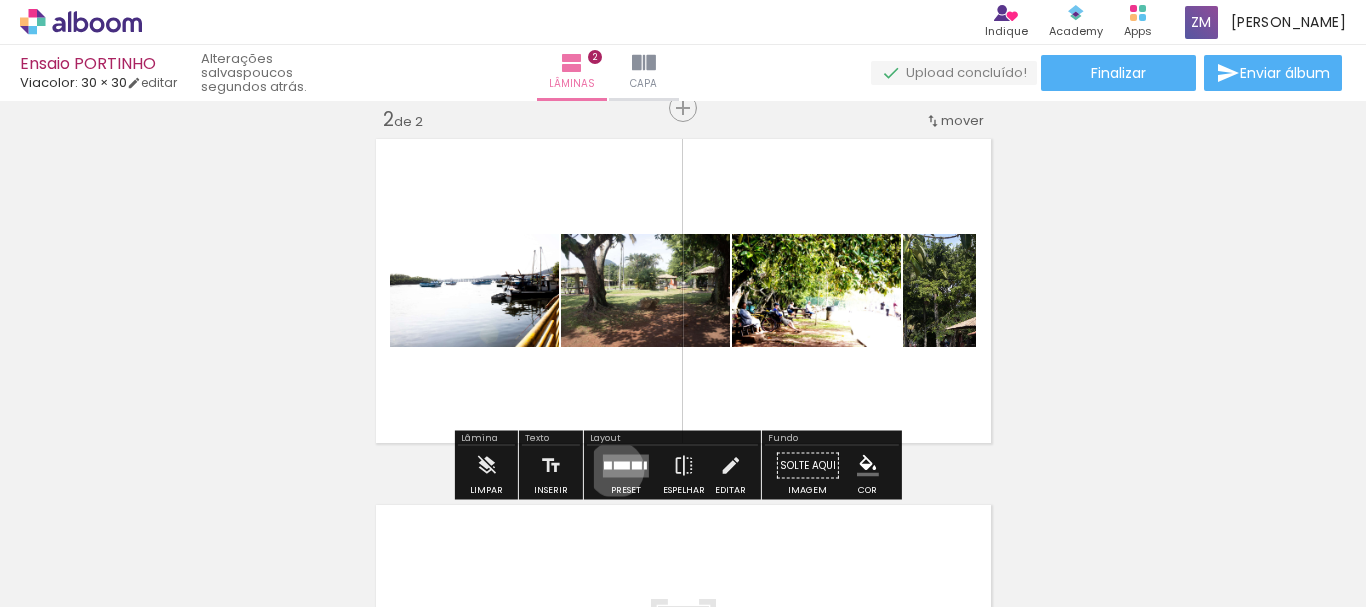 click at bounding box center [626, 465] 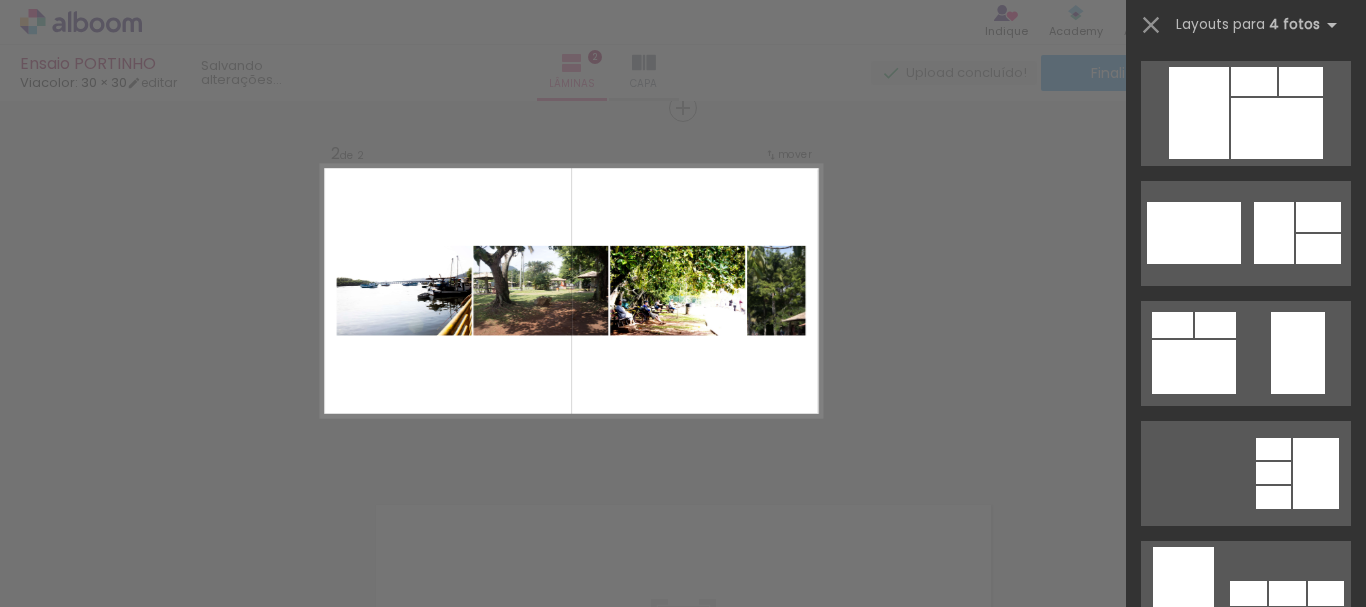 scroll, scrollTop: 0, scrollLeft: 0, axis: both 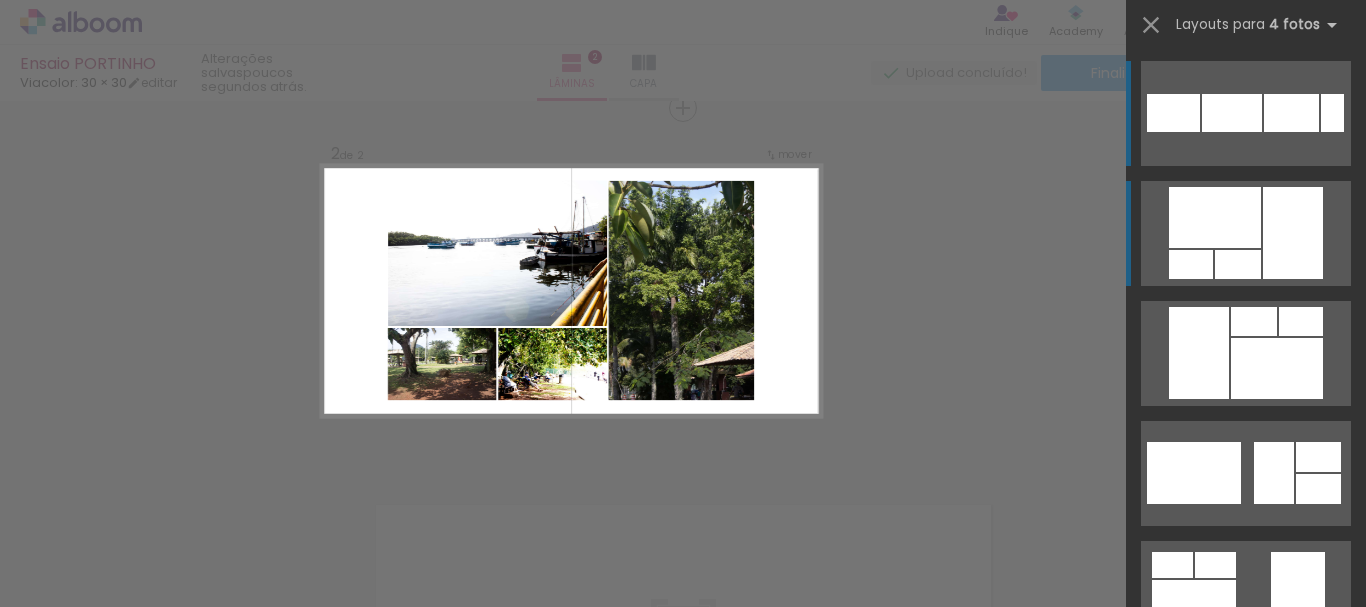 click at bounding box center (1215, 217) 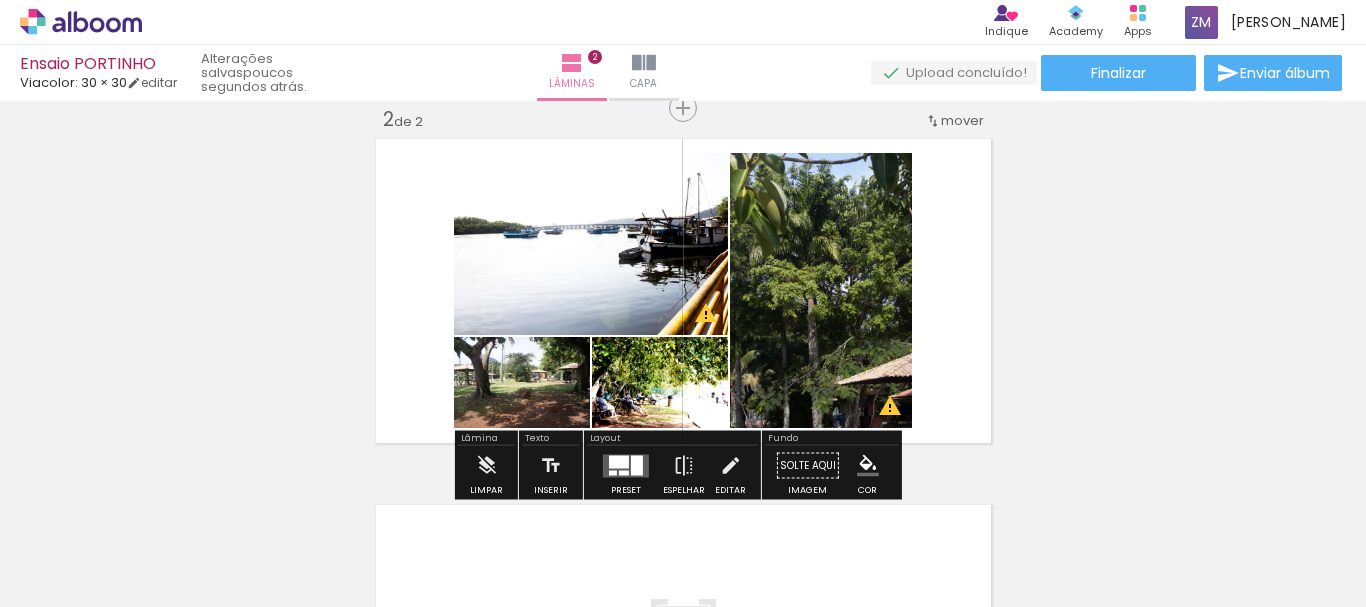 click at bounding box center (619, 461) 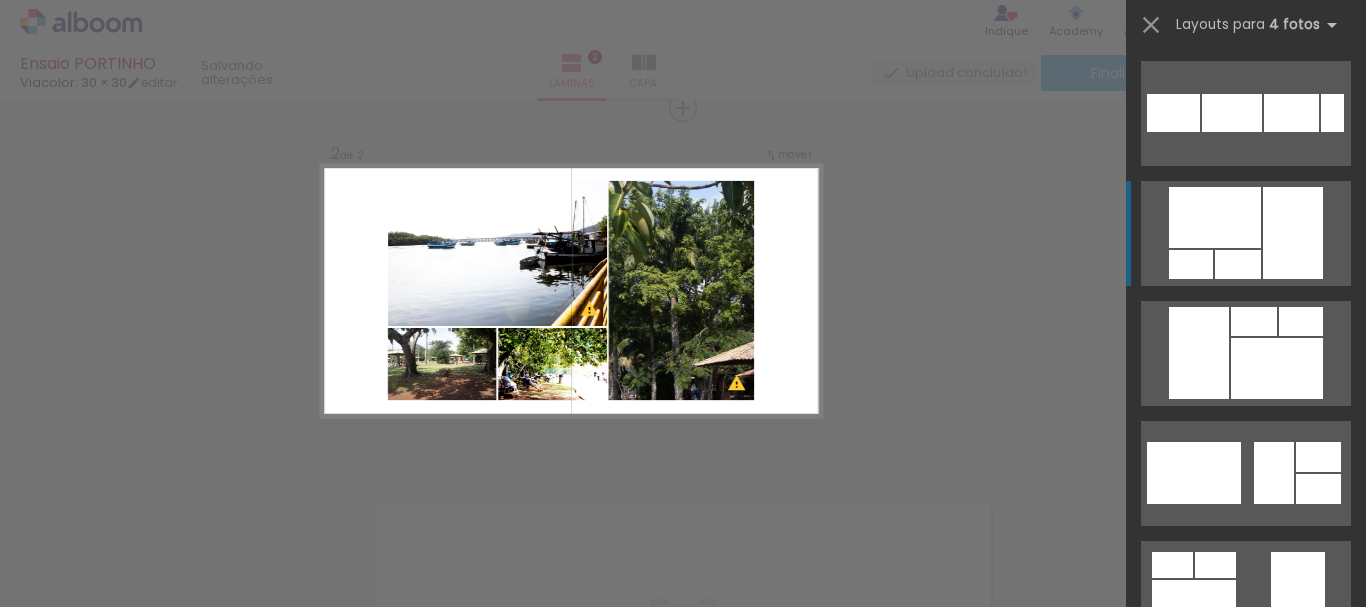 scroll, scrollTop: 120, scrollLeft: 0, axis: vertical 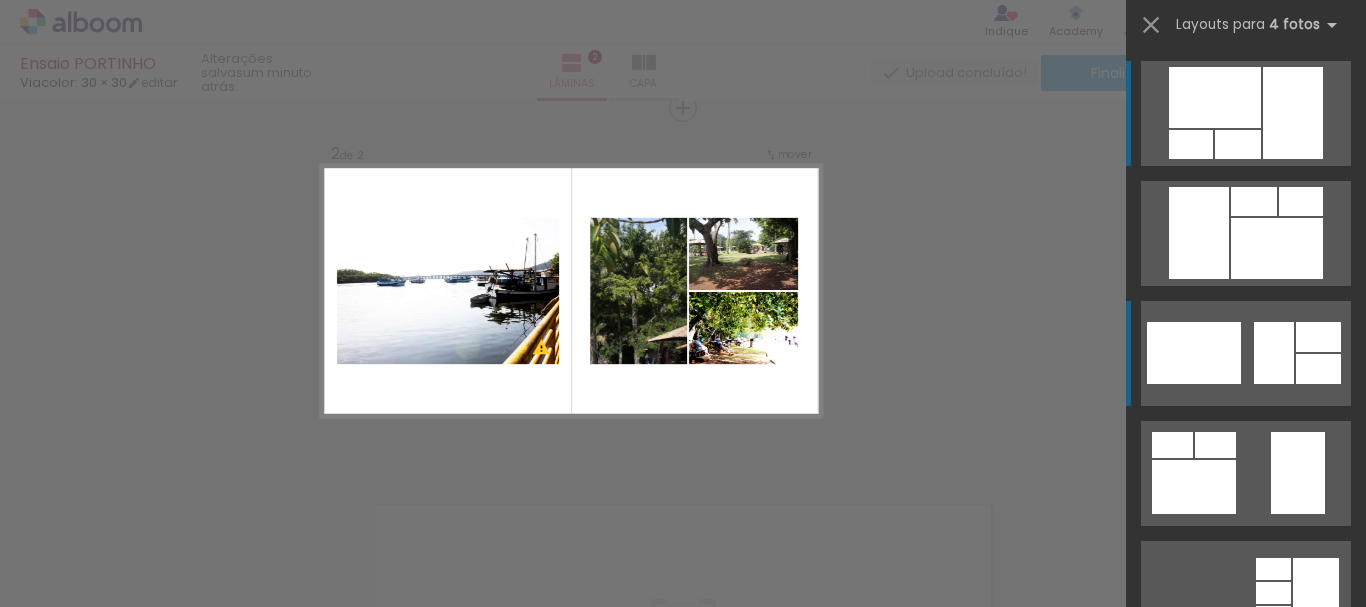 click at bounding box center [1332, -7] 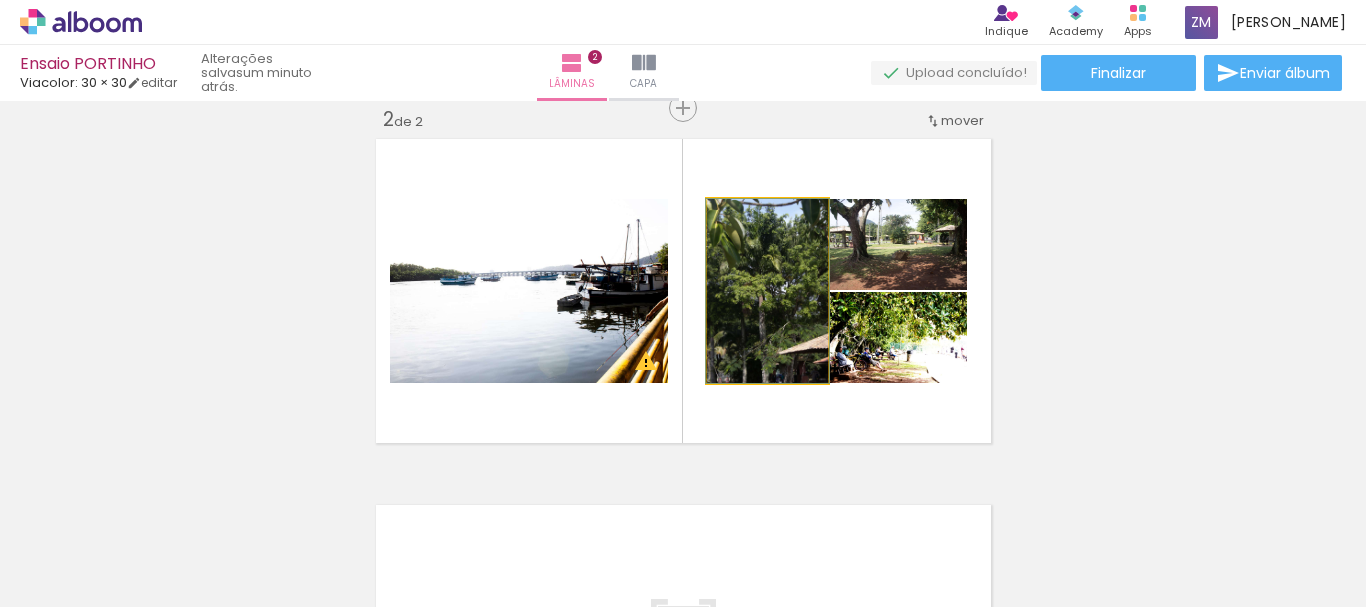 click 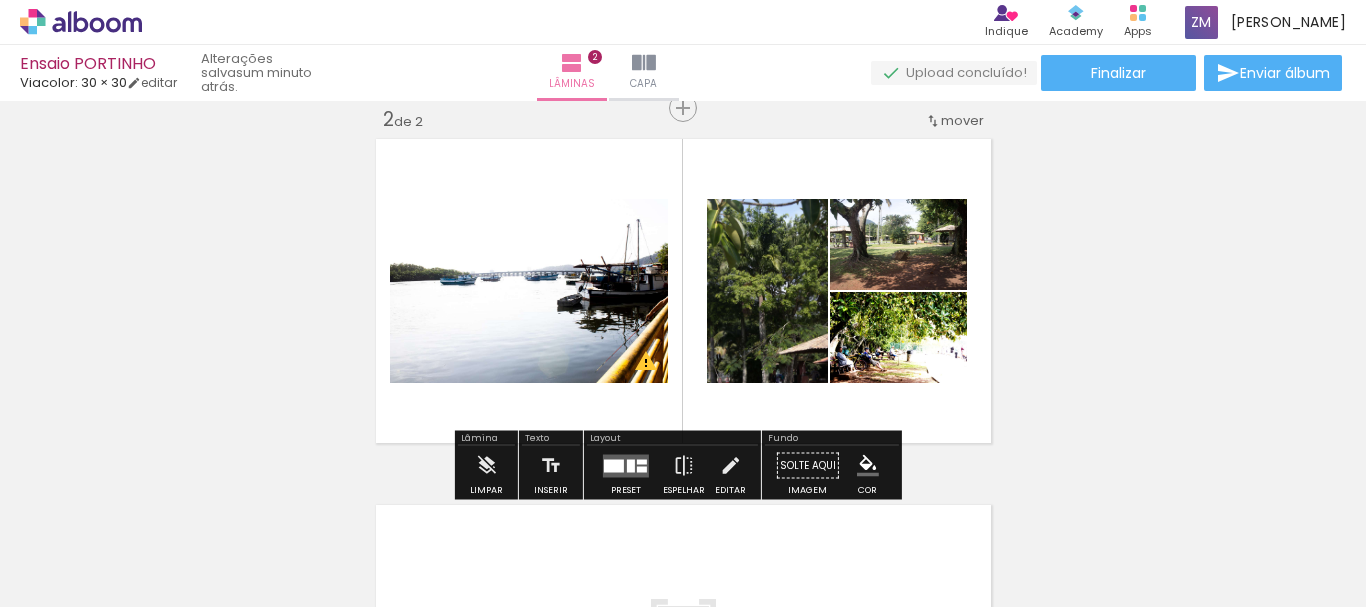 click at bounding box center [593, 220] 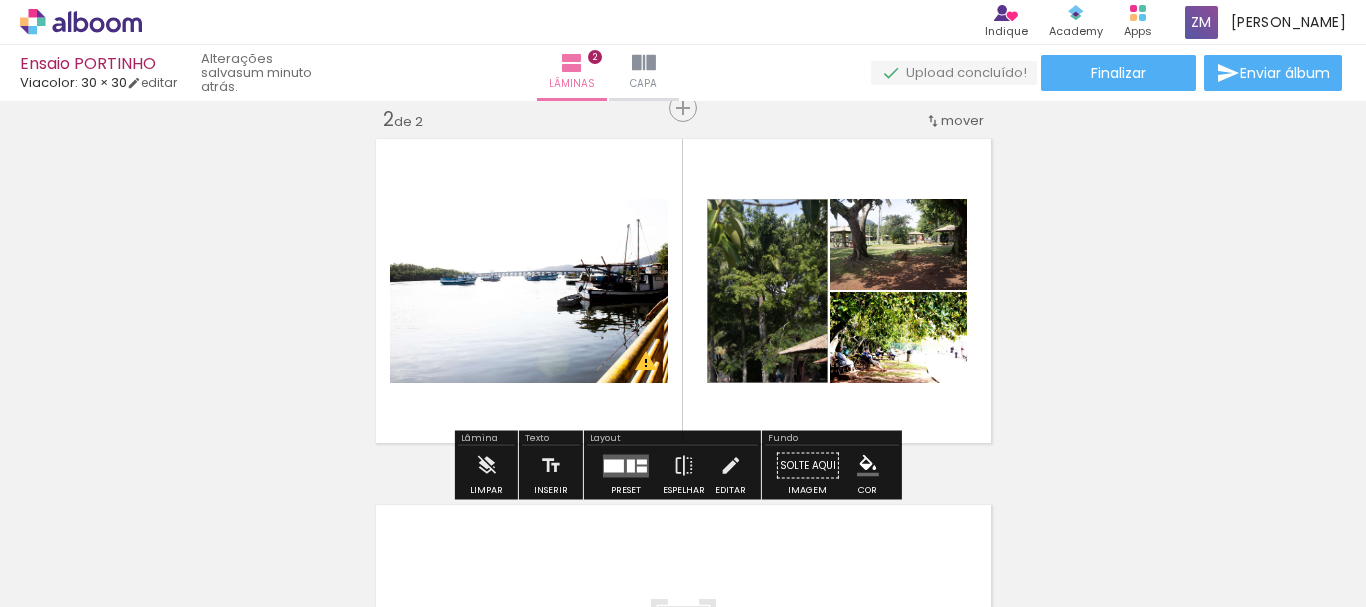 click at bounding box center (0, 0) 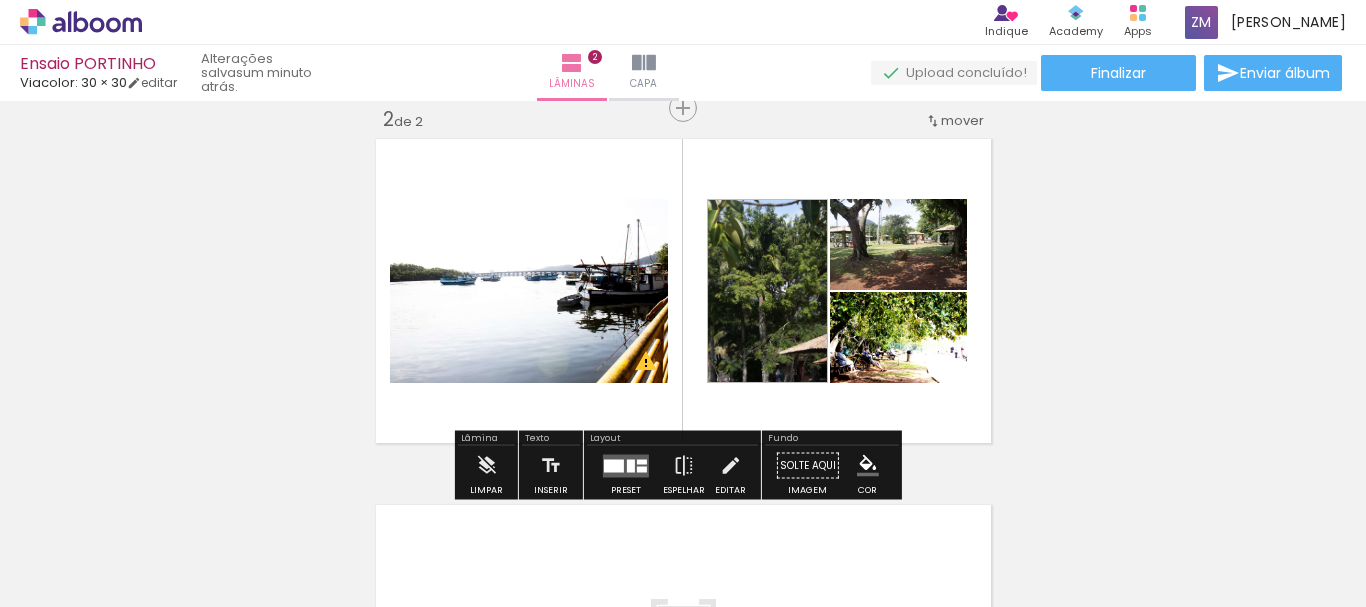 click at bounding box center [0, 0] 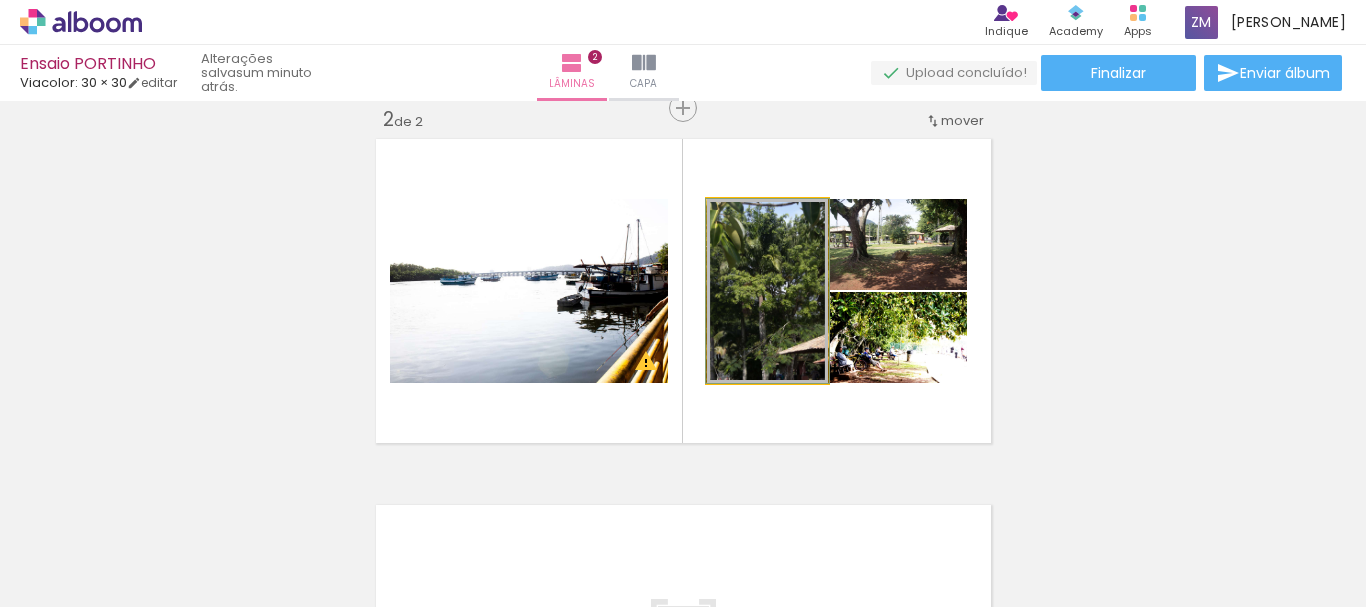 click at bounding box center (726, 220) 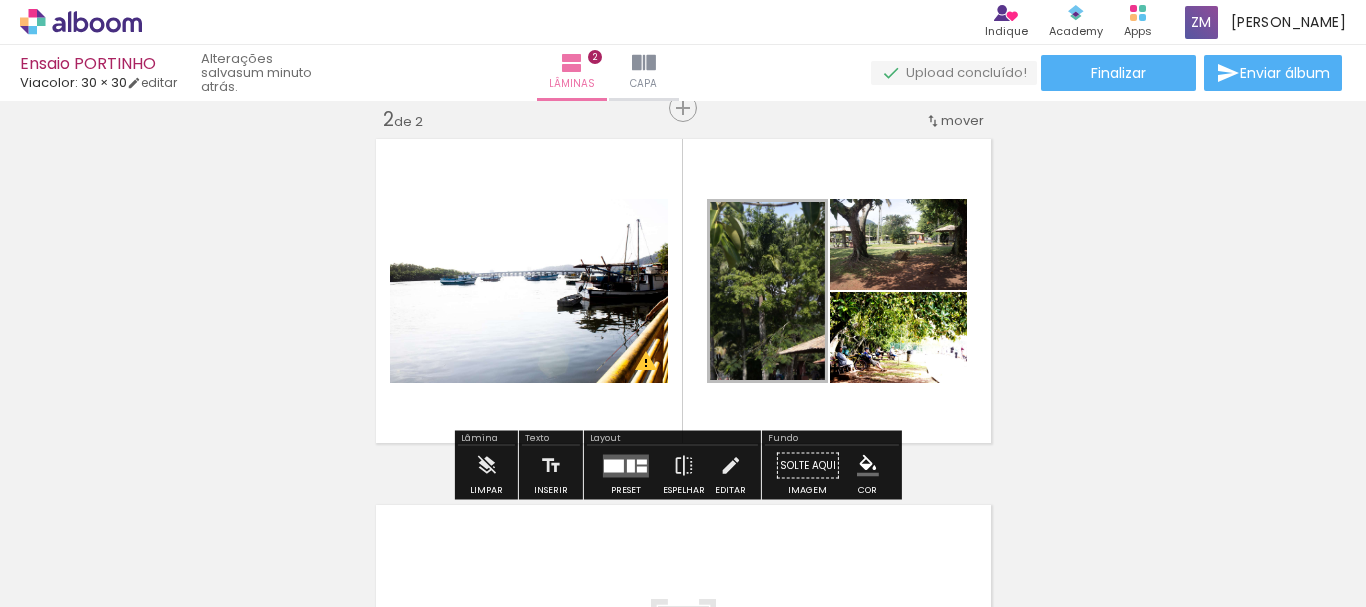 click at bounding box center [593, 220] 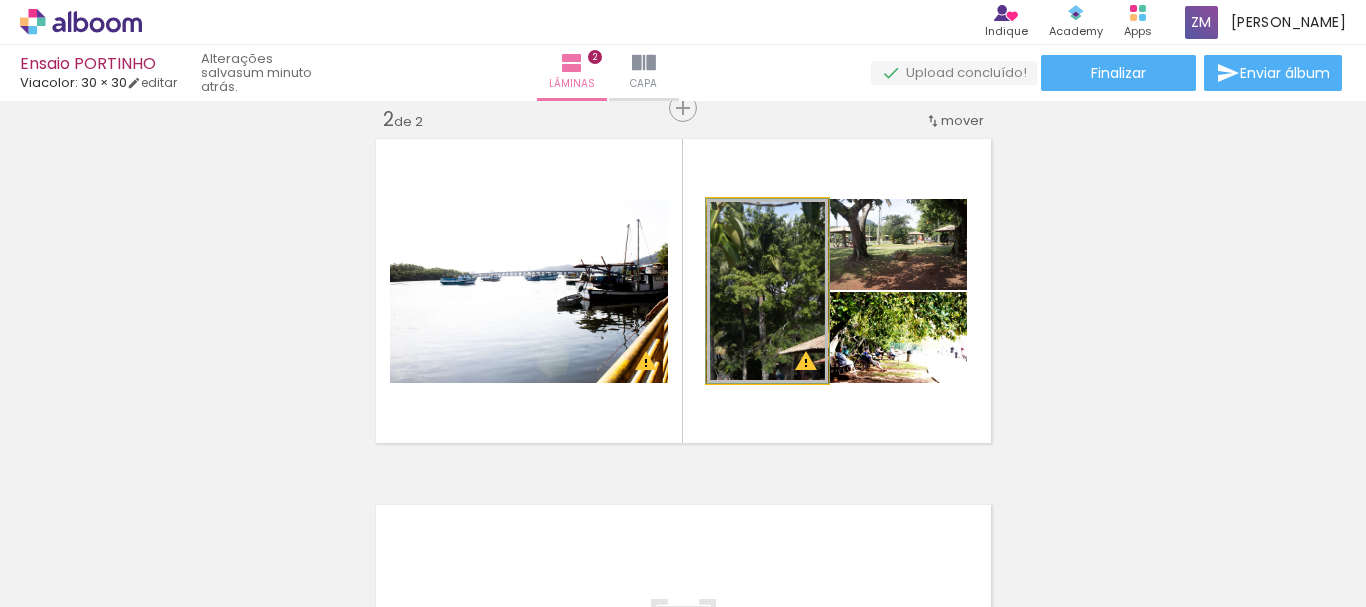 drag, startPoint x: 779, startPoint y: 233, endPoint x: 584, endPoint y: 344, distance: 224.37915 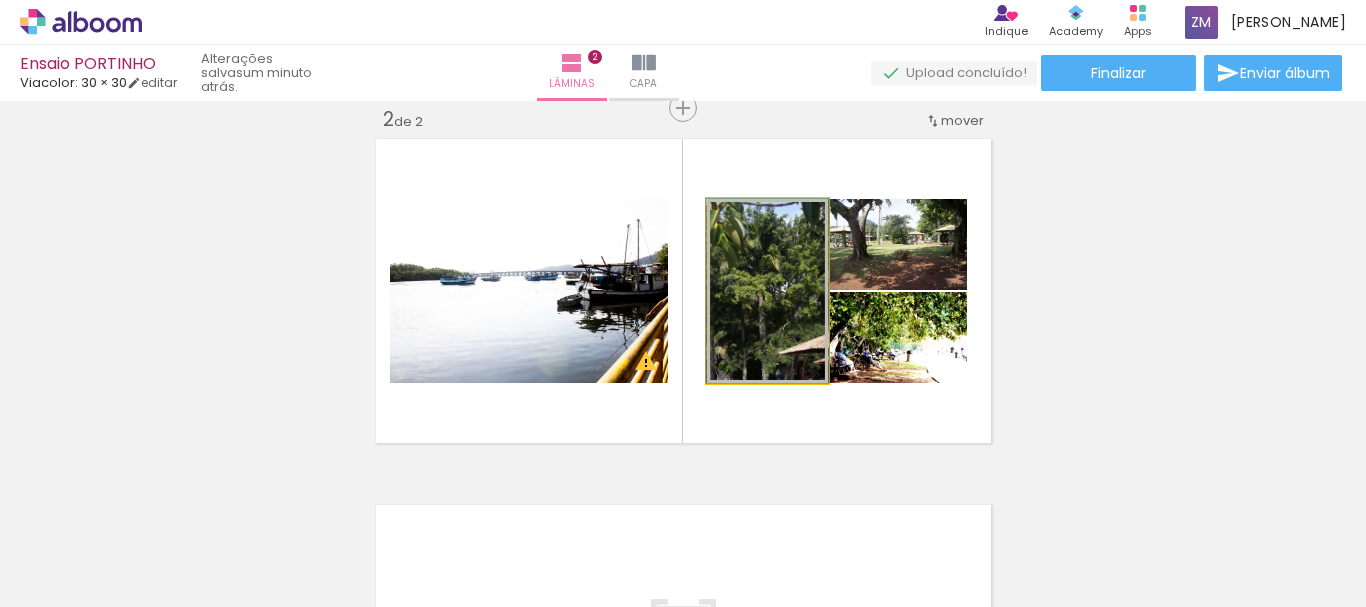 click 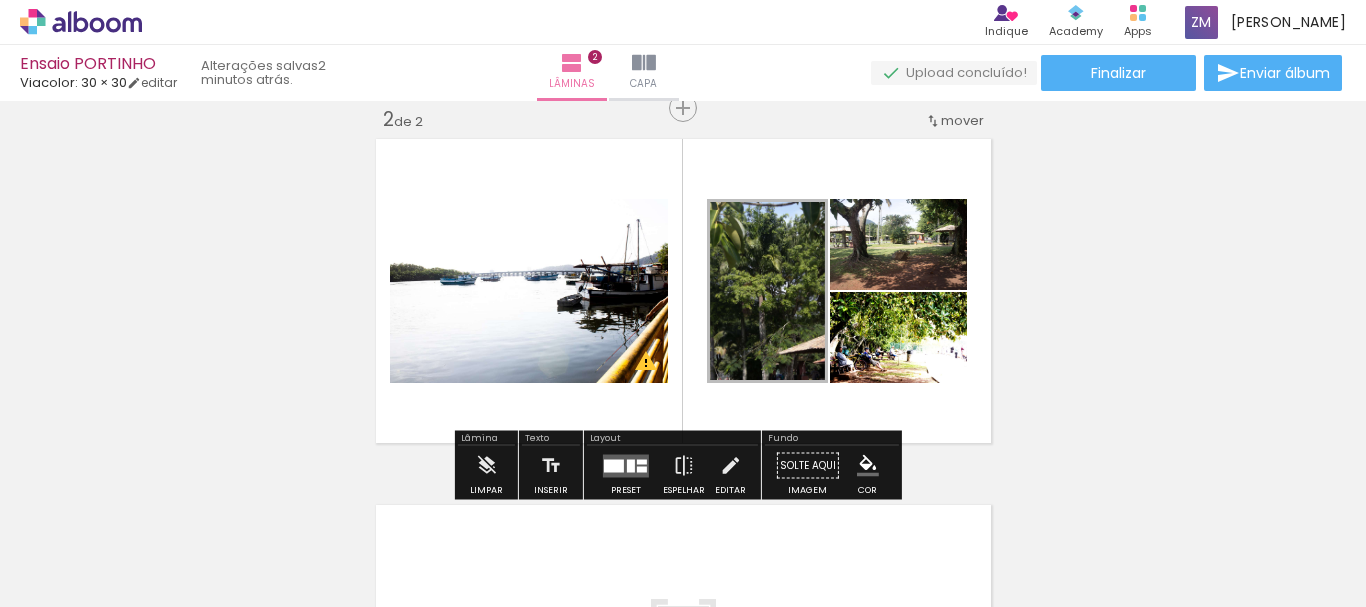 click on "Largura Cor" at bounding box center (593, 220) 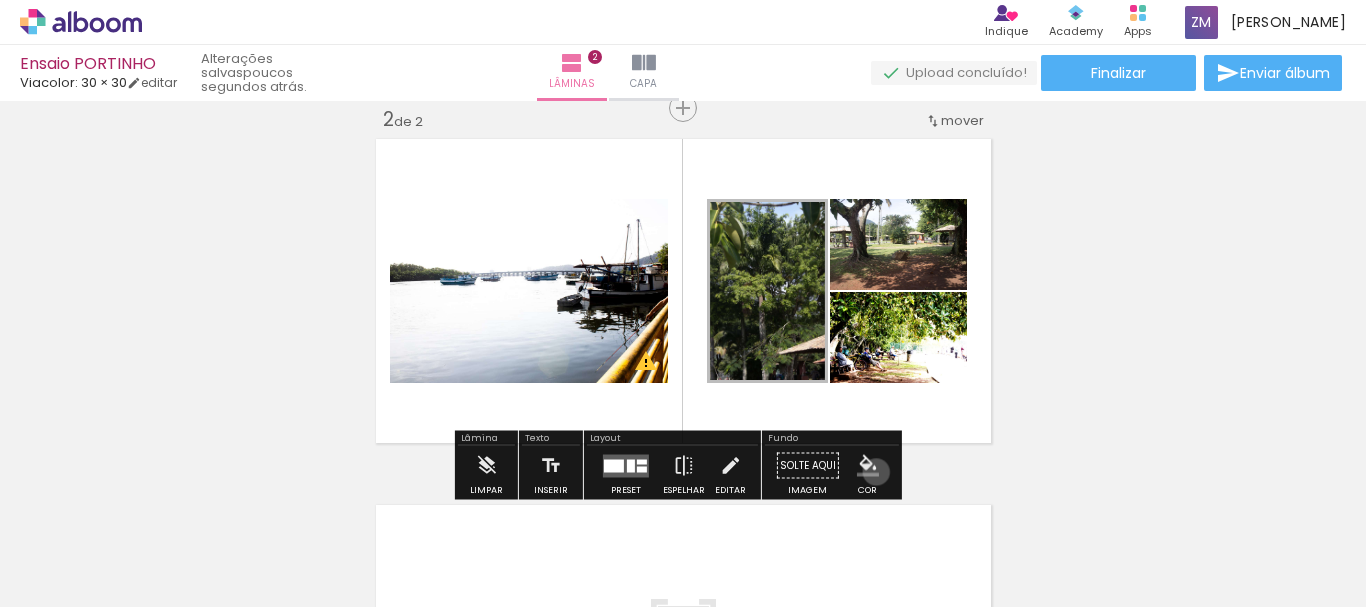 click at bounding box center (868, 466) 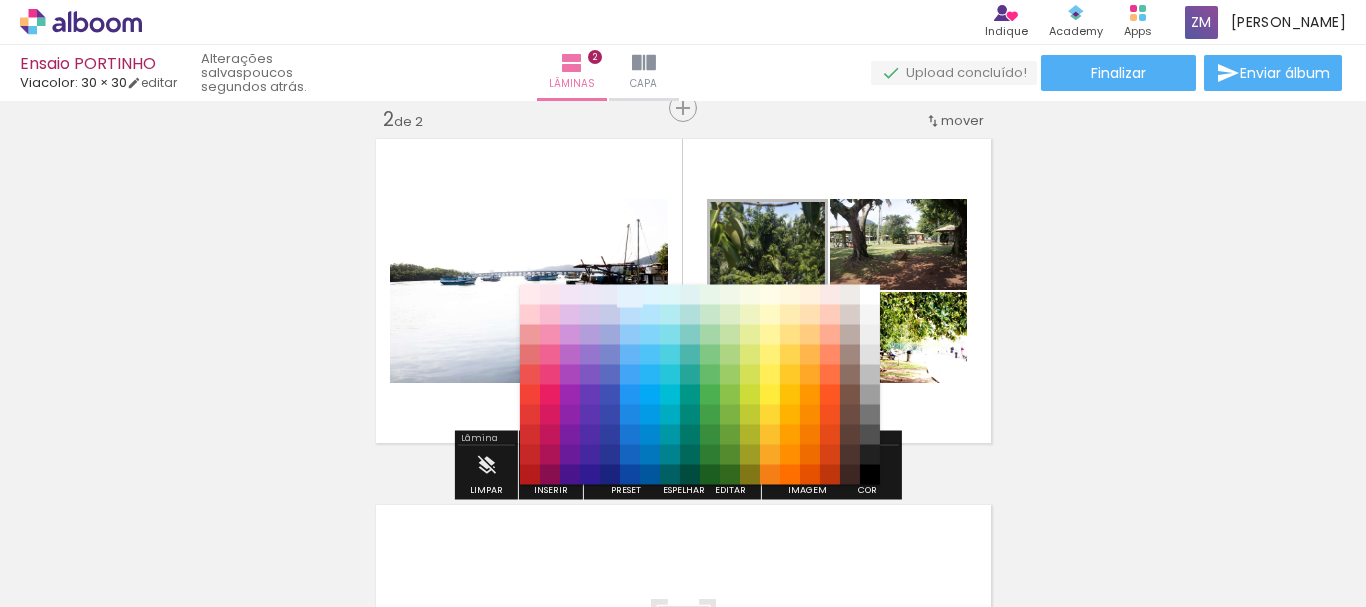 click on "#e3f2fd" at bounding box center (630, 295) 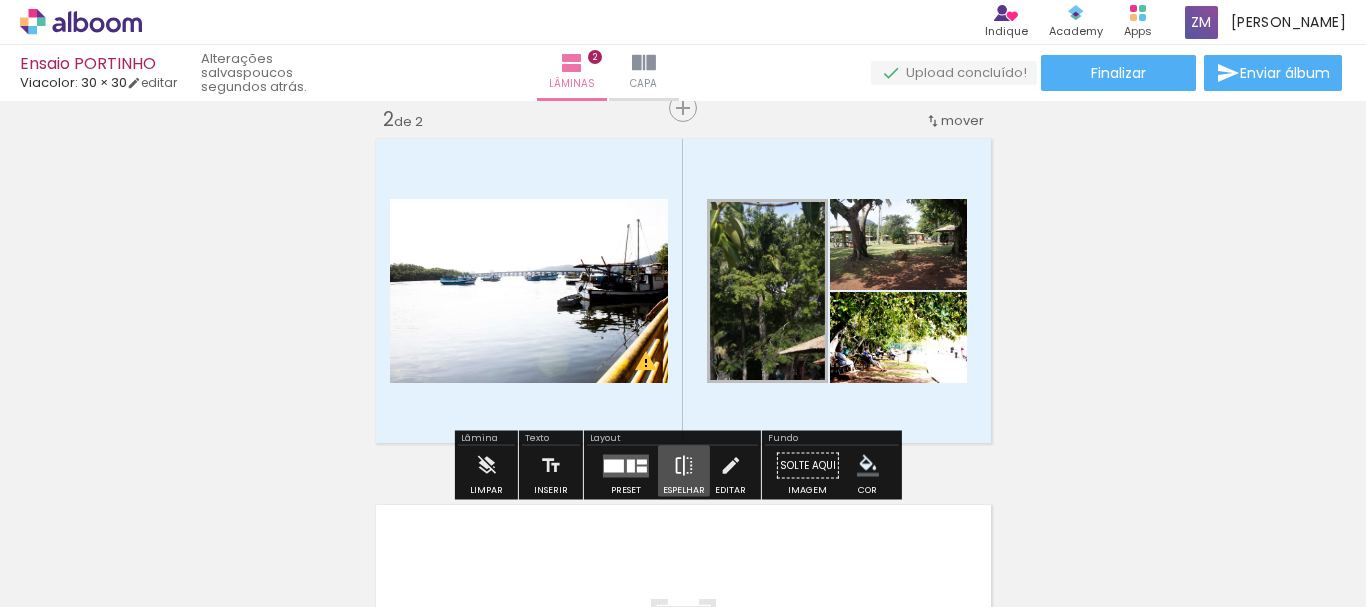click at bounding box center [684, 466] 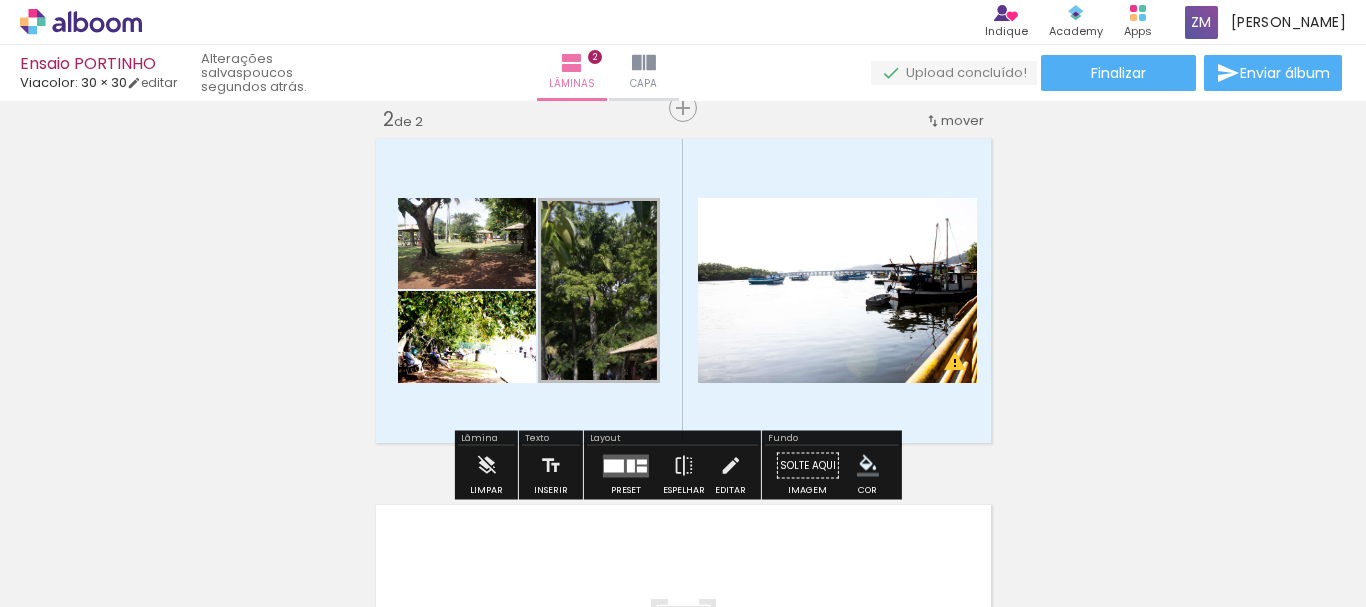 click on "mover" at bounding box center [962, 120] 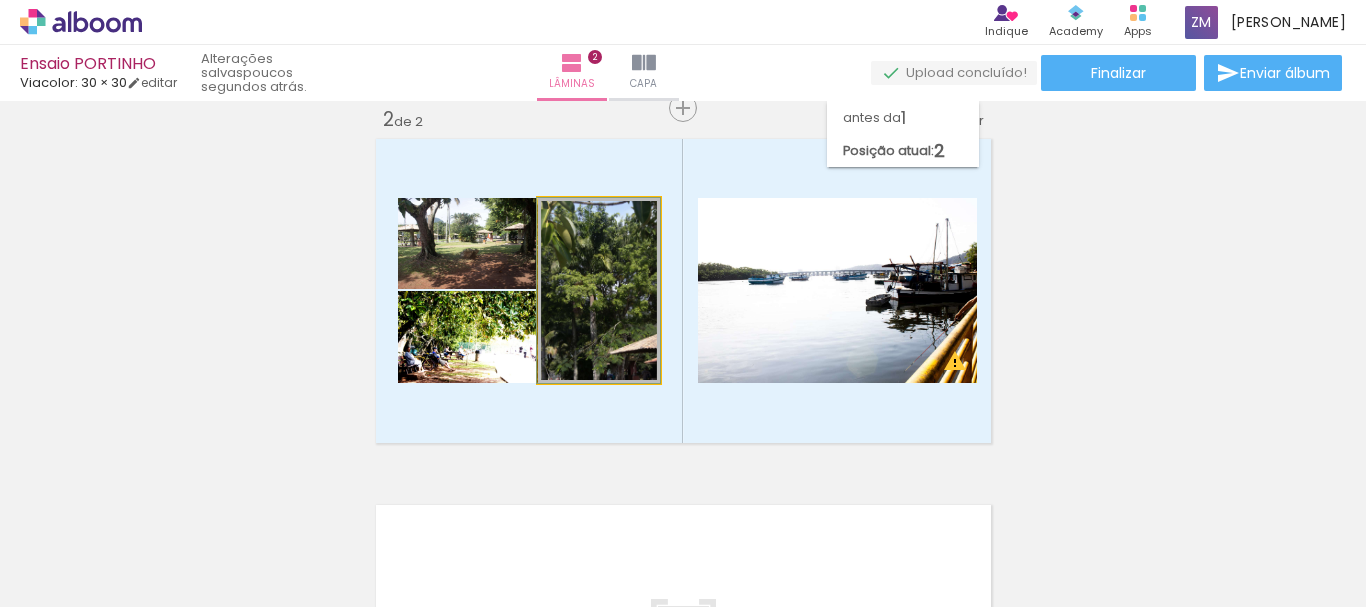 click 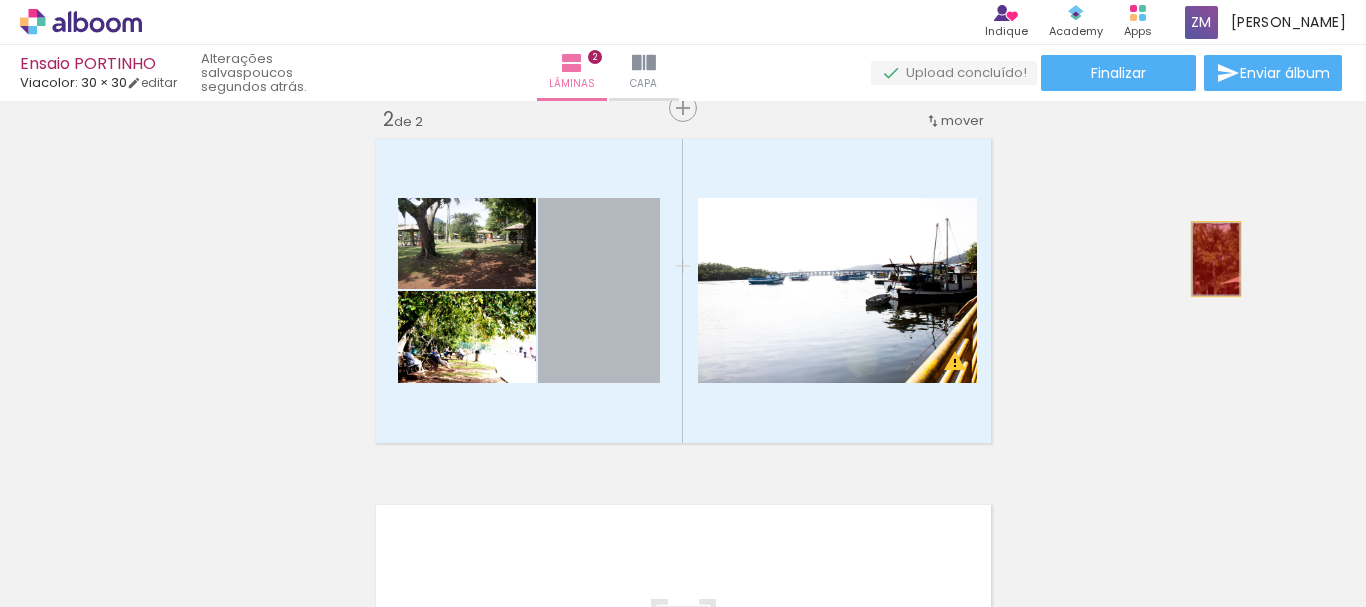 drag, startPoint x: 581, startPoint y: 285, endPoint x: 1212, endPoint y: 258, distance: 631.5774 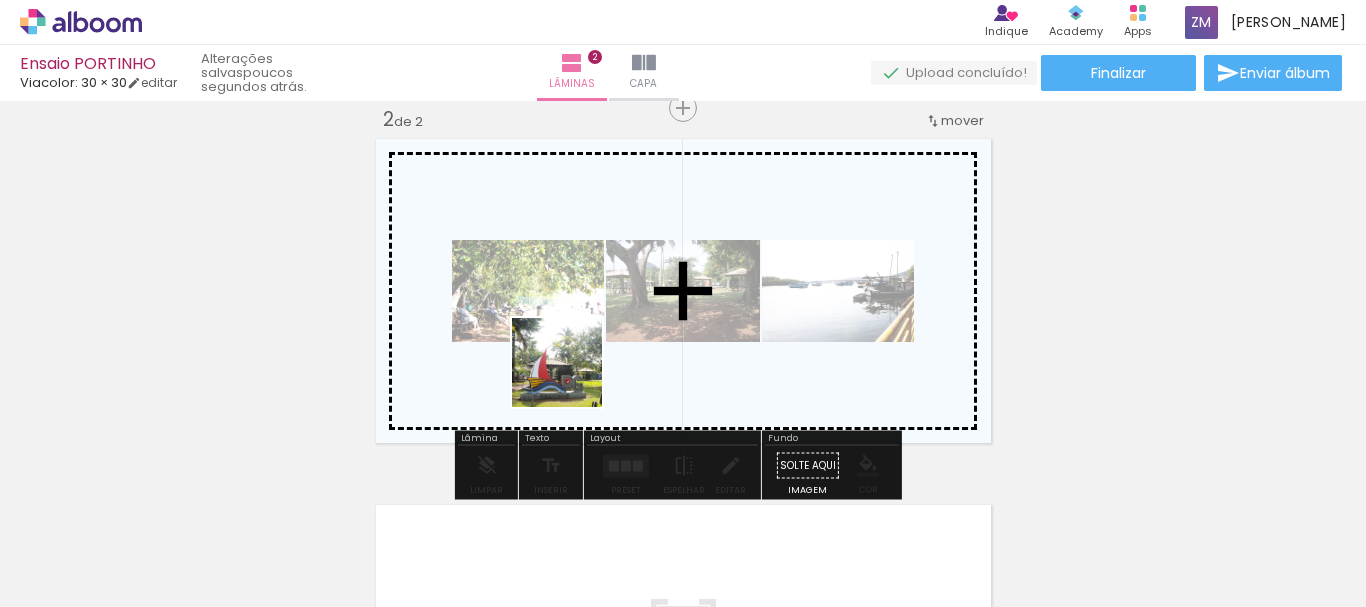 drag, startPoint x: 1296, startPoint y: 546, endPoint x: 571, endPoint y: 378, distance: 744.2103 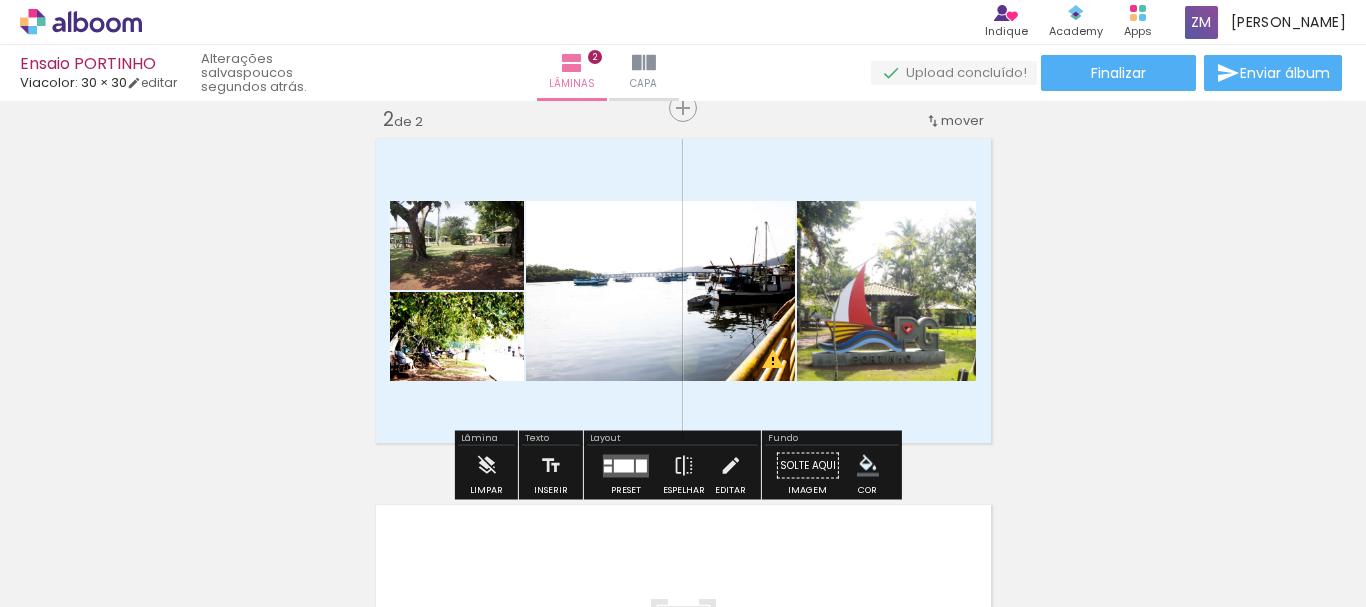 click at bounding box center [164, 540] 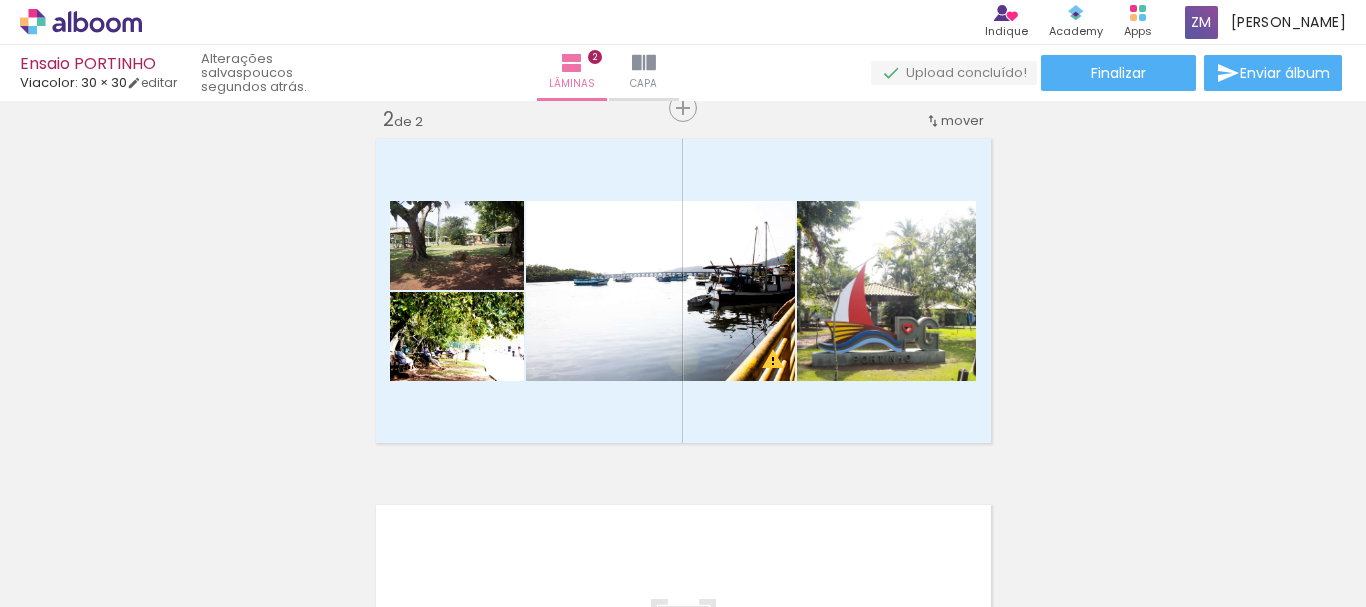 click on "Não utilizadas" at bounding box center (56, 562) 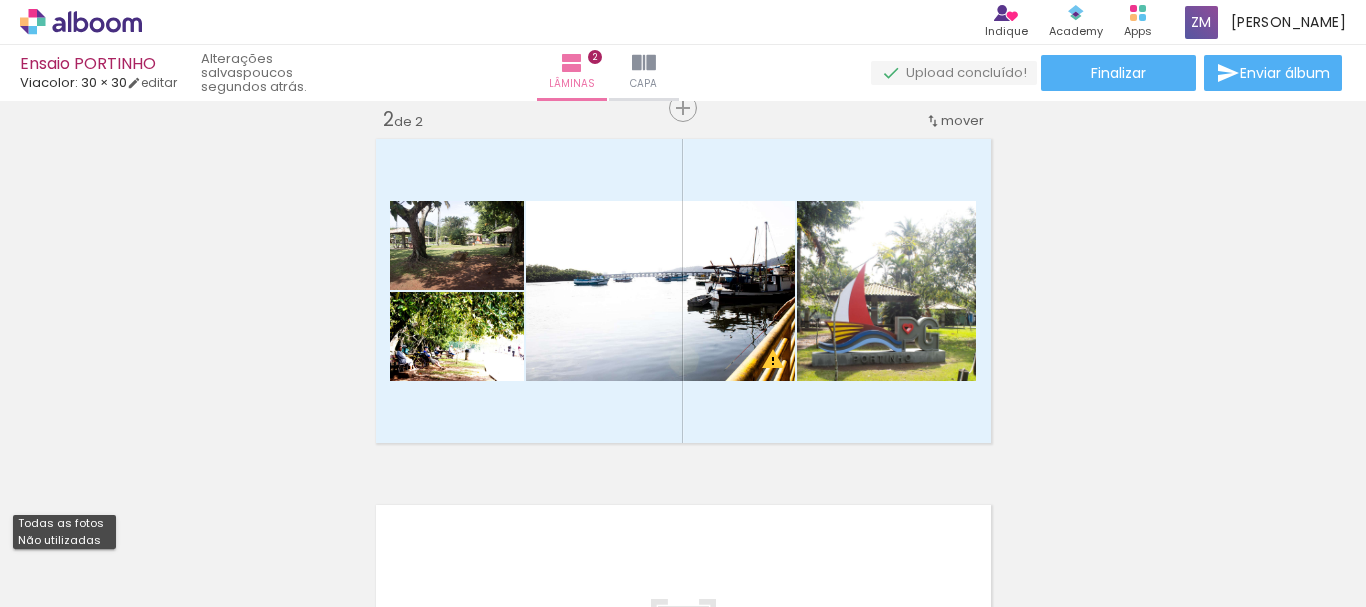 click on "Não utilizadas" at bounding box center [0, 0] 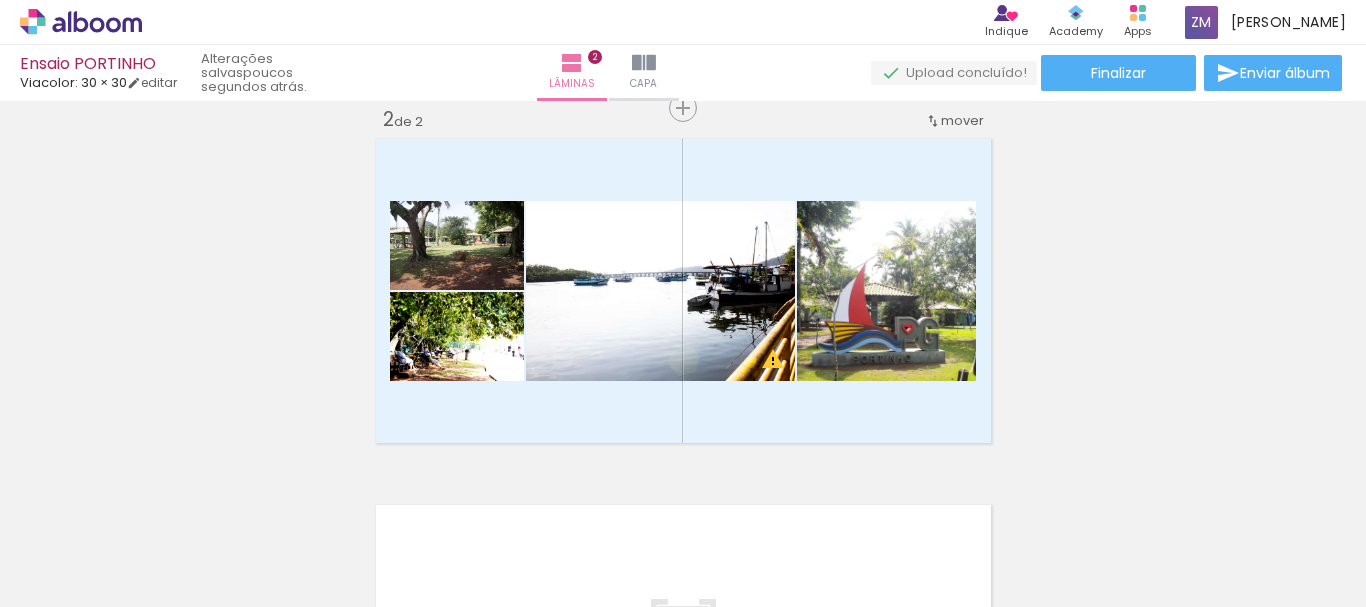 click at bounding box center [164, 540] 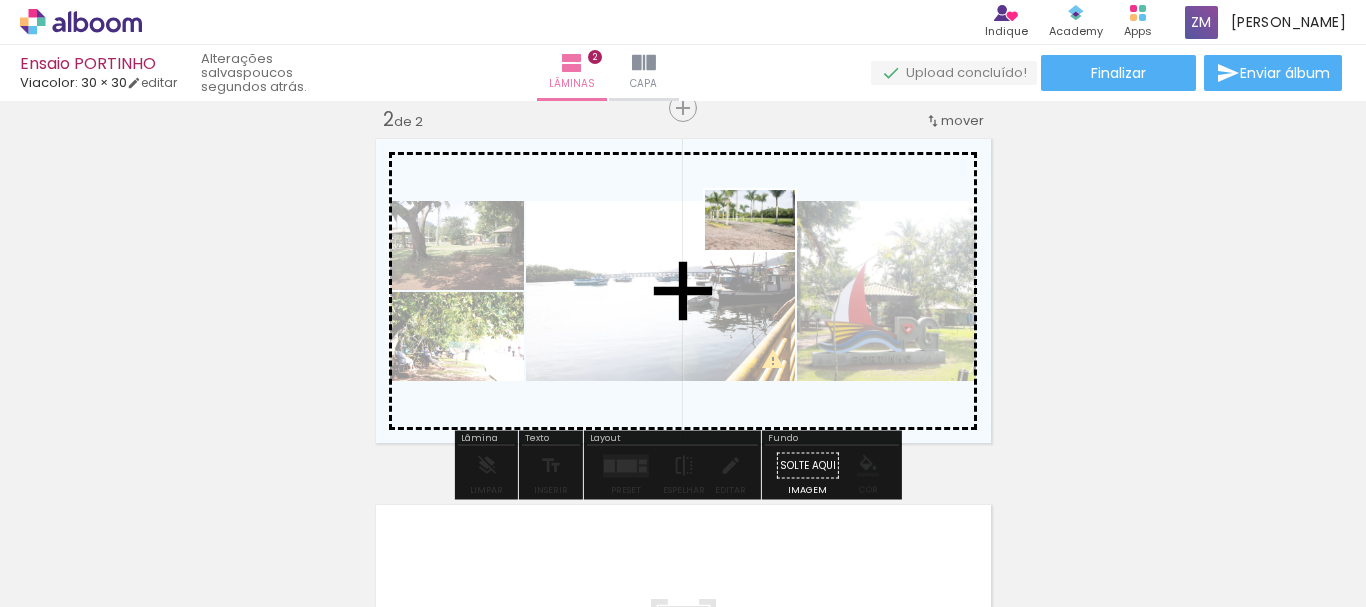 drag, startPoint x: 188, startPoint y: 554, endPoint x: 765, endPoint y: 250, distance: 652.1848 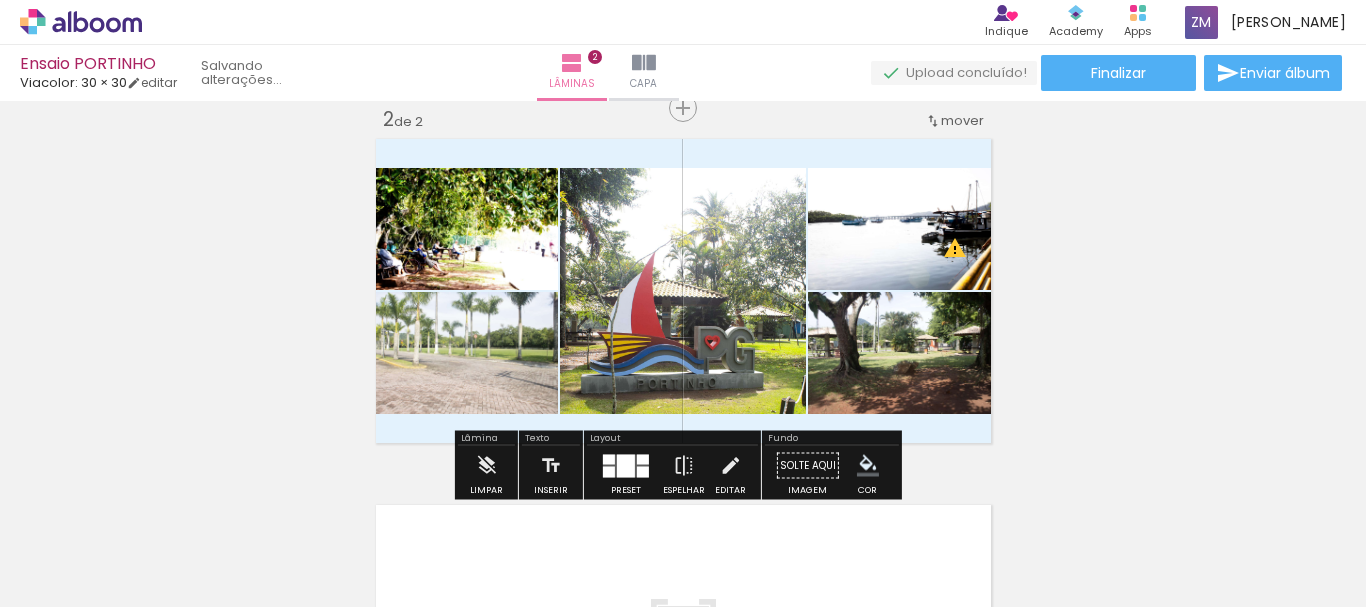 scroll, scrollTop: 0, scrollLeft: 0, axis: both 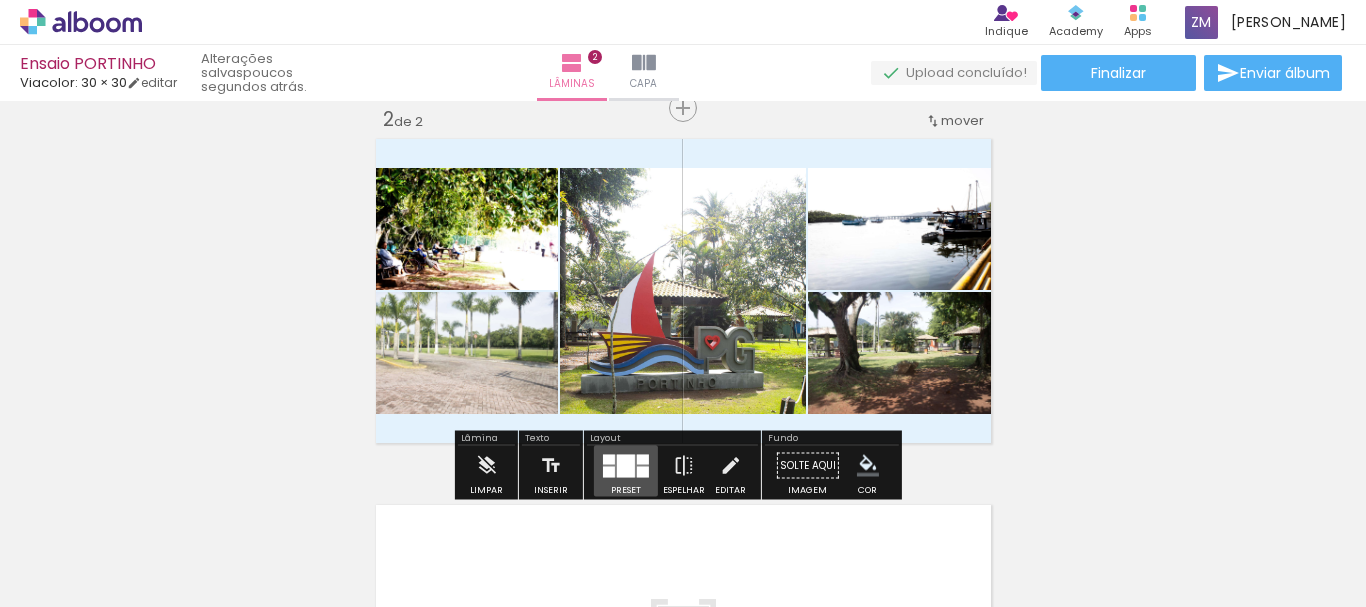 click at bounding box center (626, 465) 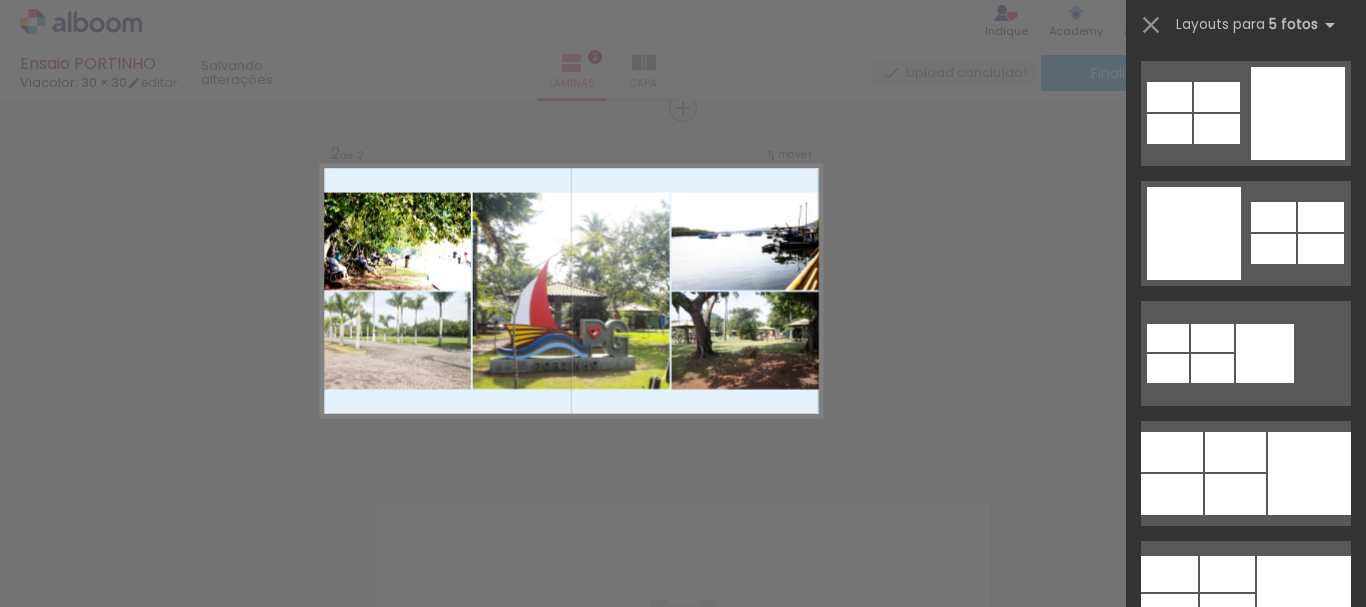 scroll, scrollTop: 0, scrollLeft: 0, axis: both 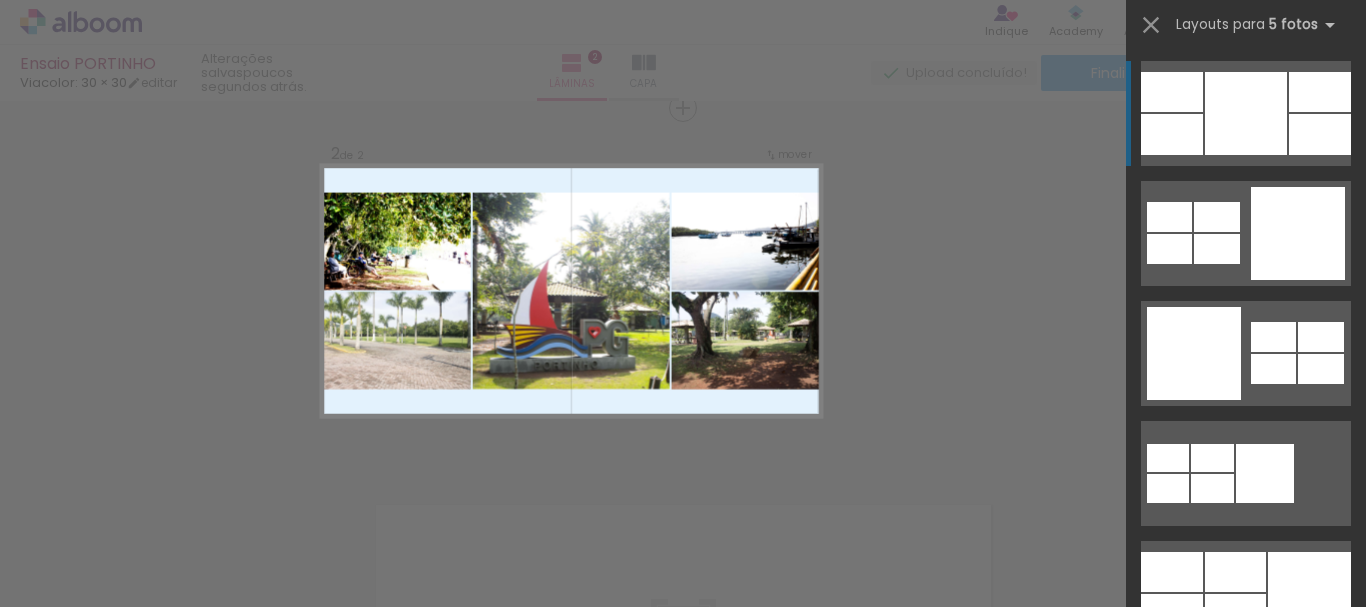click at bounding box center (1246, 113) 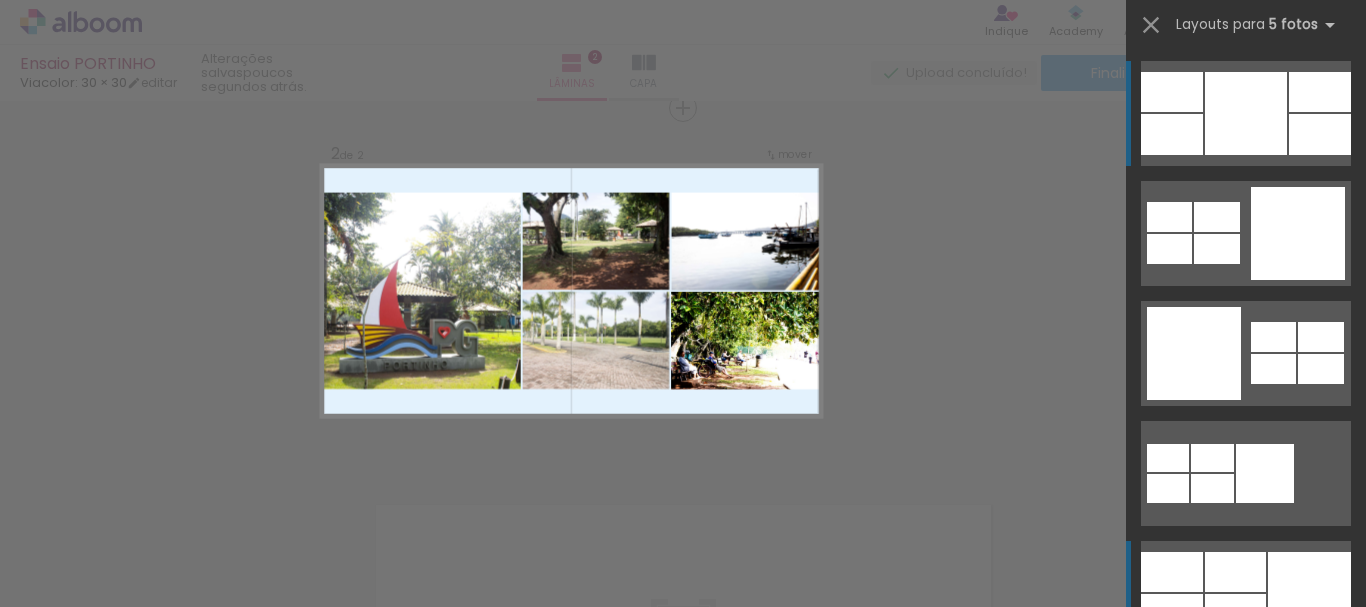 click at bounding box center (1235, 614) 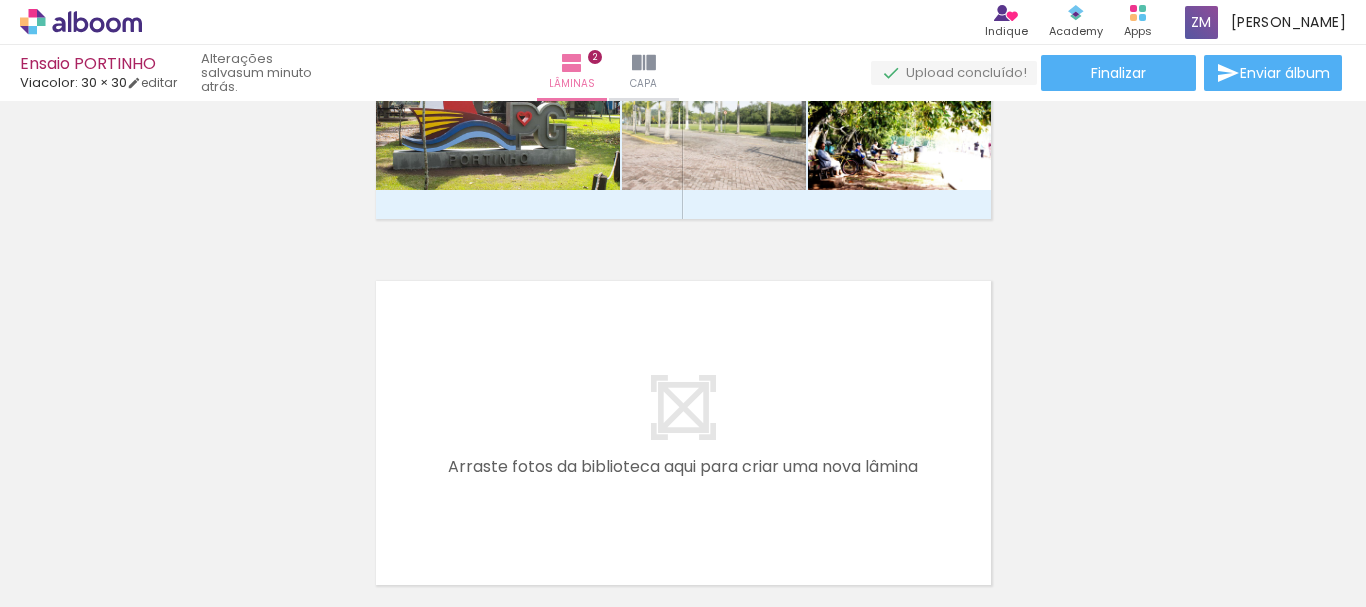 scroll, scrollTop: 627, scrollLeft: 0, axis: vertical 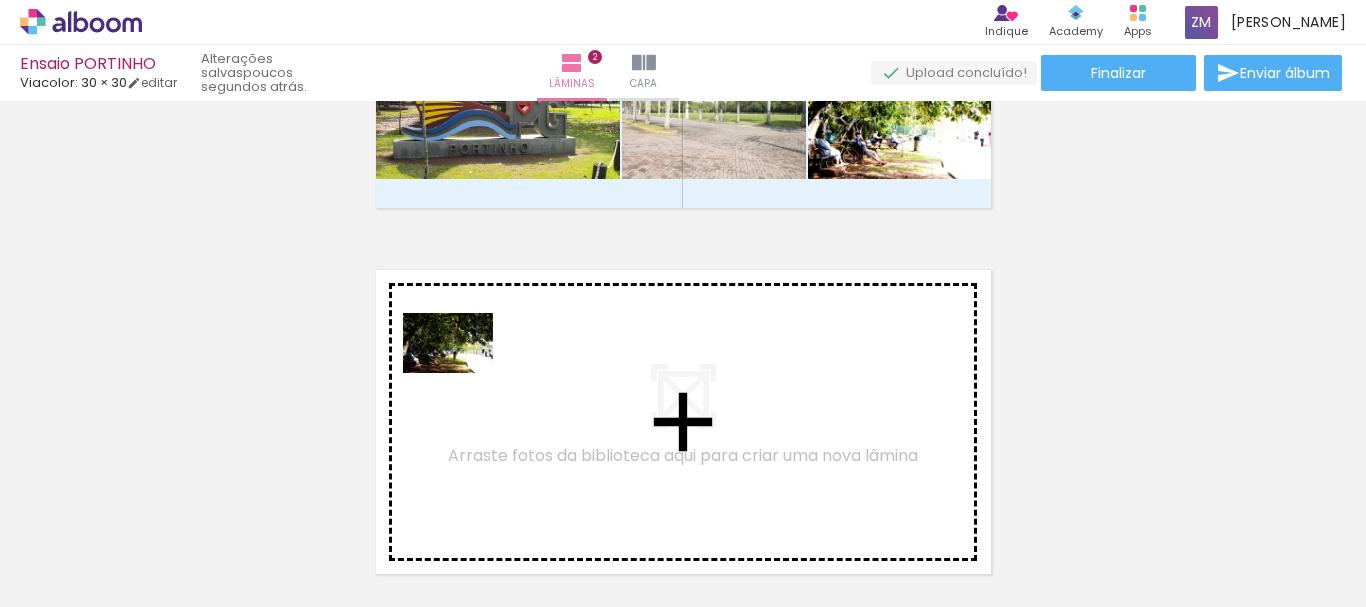drag, startPoint x: 993, startPoint y: 554, endPoint x: 463, endPoint y: 373, distance: 560.05444 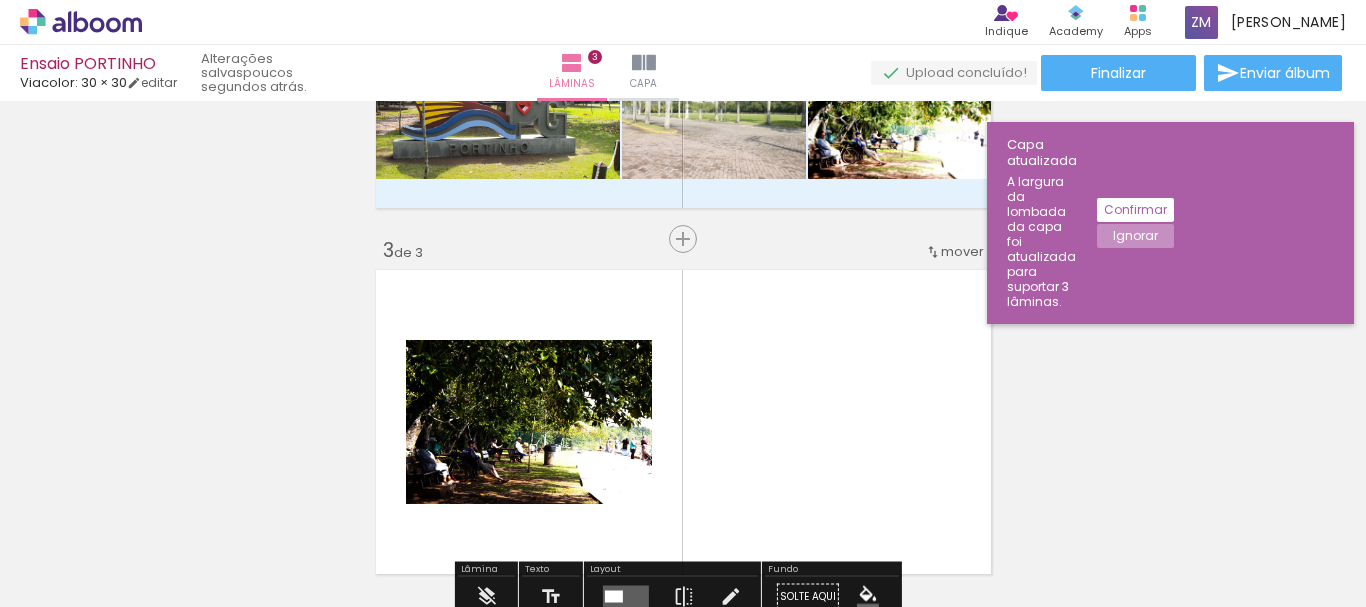 scroll, scrollTop: 758, scrollLeft: 0, axis: vertical 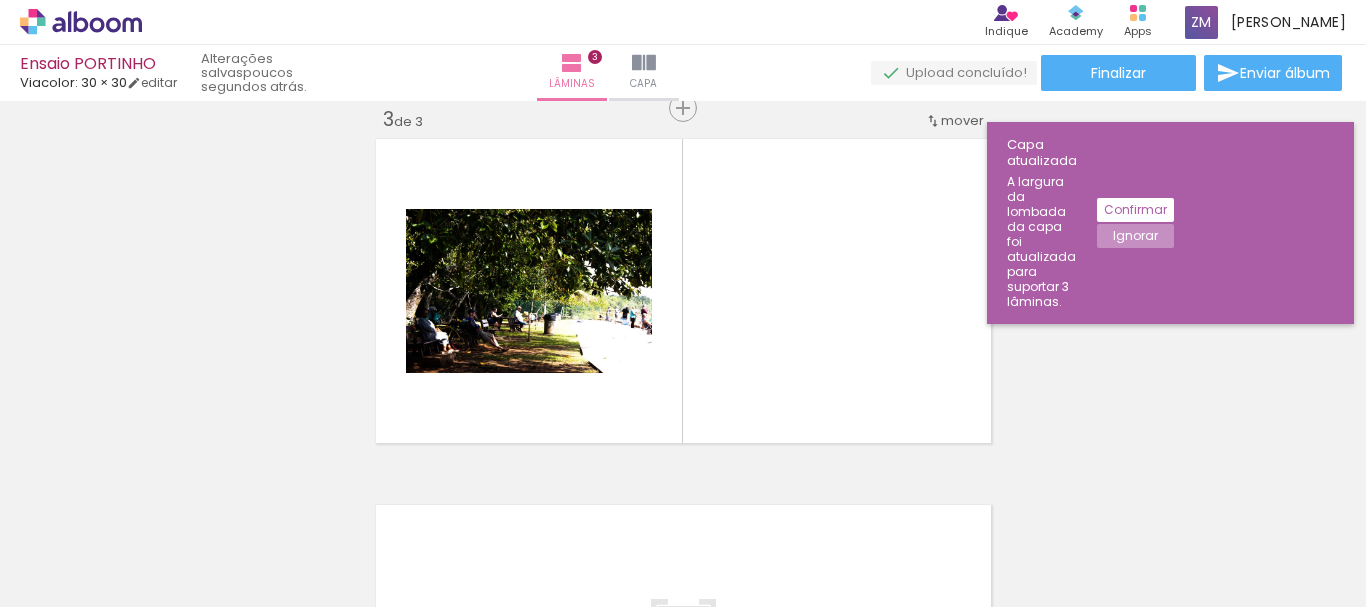 click on "Não utilizadas" at bounding box center [56, 562] 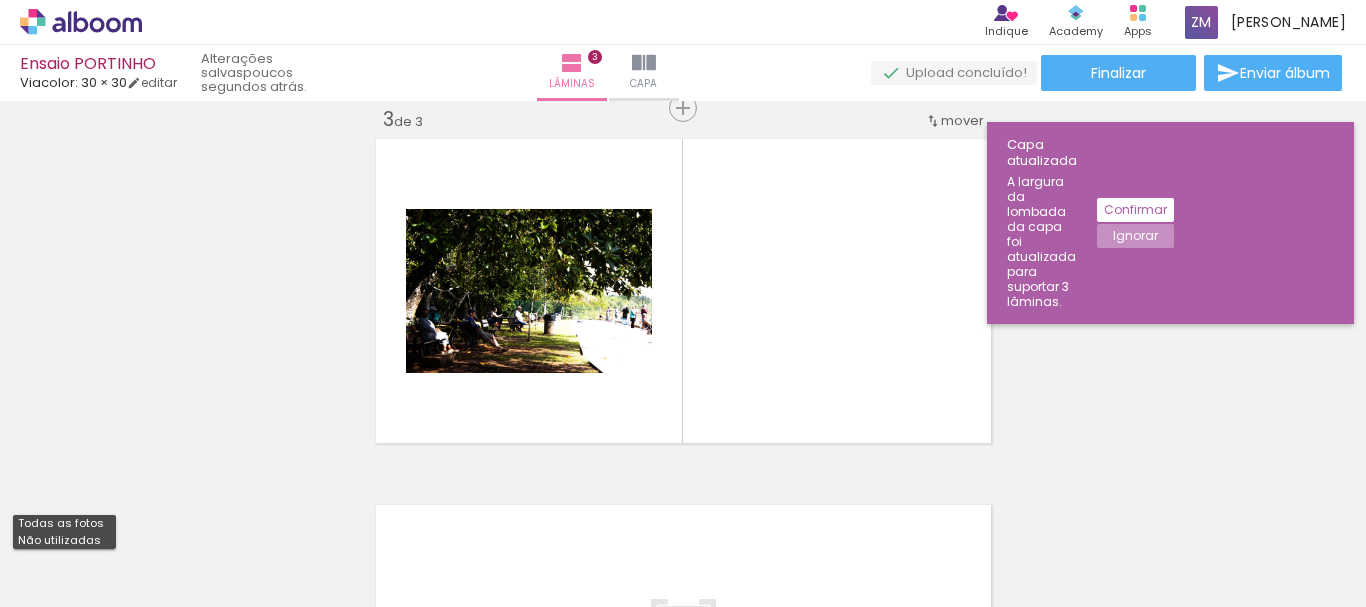 click on "Não utilizadas" at bounding box center [0, 0] 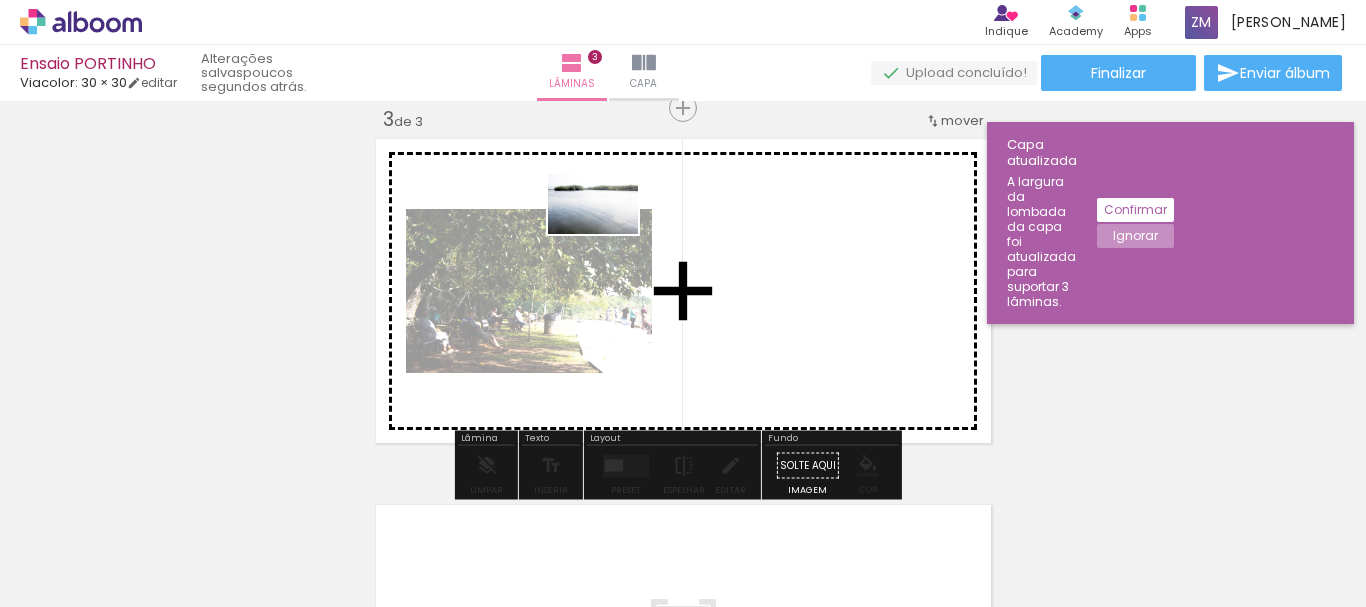 drag, startPoint x: 563, startPoint y: 551, endPoint x: 608, endPoint y: 234, distance: 320.17807 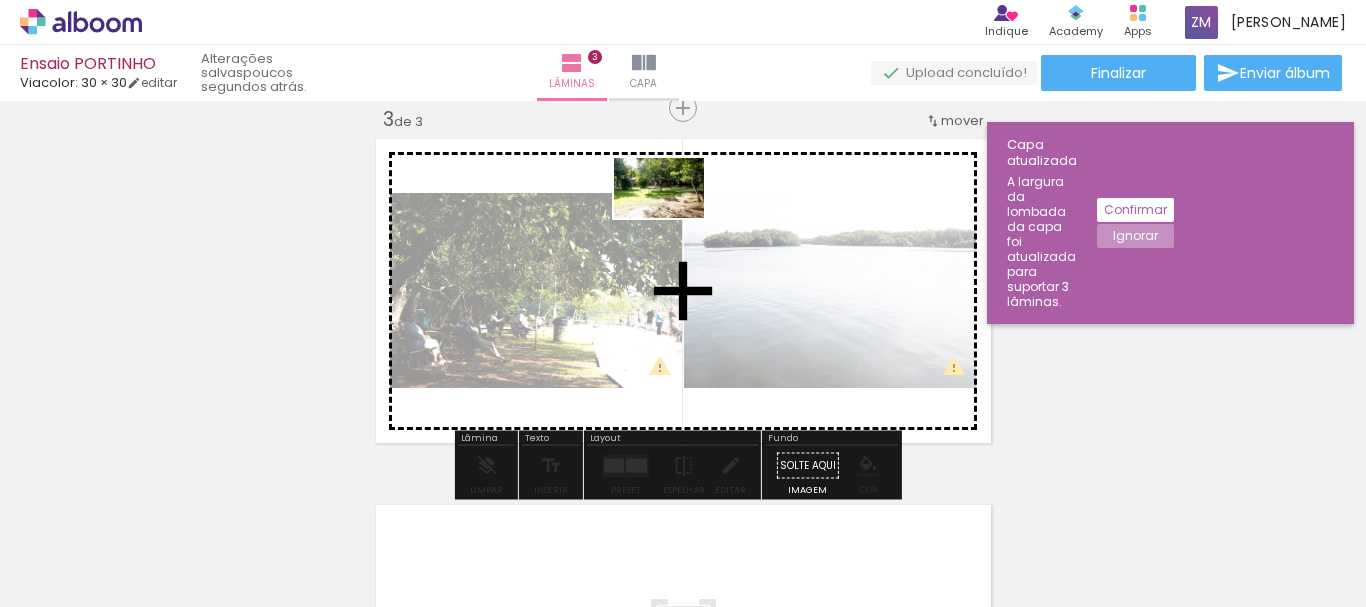 drag, startPoint x: 186, startPoint y: 540, endPoint x: 674, endPoint y: 215, distance: 586.3182 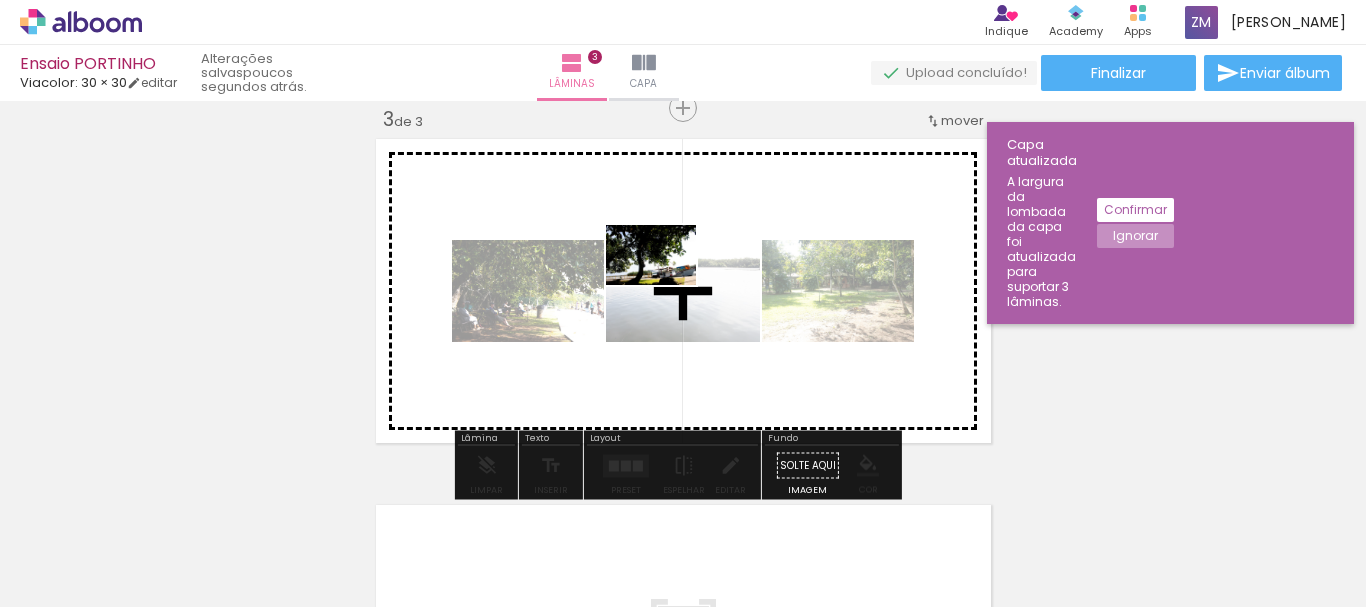 drag, startPoint x: 573, startPoint y: 549, endPoint x: 666, endPoint y: 285, distance: 279.90176 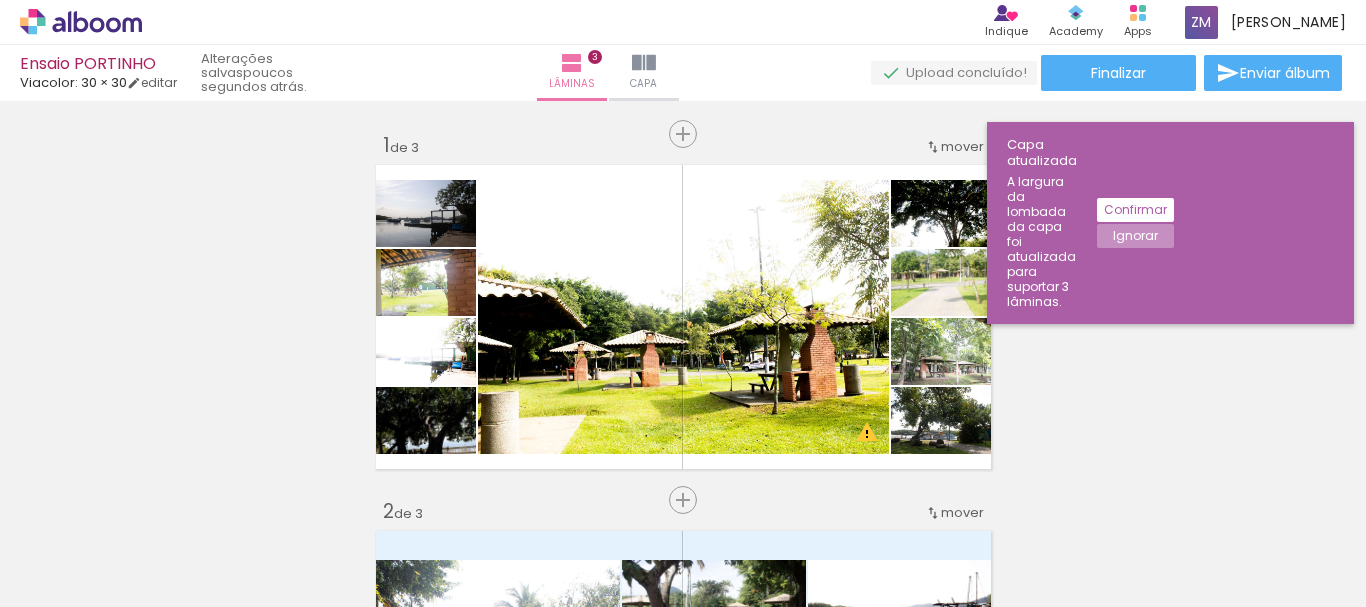 scroll, scrollTop: 0, scrollLeft: 0, axis: both 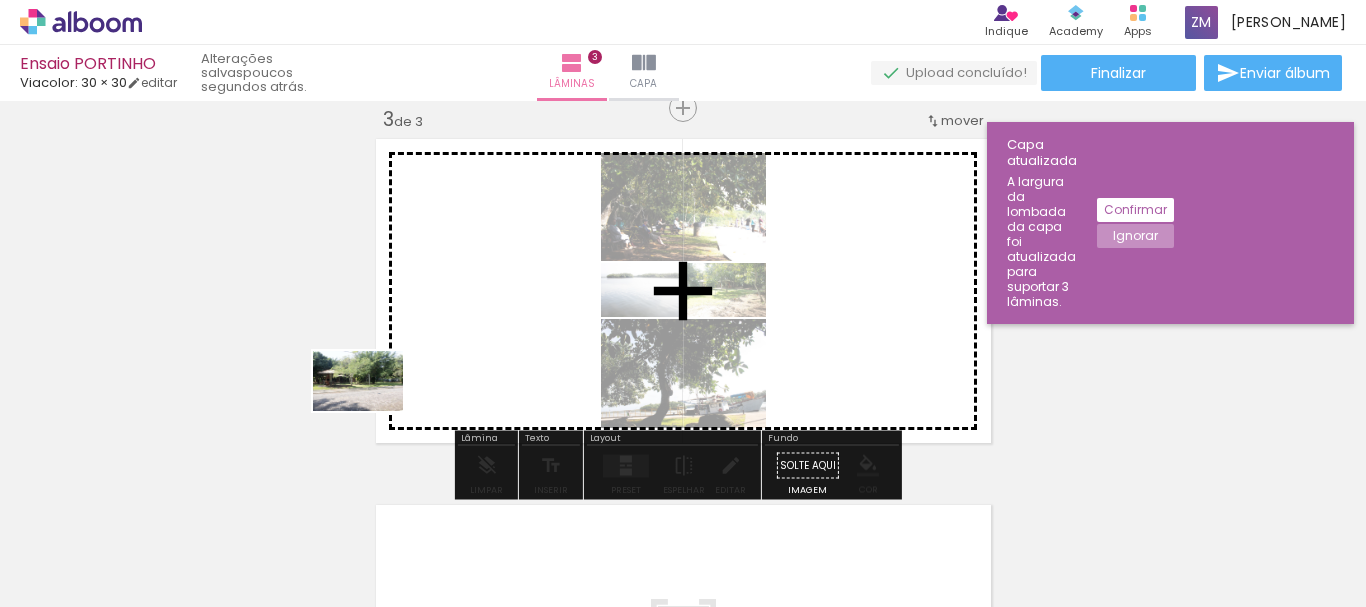 drag, startPoint x: 341, startPoint y: 553, endPoint x: 373, endPoint y: 412, distance: 144.58562 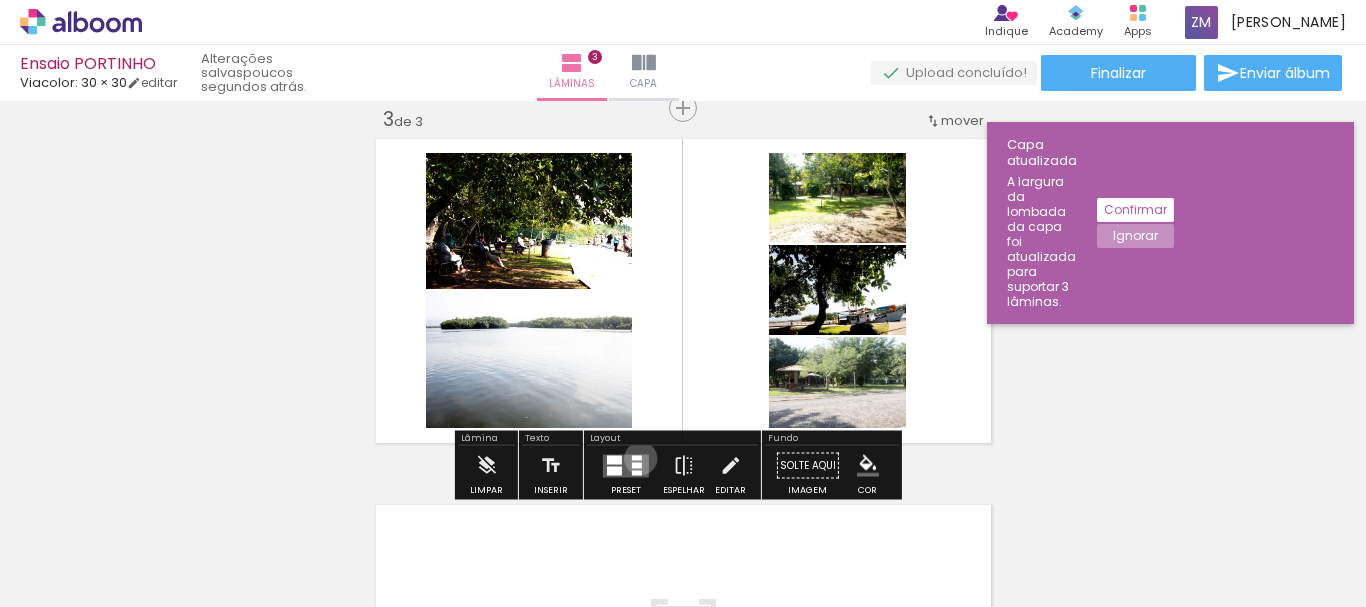 click at bounding box center (637, 457) 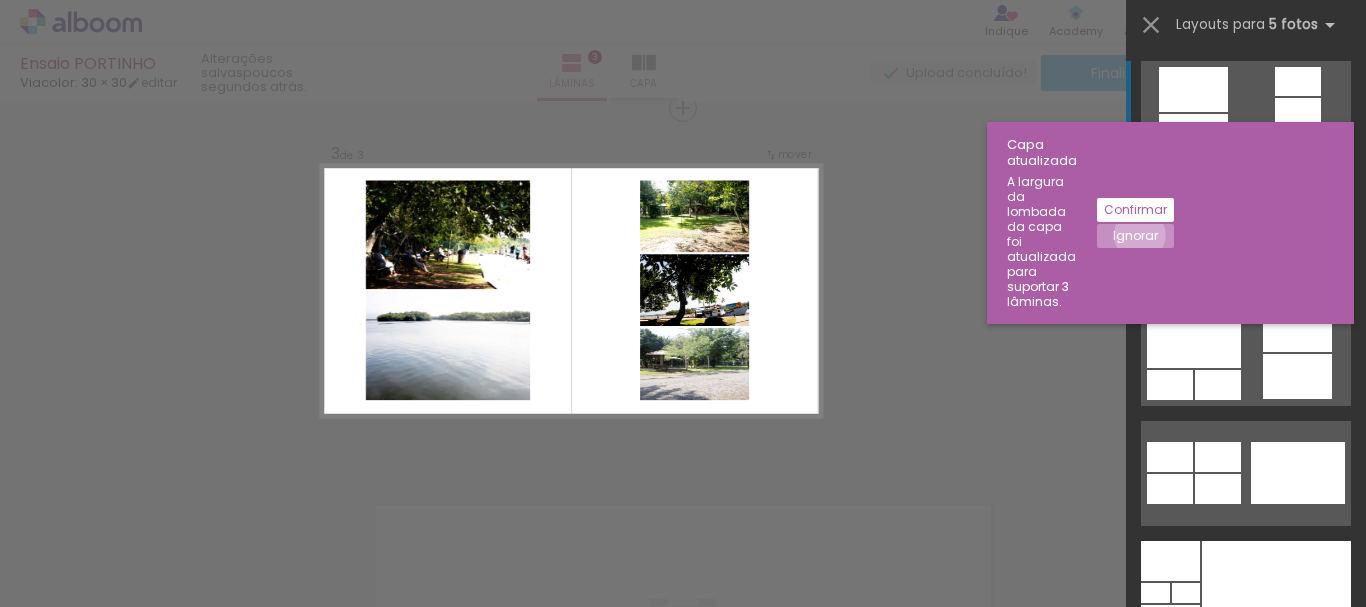 click on "Ignorar" 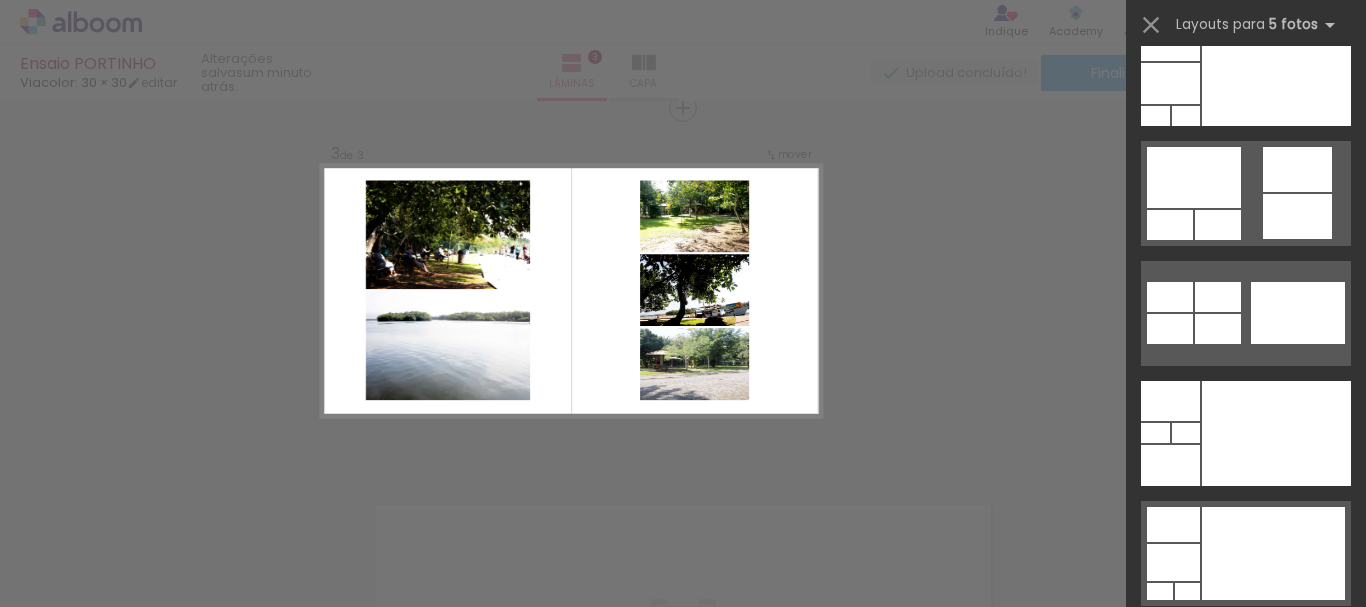scroll, scrollTop: 200, scrollLeft: 0, axis: vertical 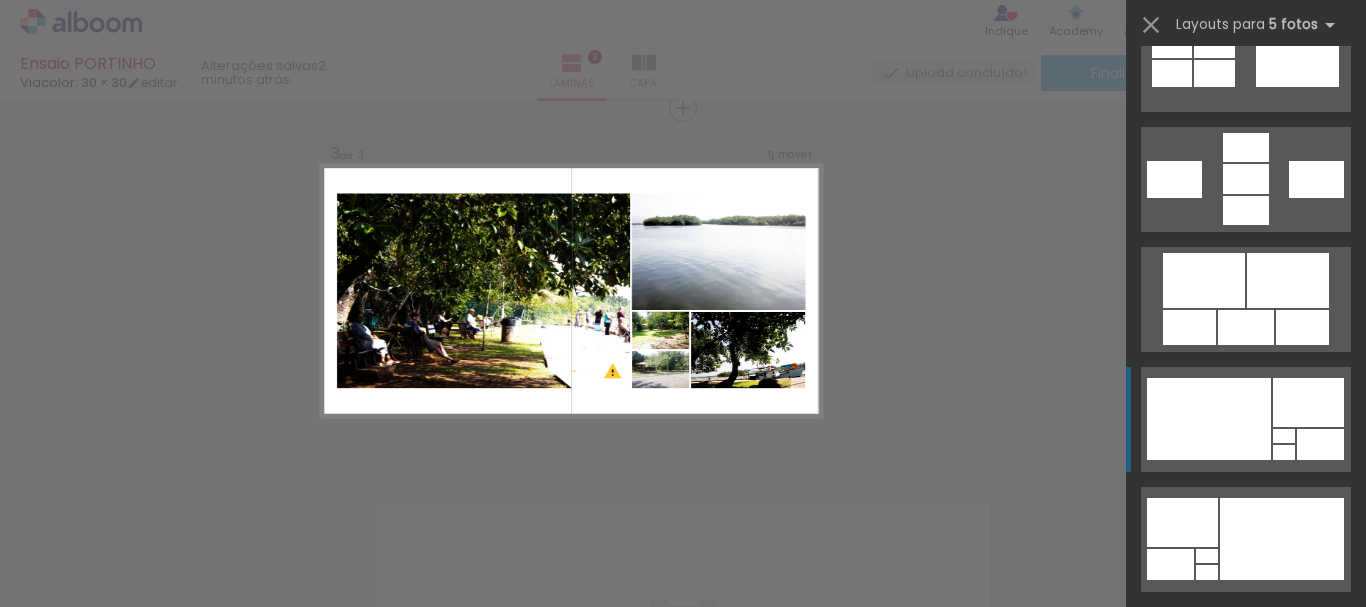 click at bounding box center [1209, 419] 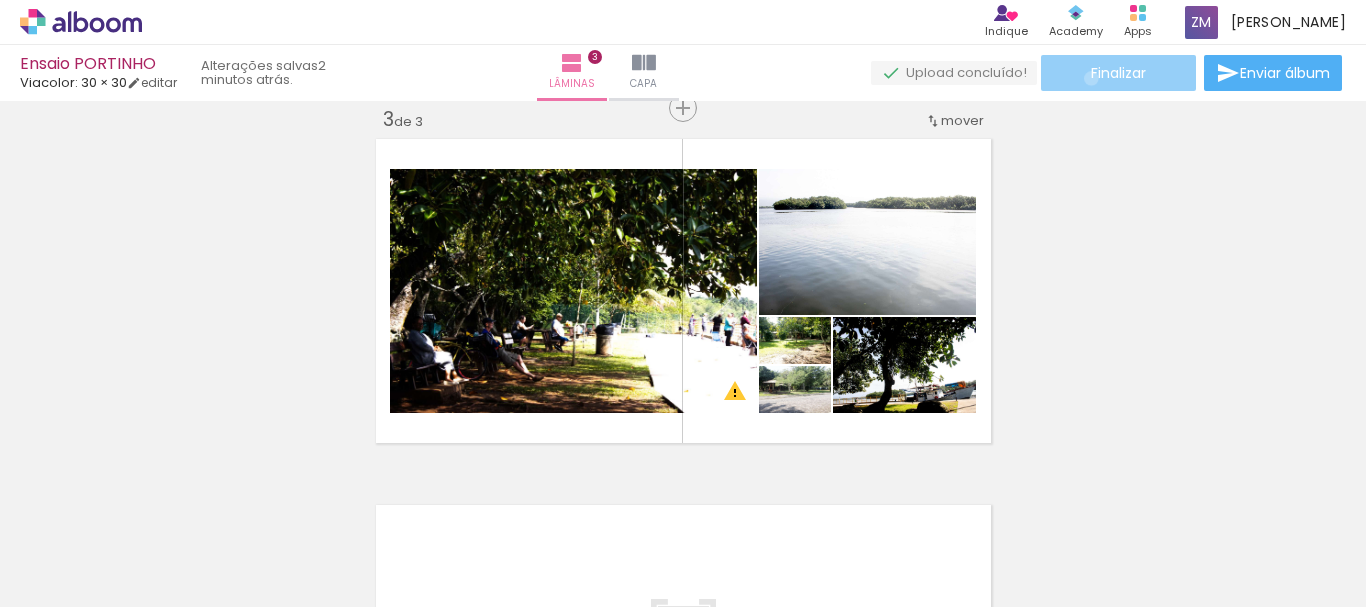click on "Finalizar" 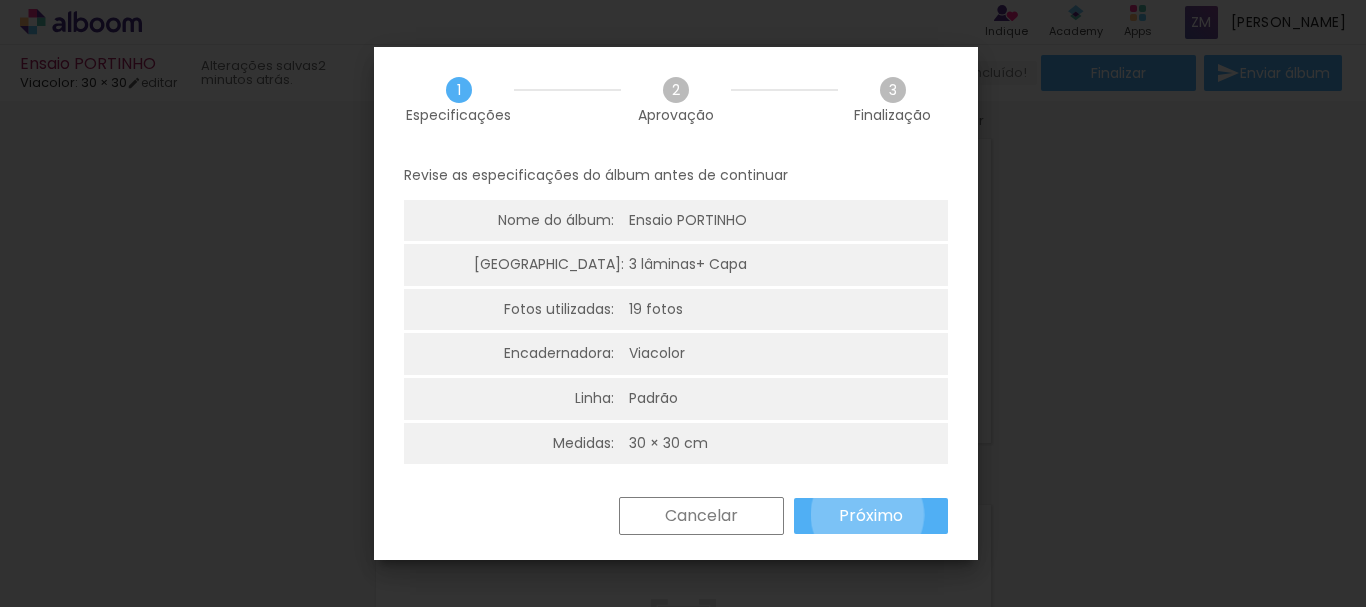 click on "Próximo" at bounding box center [0, 0] 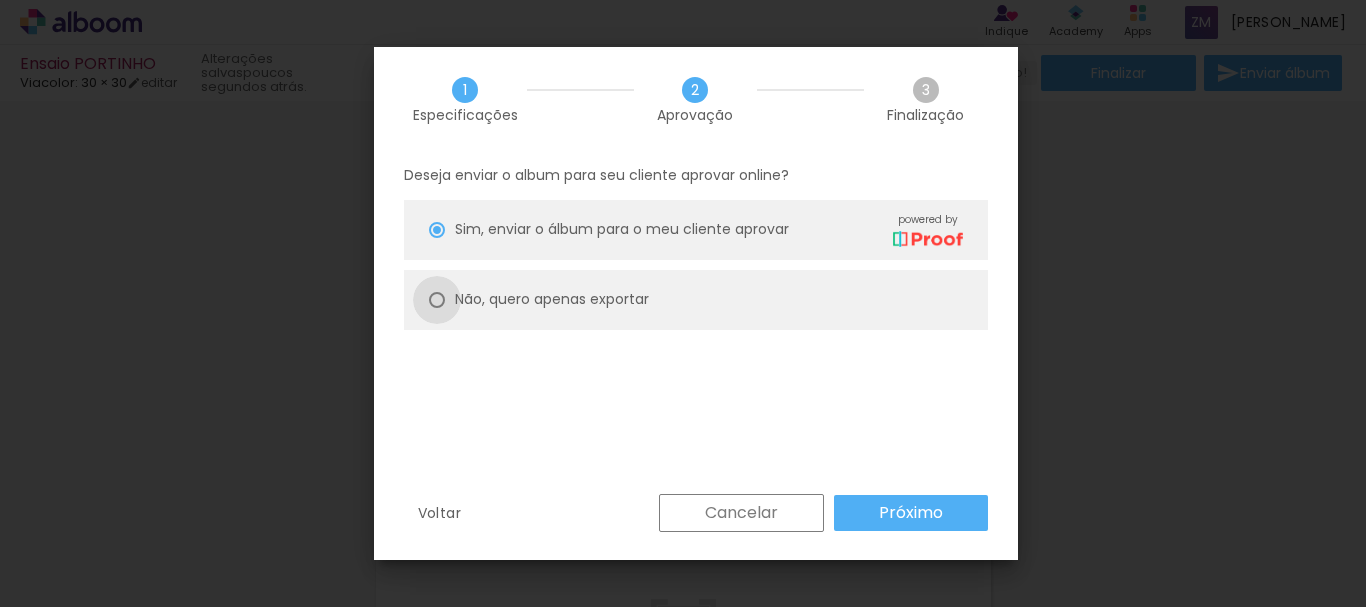 click at bounding box center (437, 230) 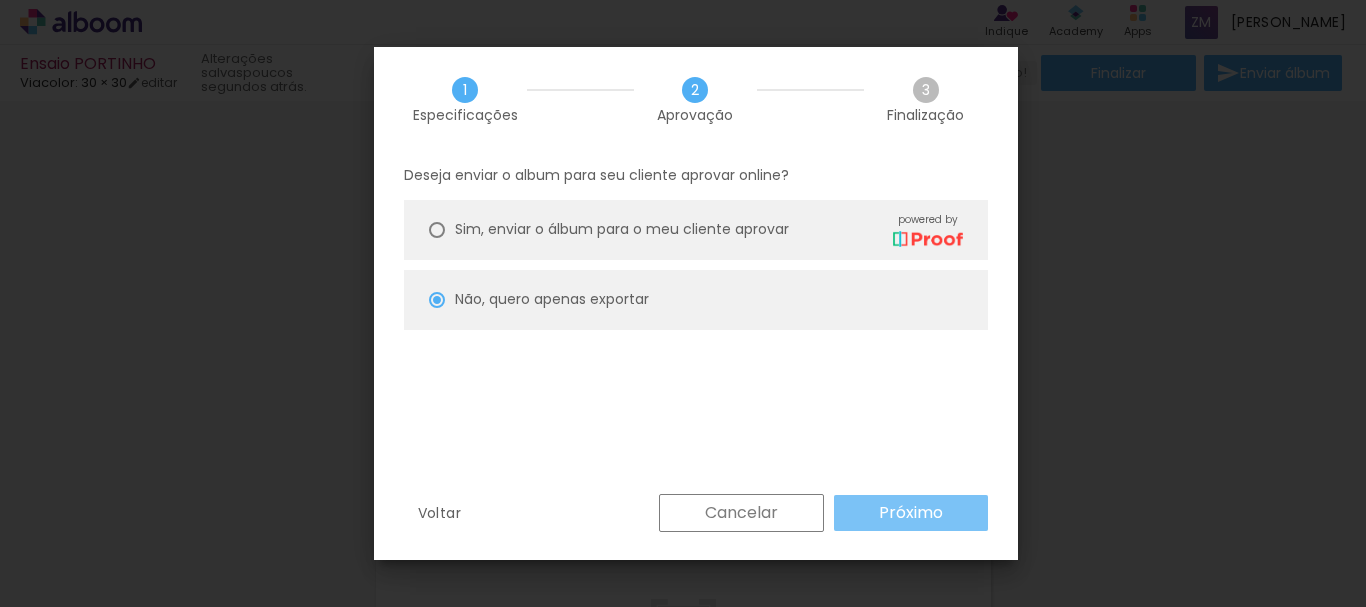 click on "Próximo" at bounding box center [0, 0] 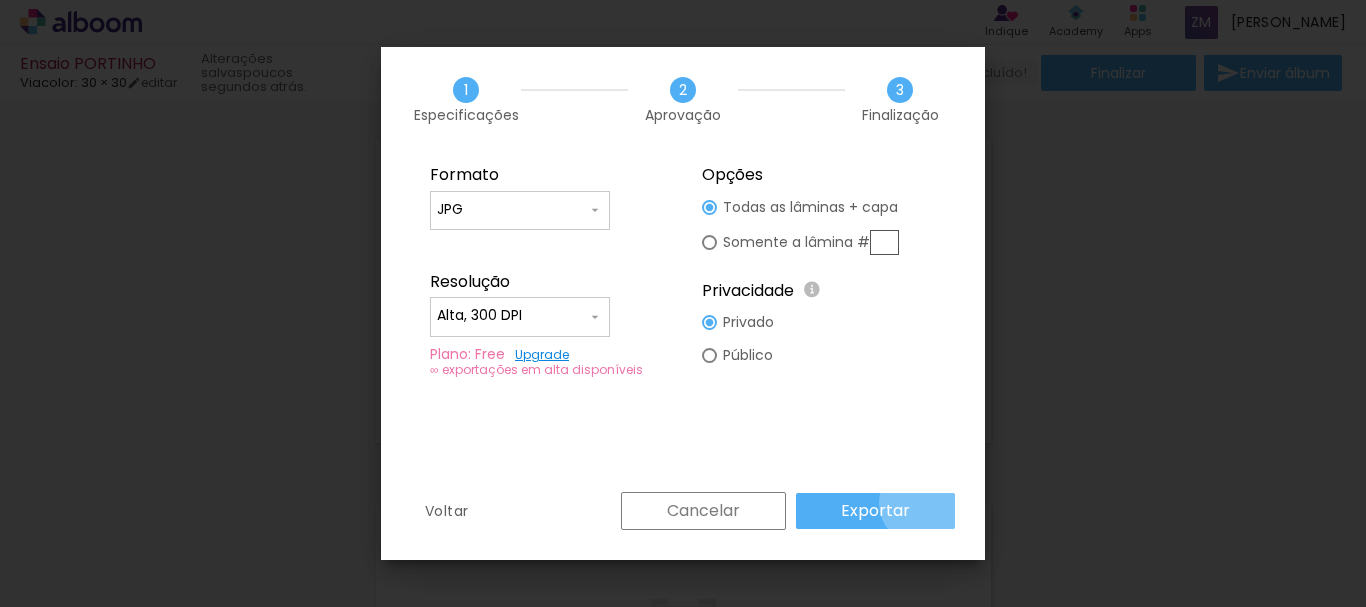 click on "Exportar" at bounding box center (875, 511) 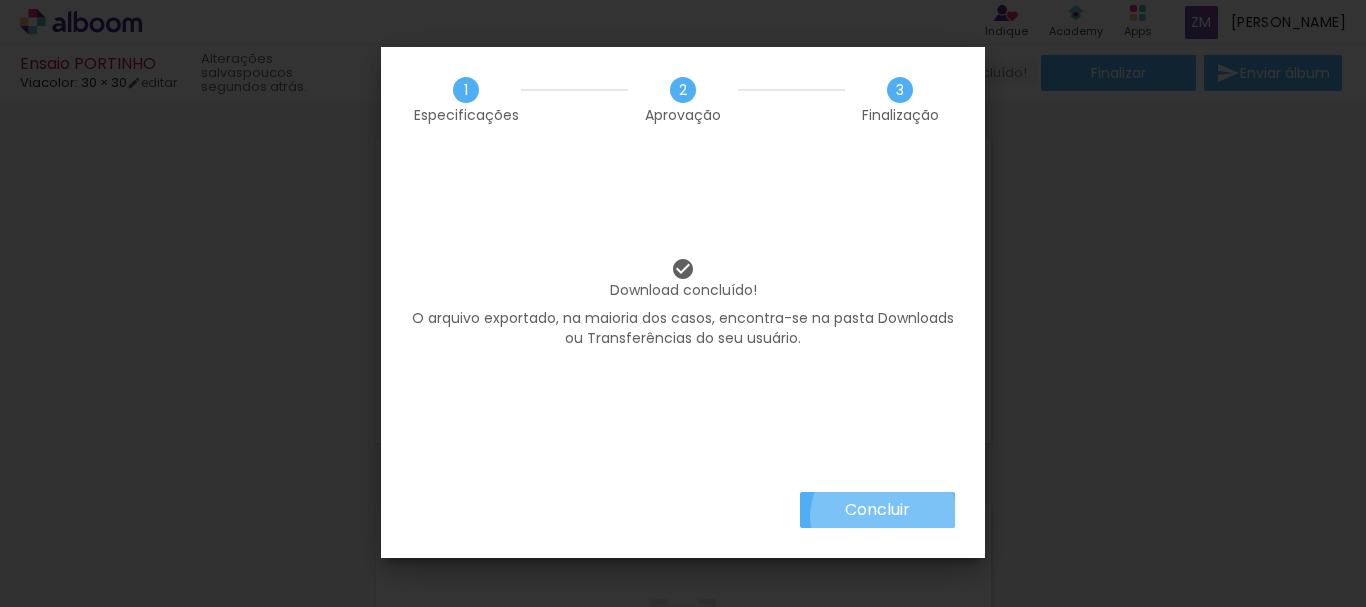 click on "Concluir" at bounding box center (0, 0) 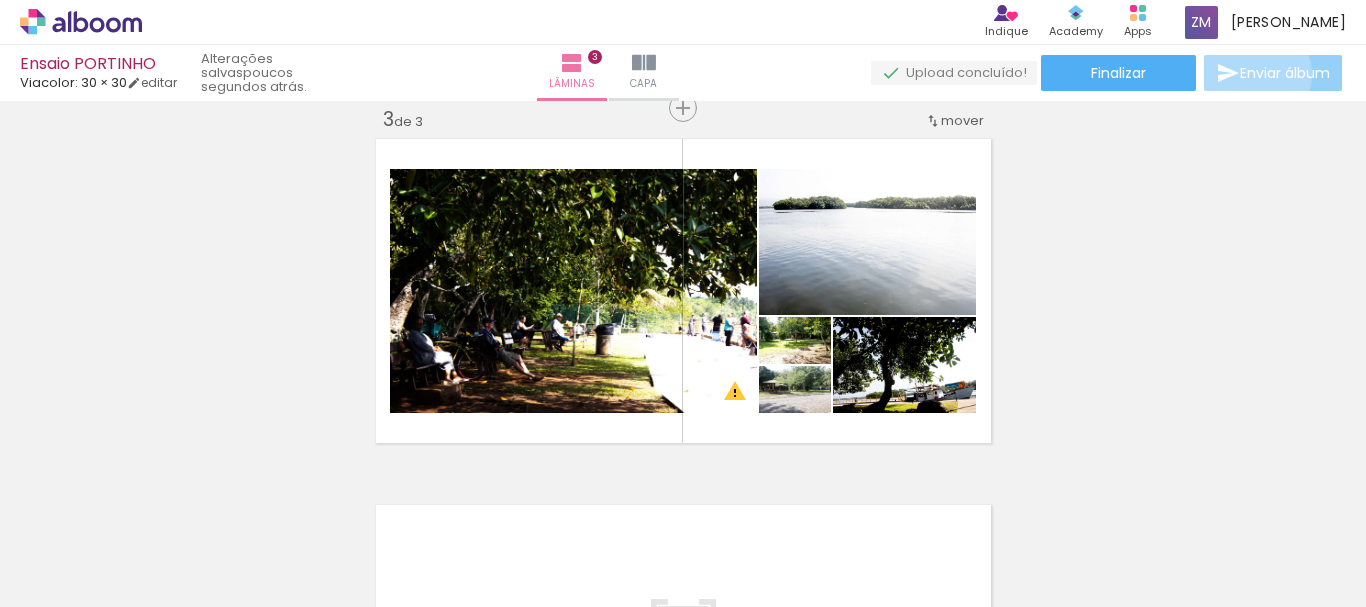 click on "Enviar álbum" at bounding box center [1285, 73] 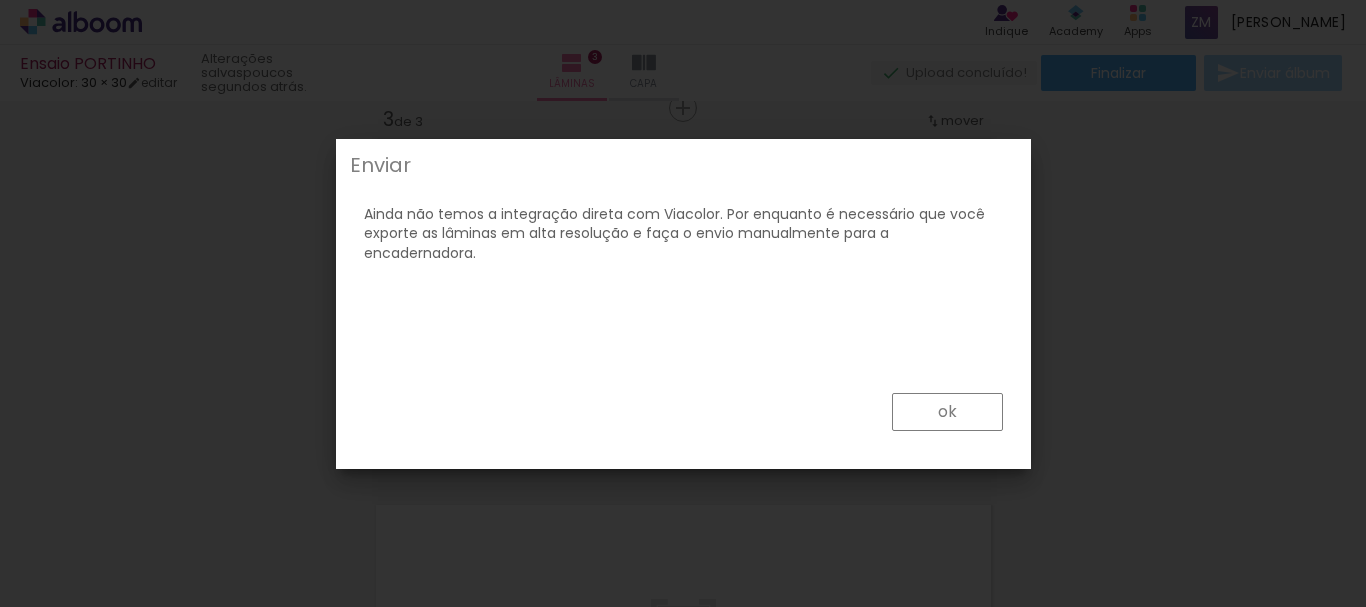 click on "ok" at bounding box center [0, 0] 